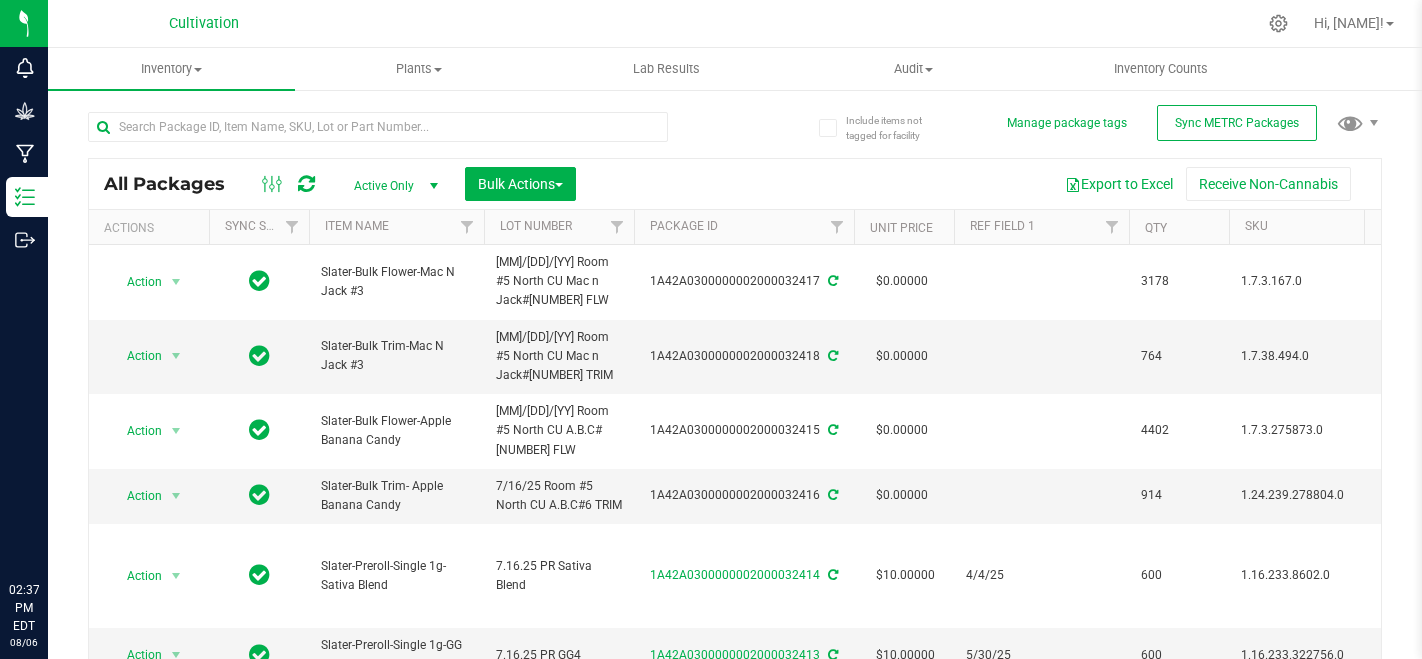 scroll, scrollTop: 0, scrollLeft: 0, axis: both 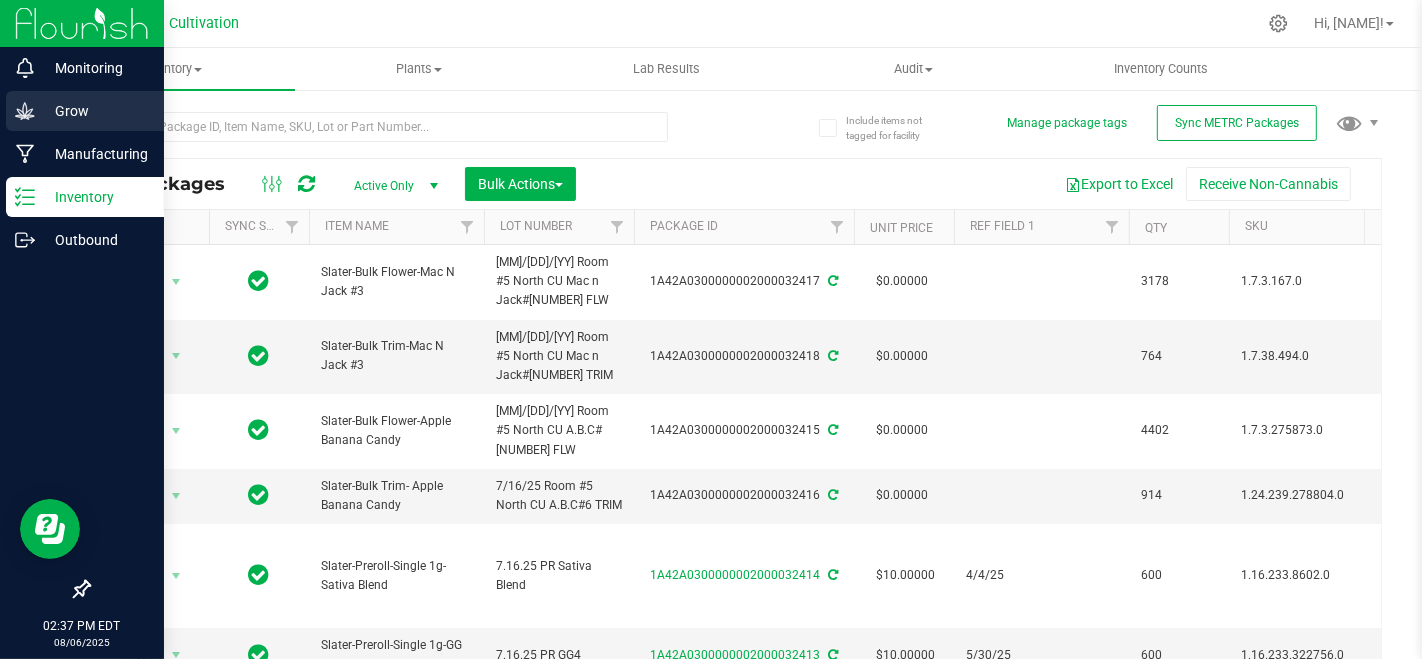 click 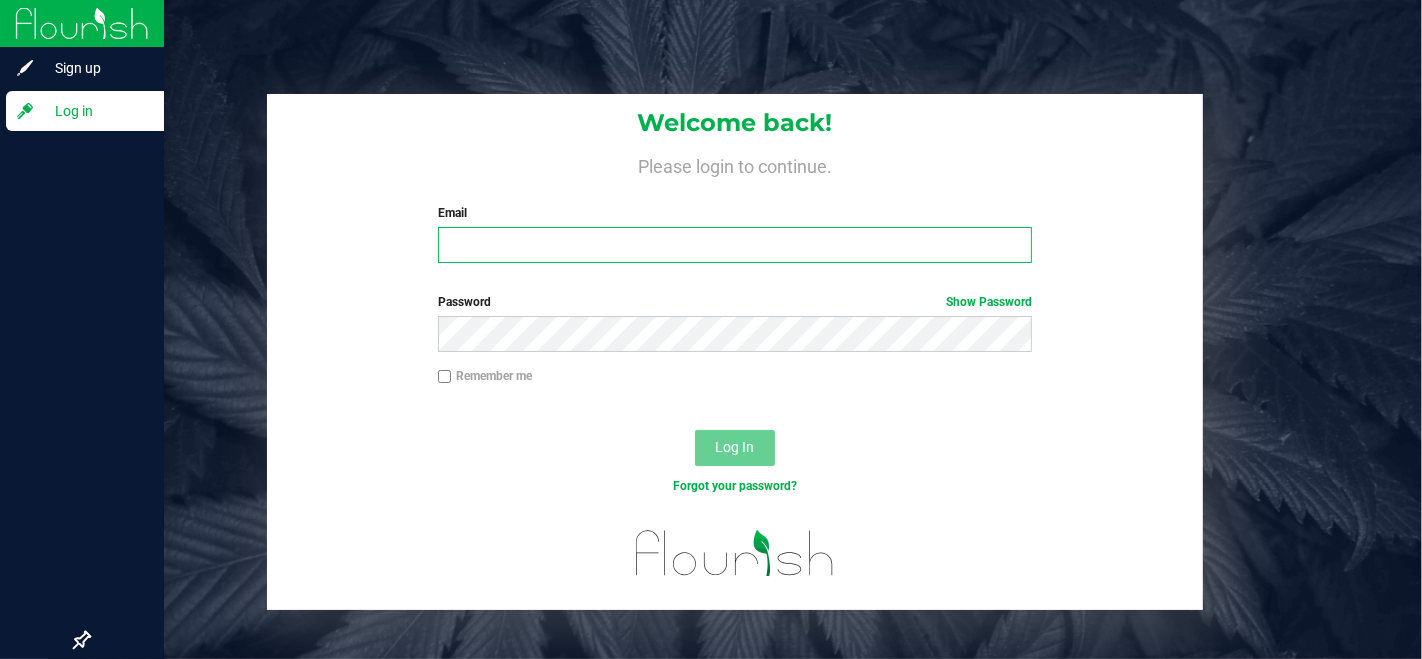 type on "[EMAIL]" 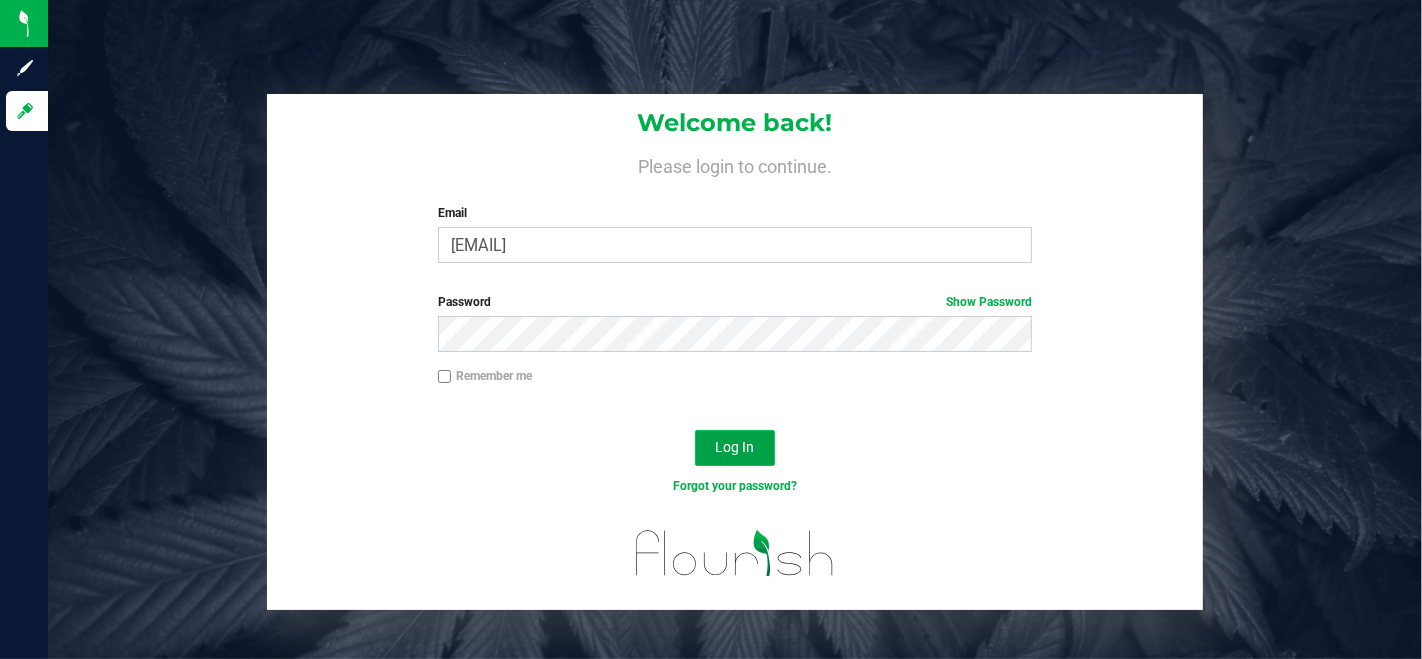 click on "Log In" at bounding box center (735, 447) 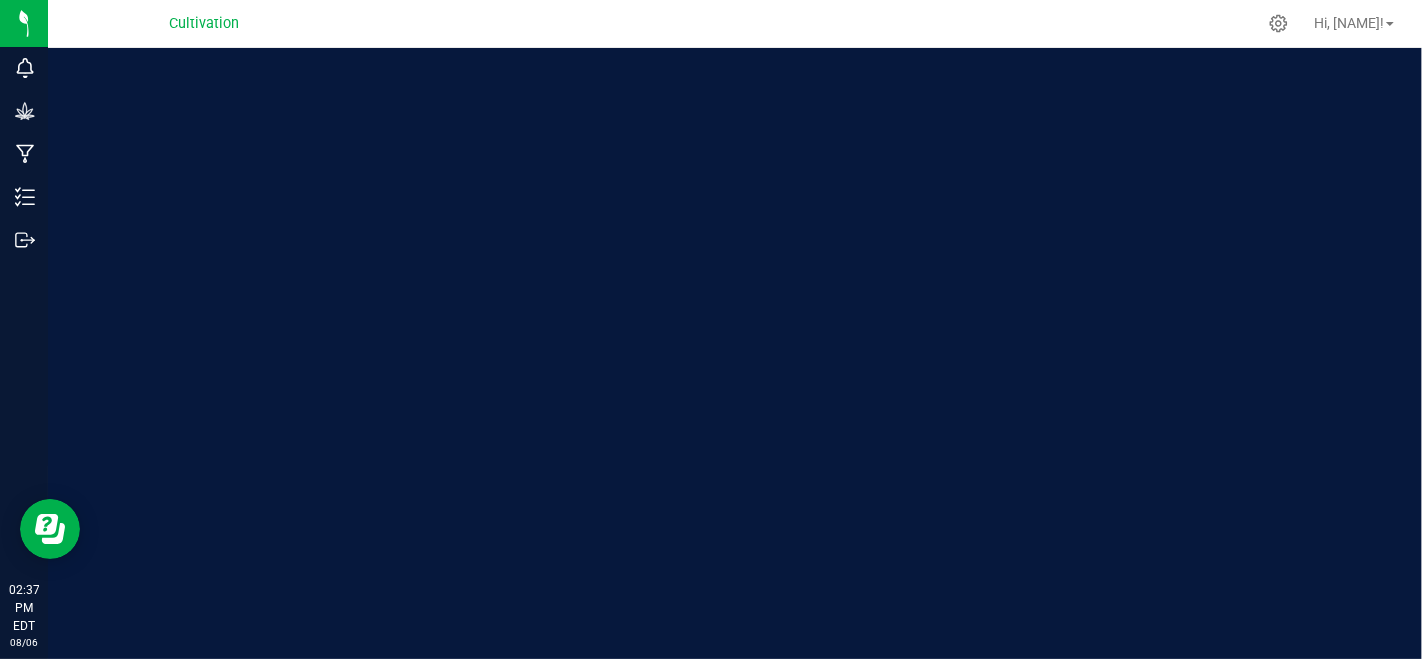 scroll, scrollTop: 0, scrollLeft: 0, axis: both 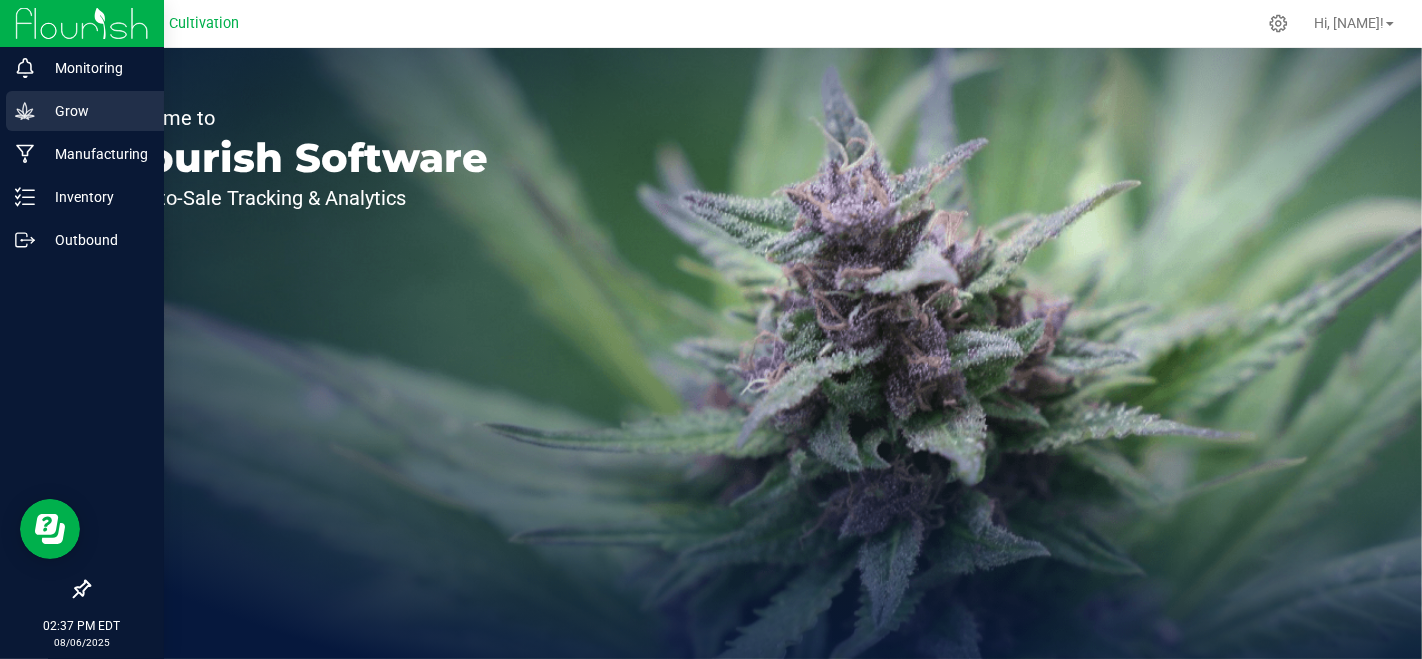 click on "Grow" at bounding box center (85, 111) 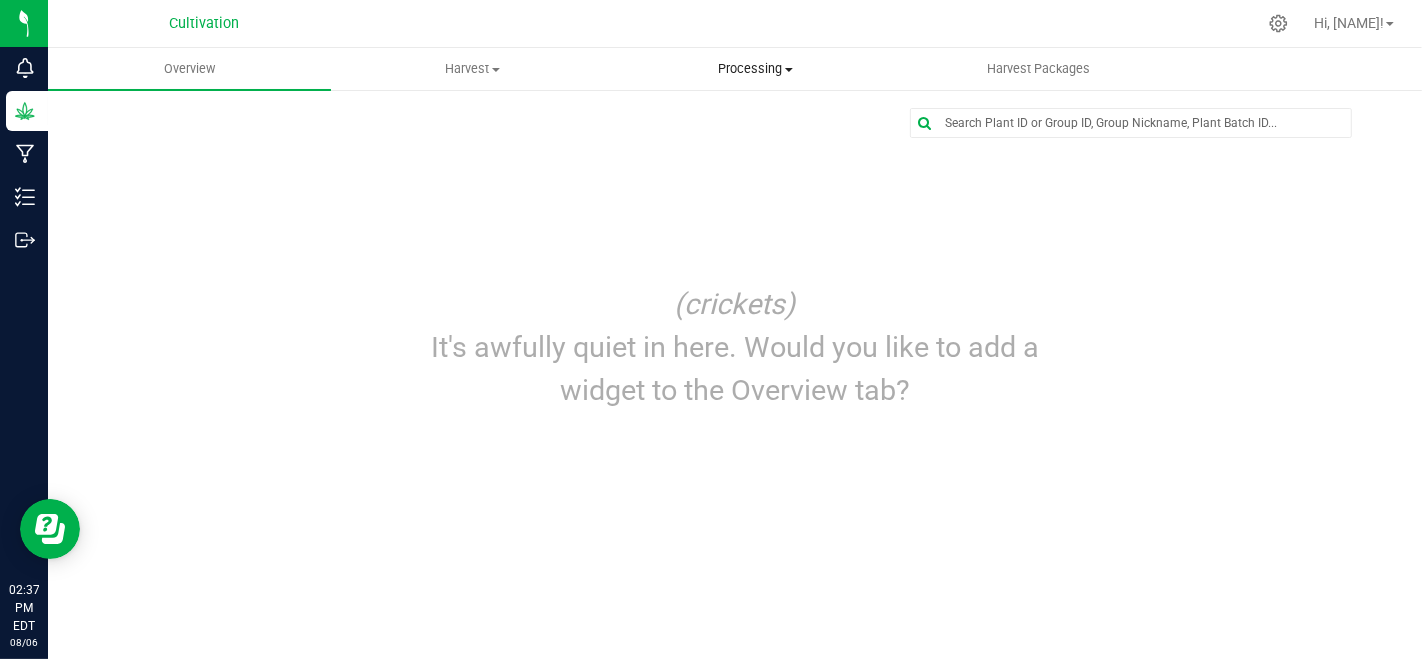 click on "Processing
Create package
Processing harvests
Processing plants
Completed harvests" at bounding box center [755, 69] 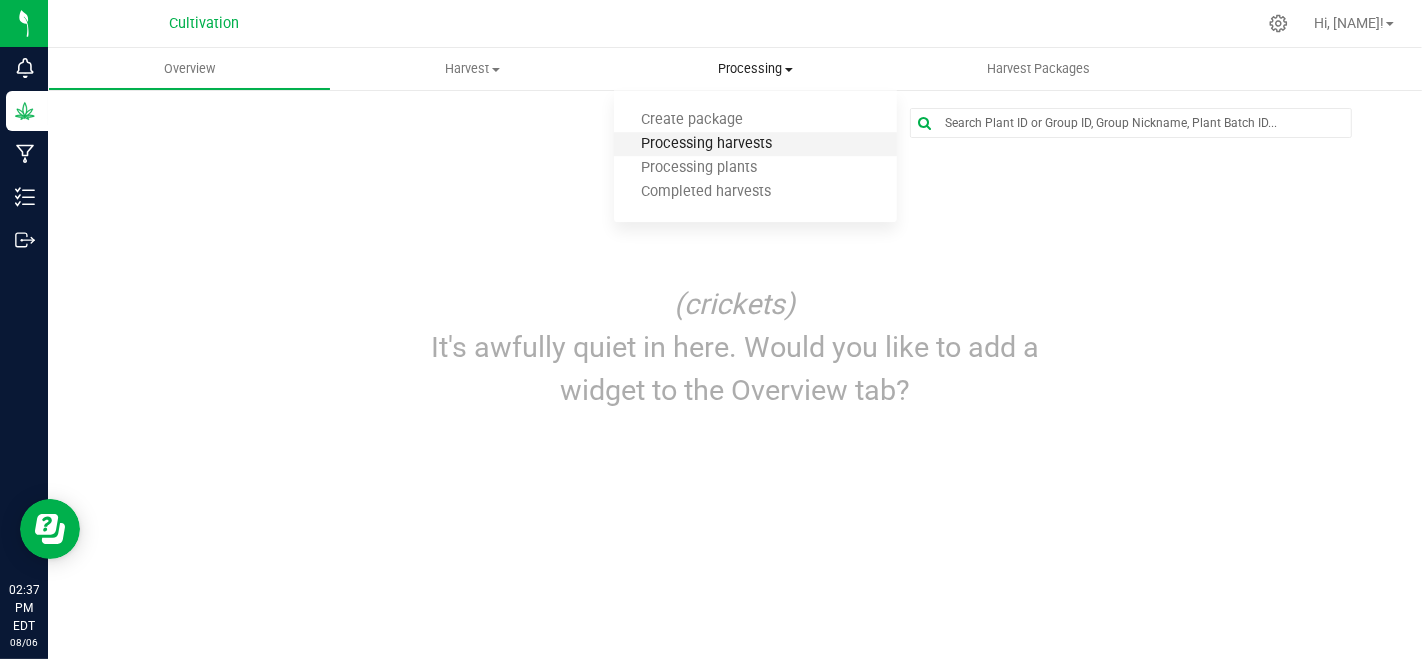click on "Processing harvests" at bounding box center (706, 144) 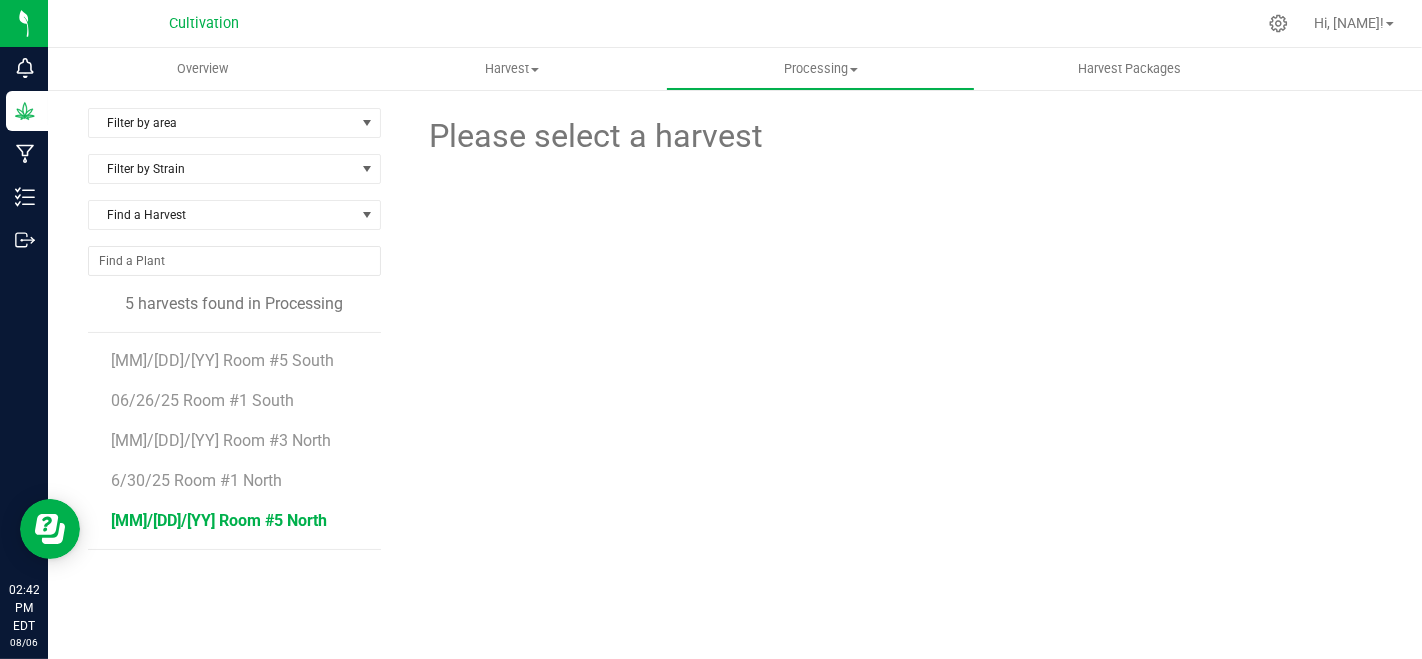 click on "[MM]/[DD]/[YY] Room #5 North" at bounding box center (219, 520) 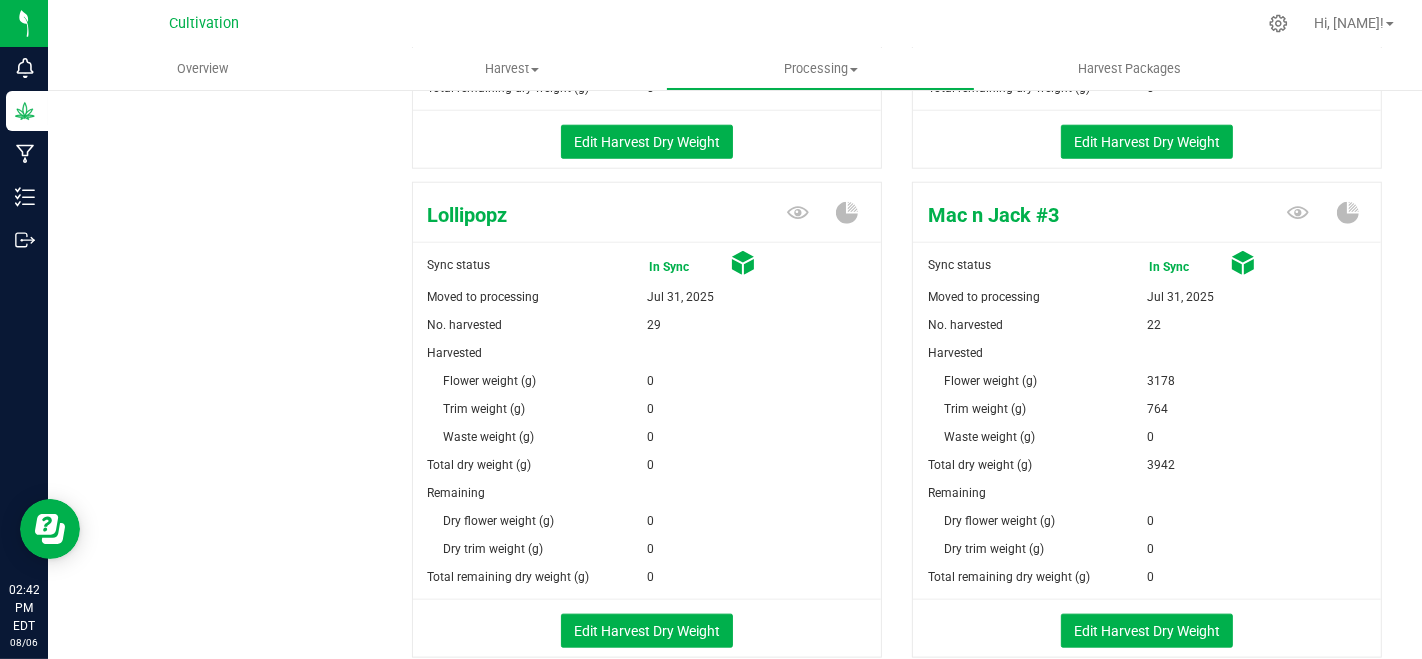 scroll, scrollTop: 1777, scrollLeft: 0, axis: vertical 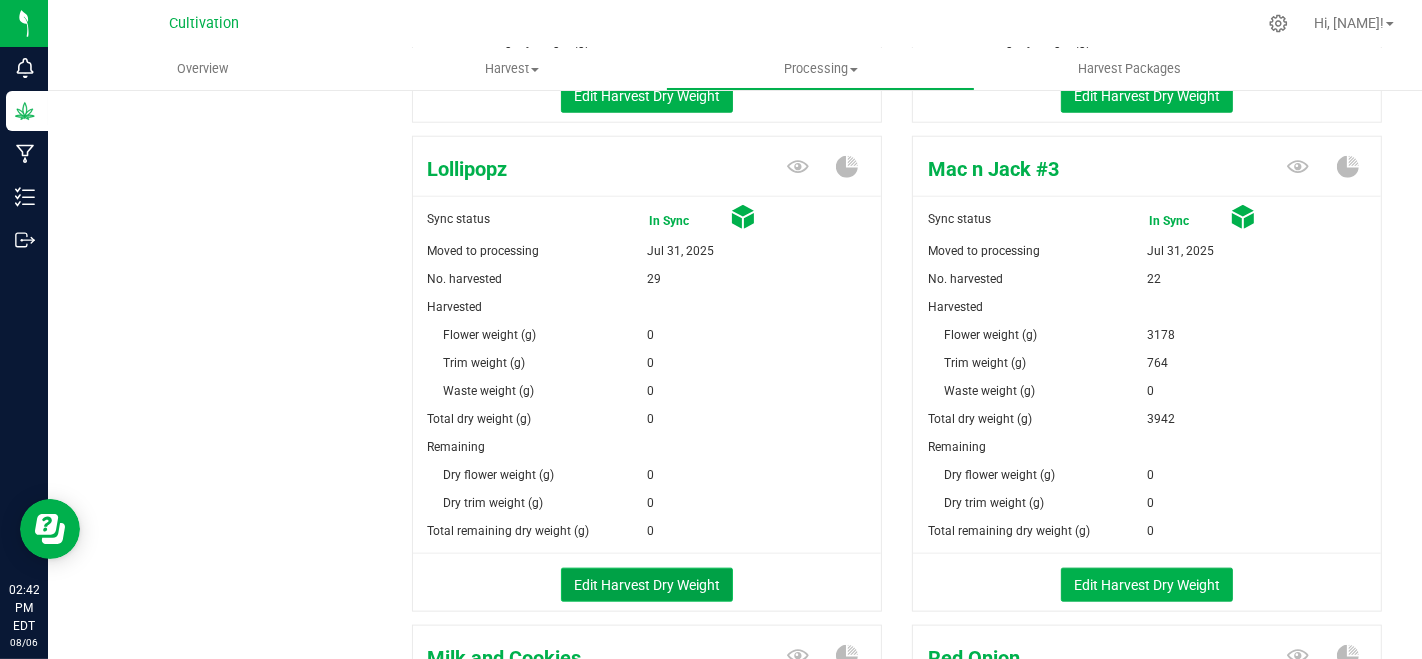 click on "Edit Harvest Dry Weight" at bounding box center (647, 585) 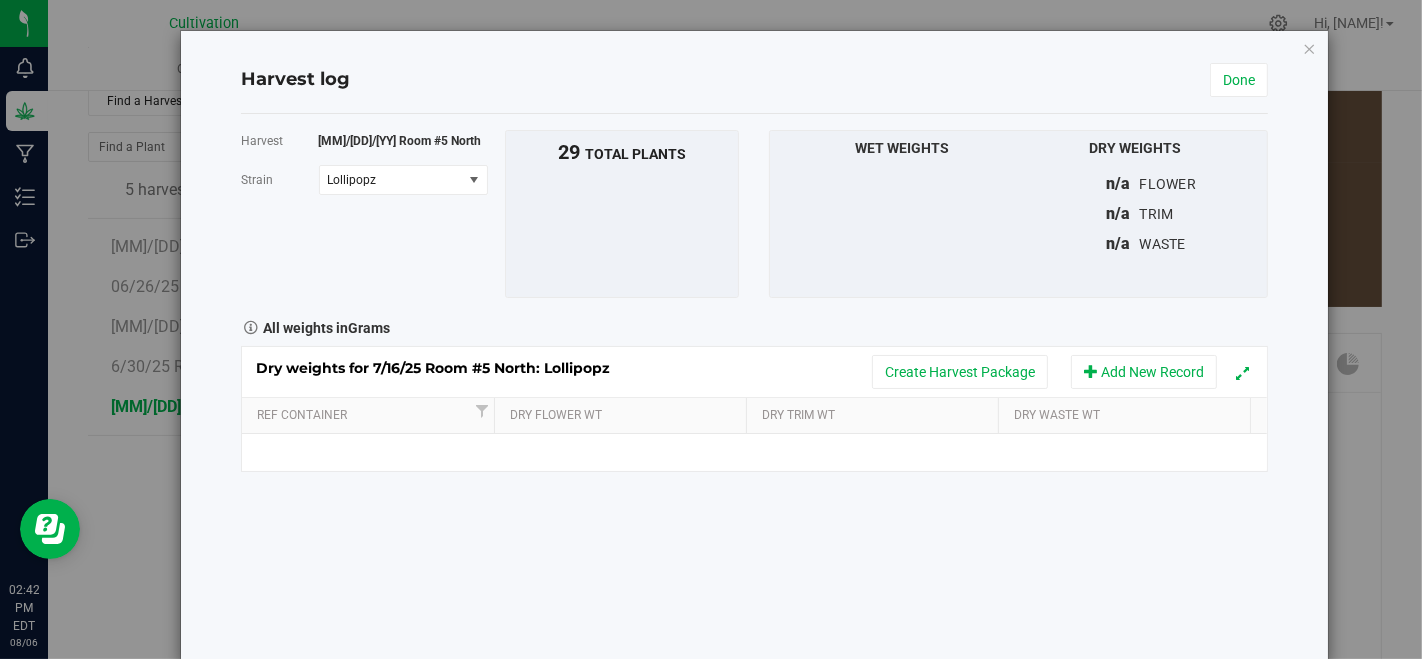 scroll, scrollTop: 1777, scrollLeft: 0, axis: vertical 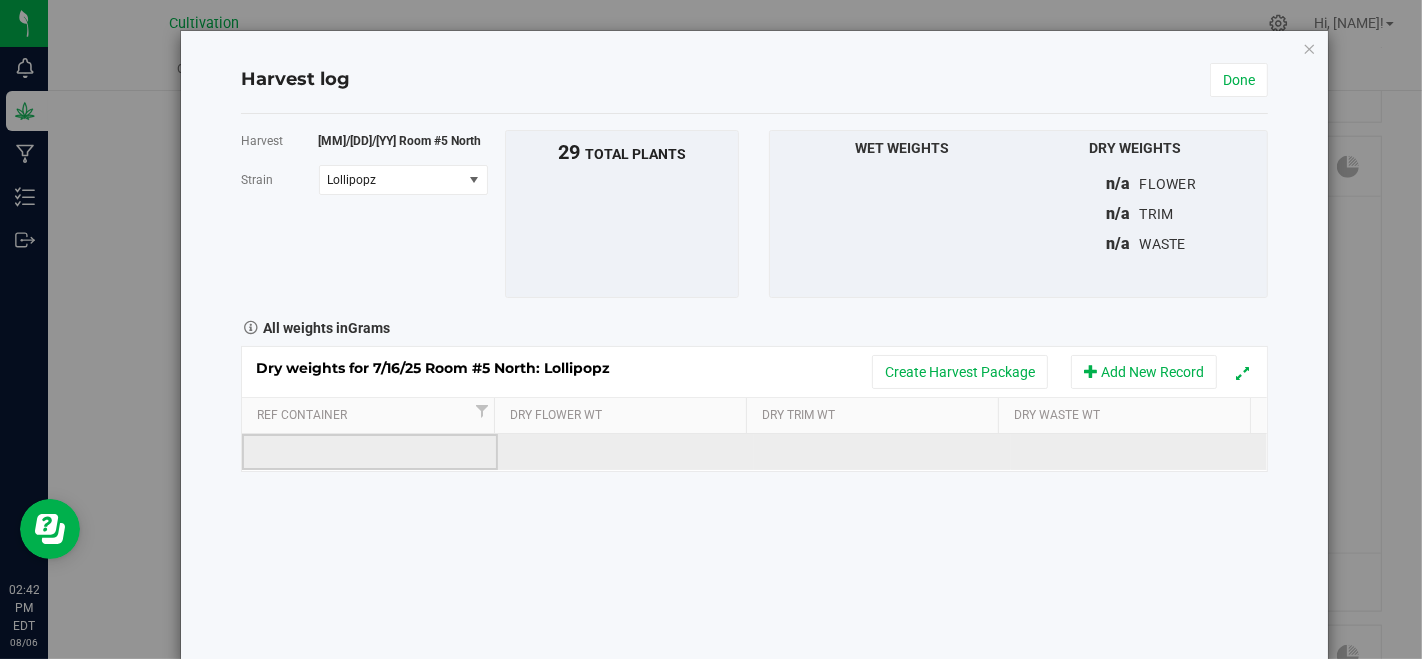 click at bounding box center [370, 452] 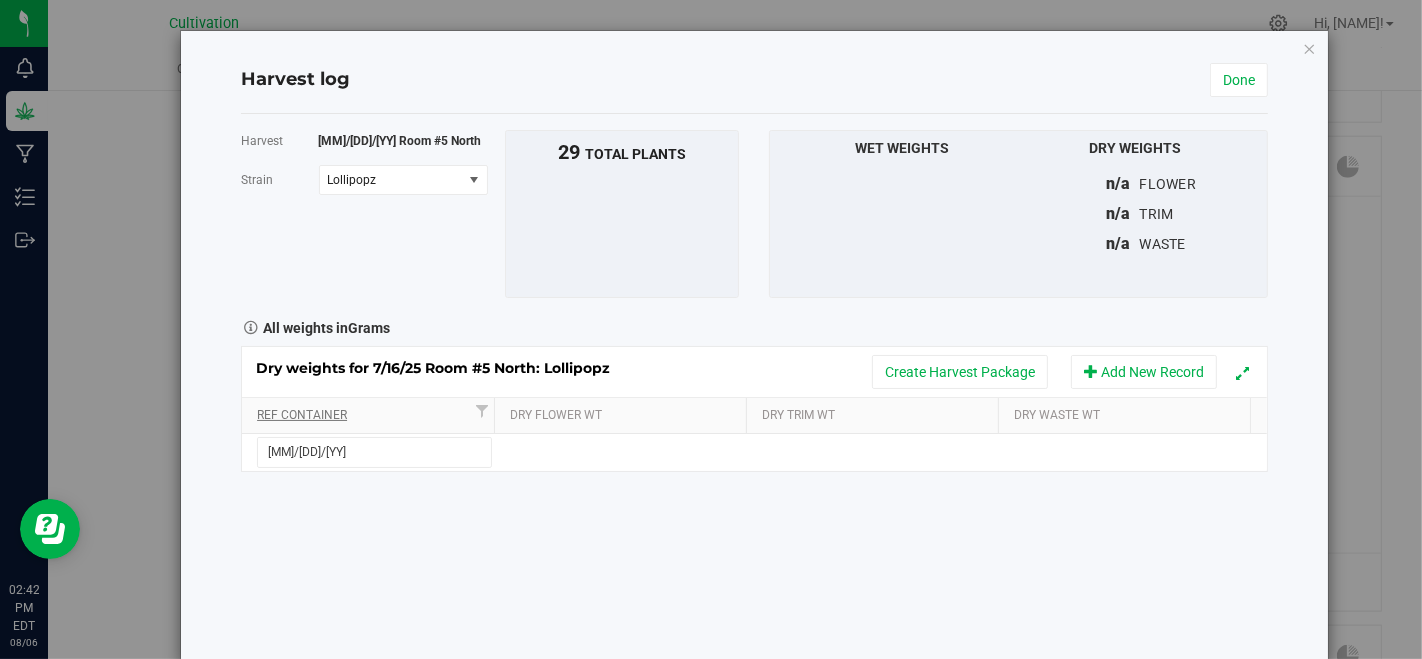type on "[MM]/[DD]/[YY]" 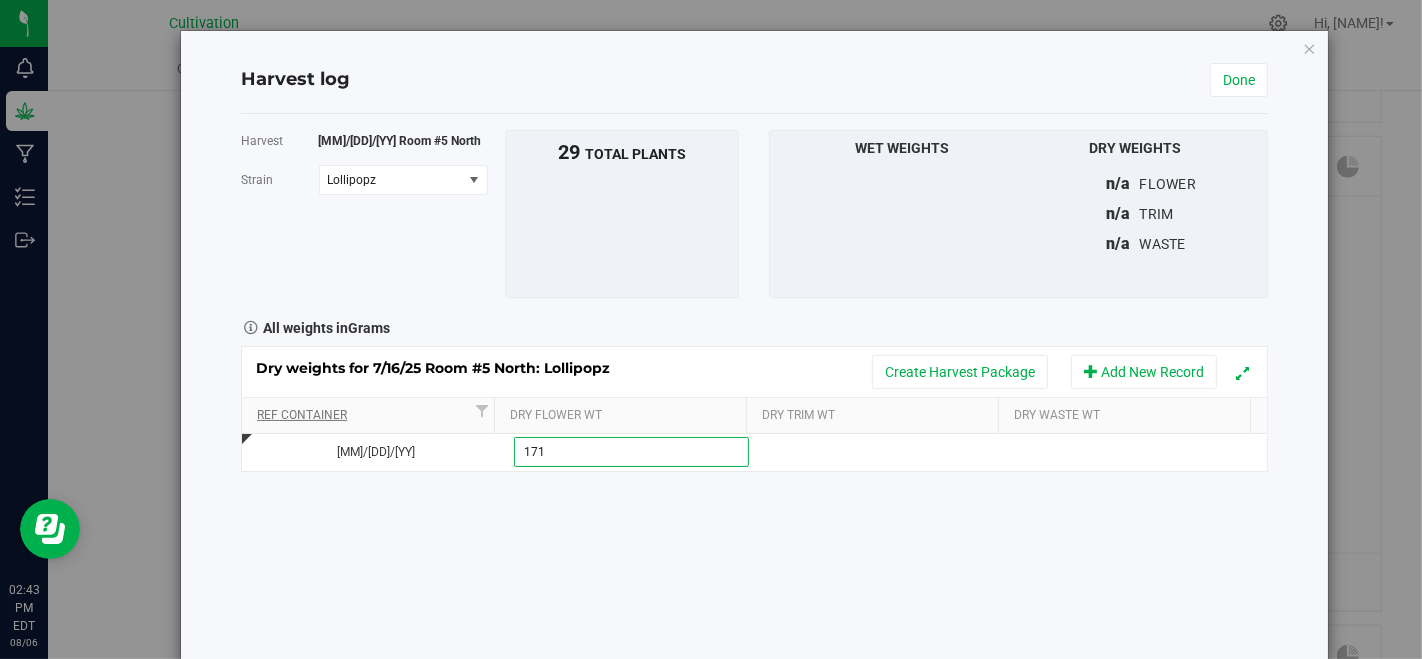 type on "1714" 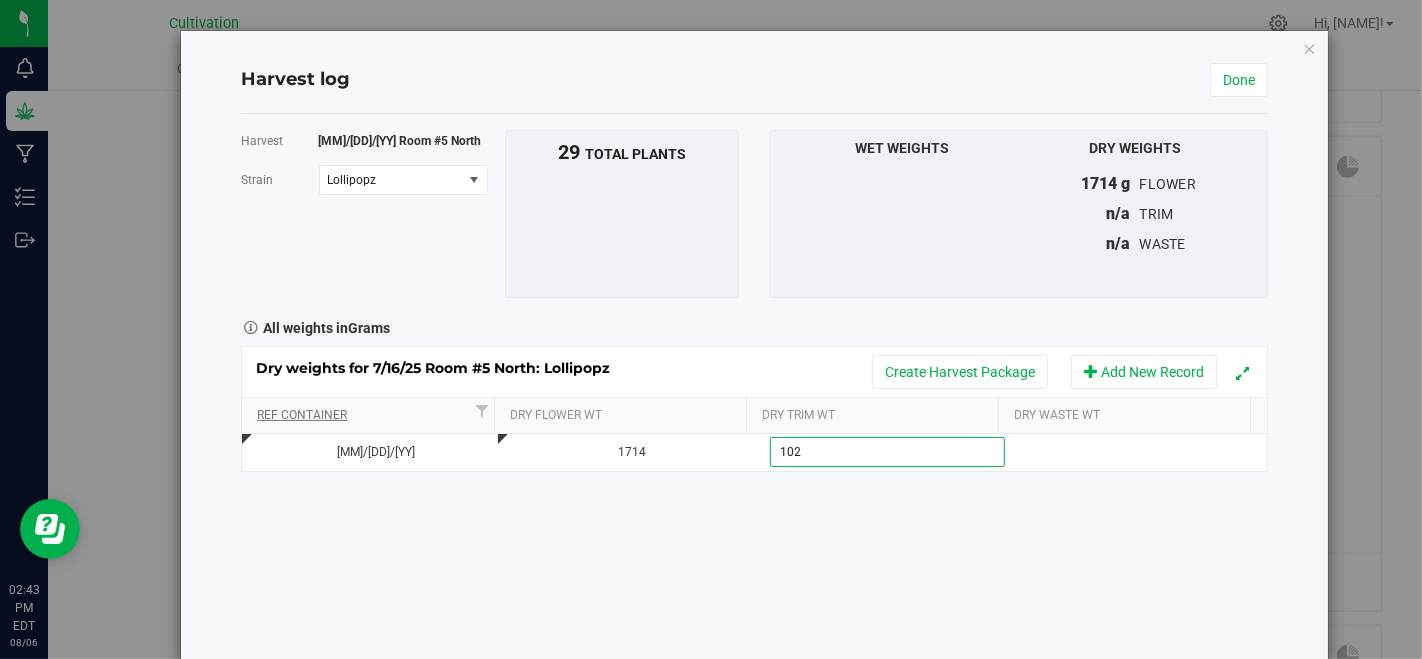 type on "1024" 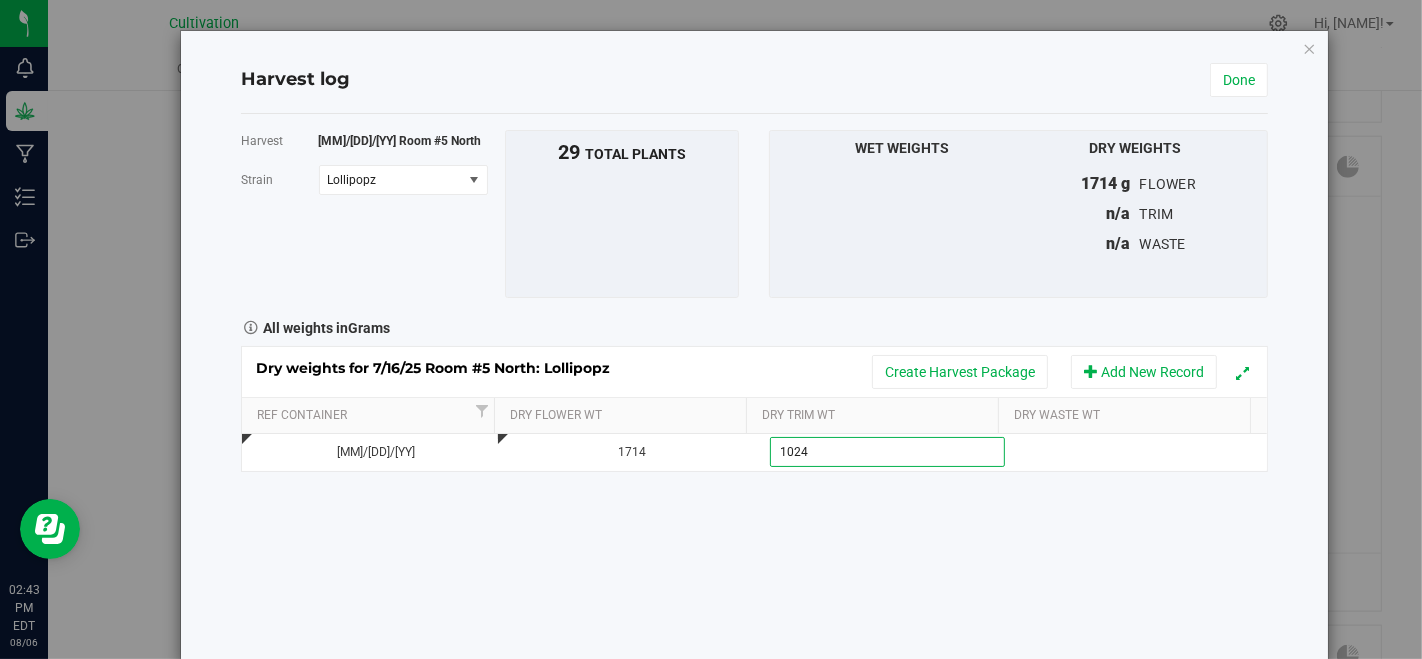 click on "Harvest
7/16/25 Room #5 North
Strain
Lollipopz Select strain American Dream x Cherry Hash Plant #6 Apple Banana Candy Astropop Cappuccino #7 GG #4 Jelly Mints Lollipopz Mac n Jack #3 Milk and Cookies Red Onion Red Velvet Pancakes Runtz Strawberry Truffle
To bulk upload trim weights:
Export to CSV
Upload the CSV file  with weights entered
29" at bounding box center [755, 387] 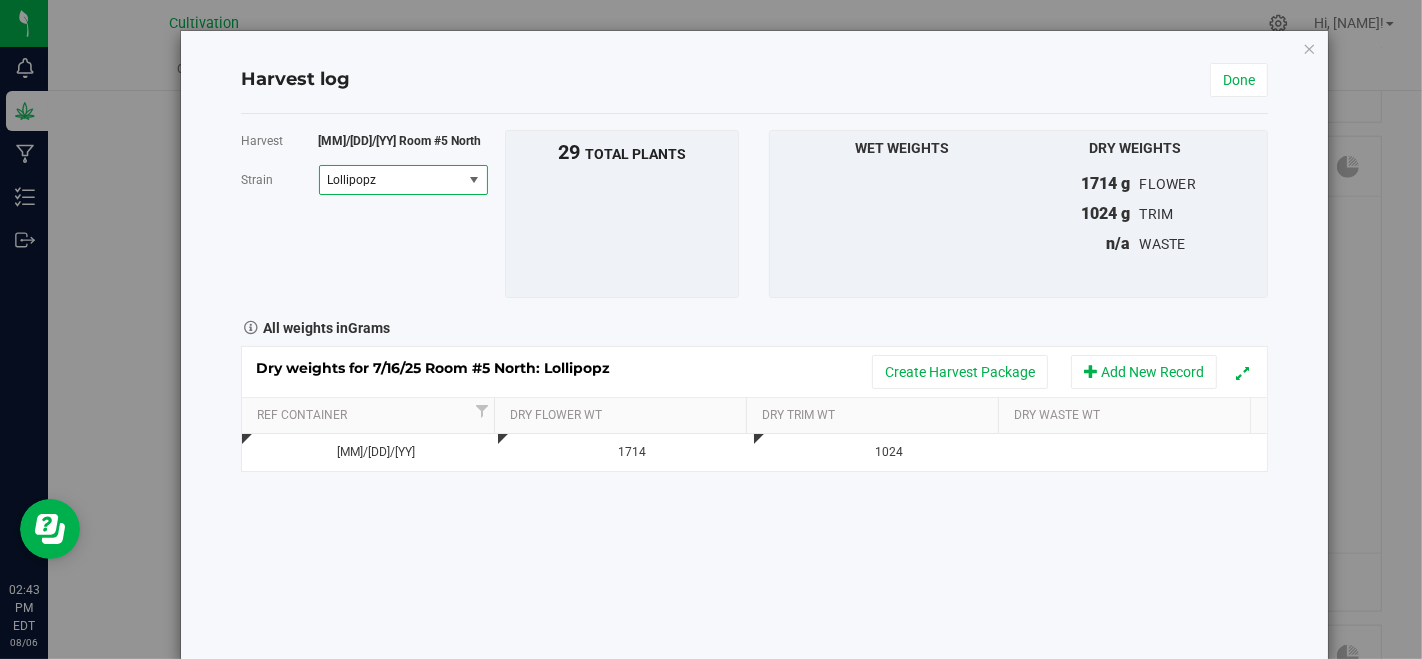 click on "Lollipopz" at bounding box center [389, 180] 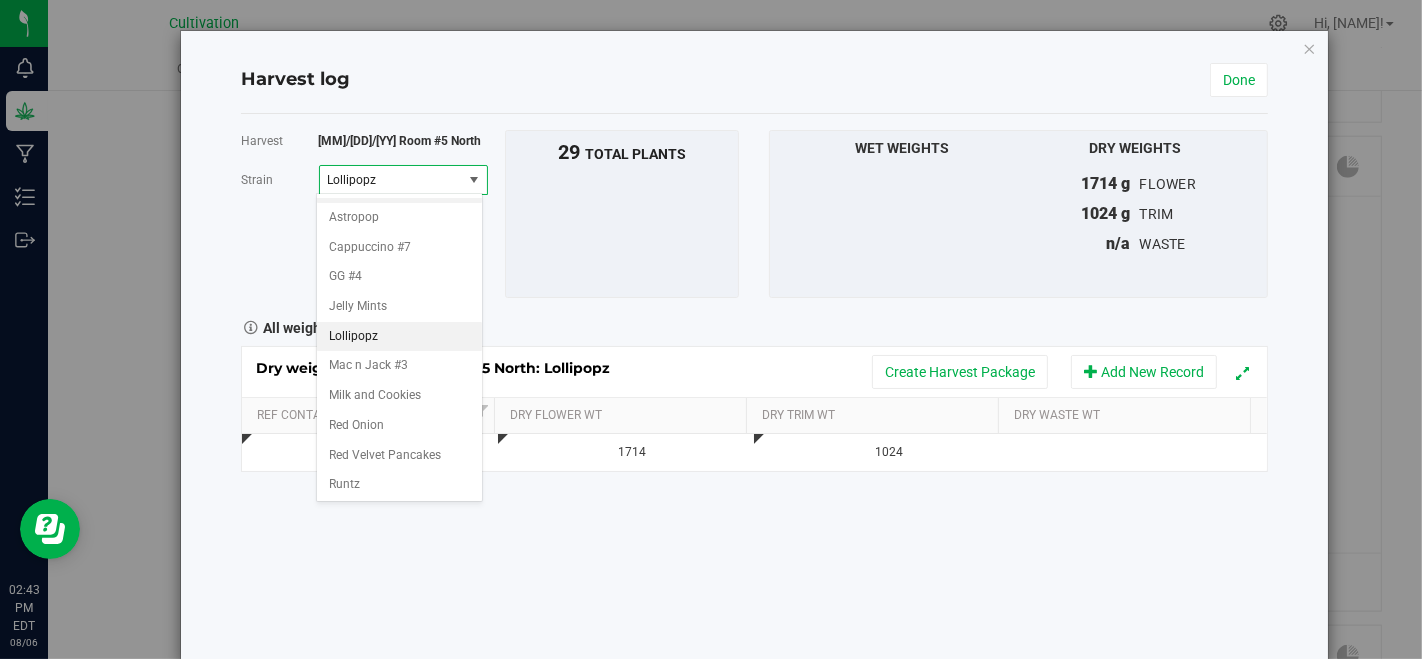 scroll, scrollTop: 105, scrollLeft: 0, axis: vertical 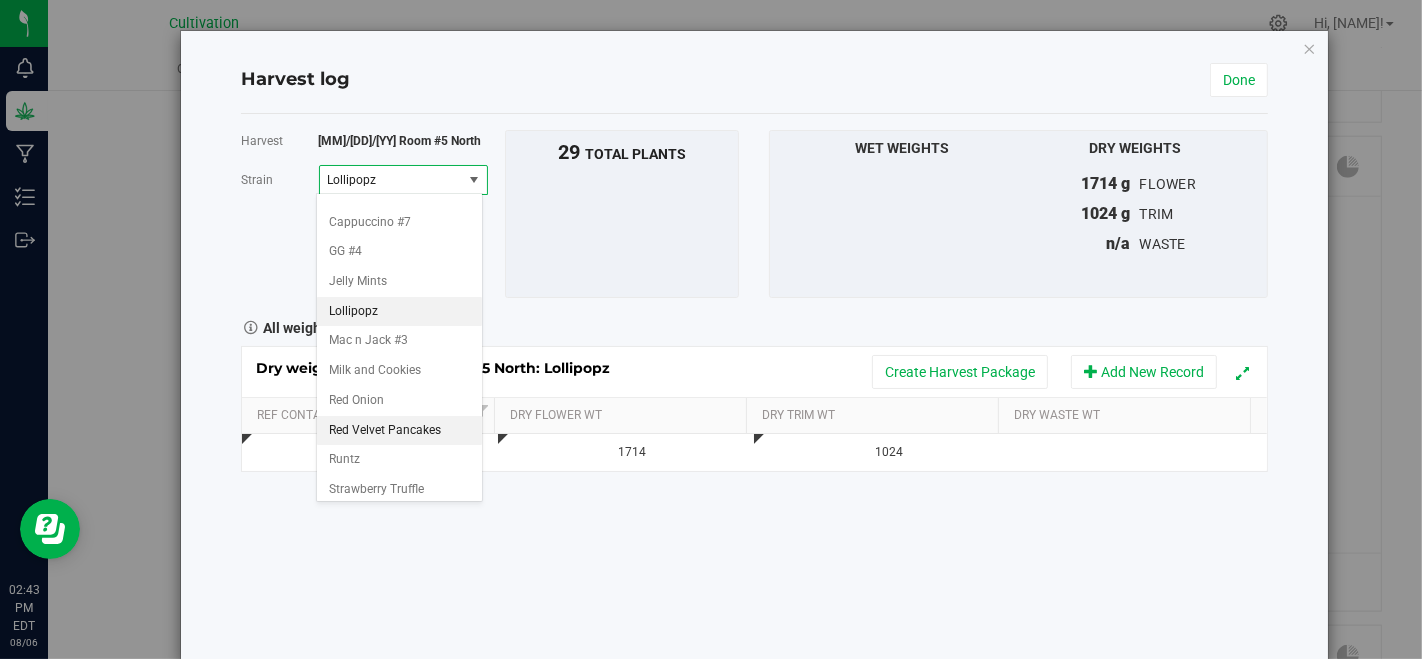 click on "Red Velvet Pancakes" at bounding box center (385, 431) 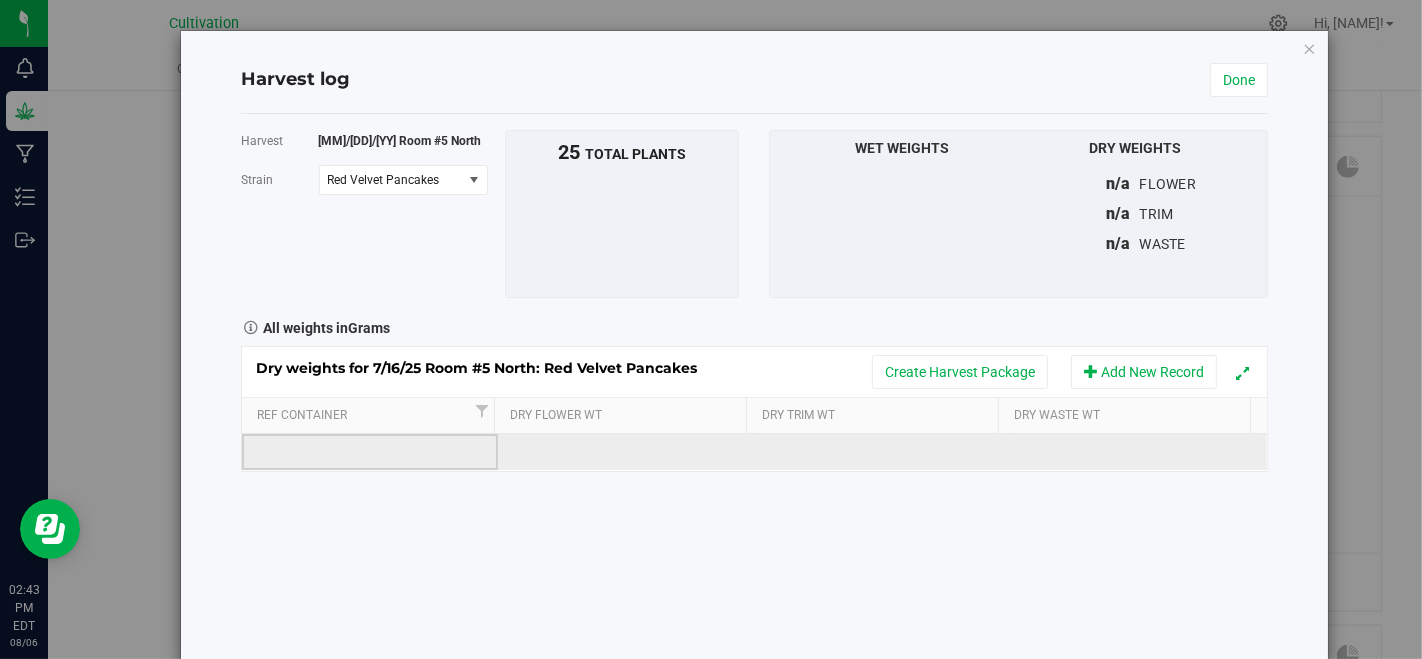click at bounding box center (370, 452) 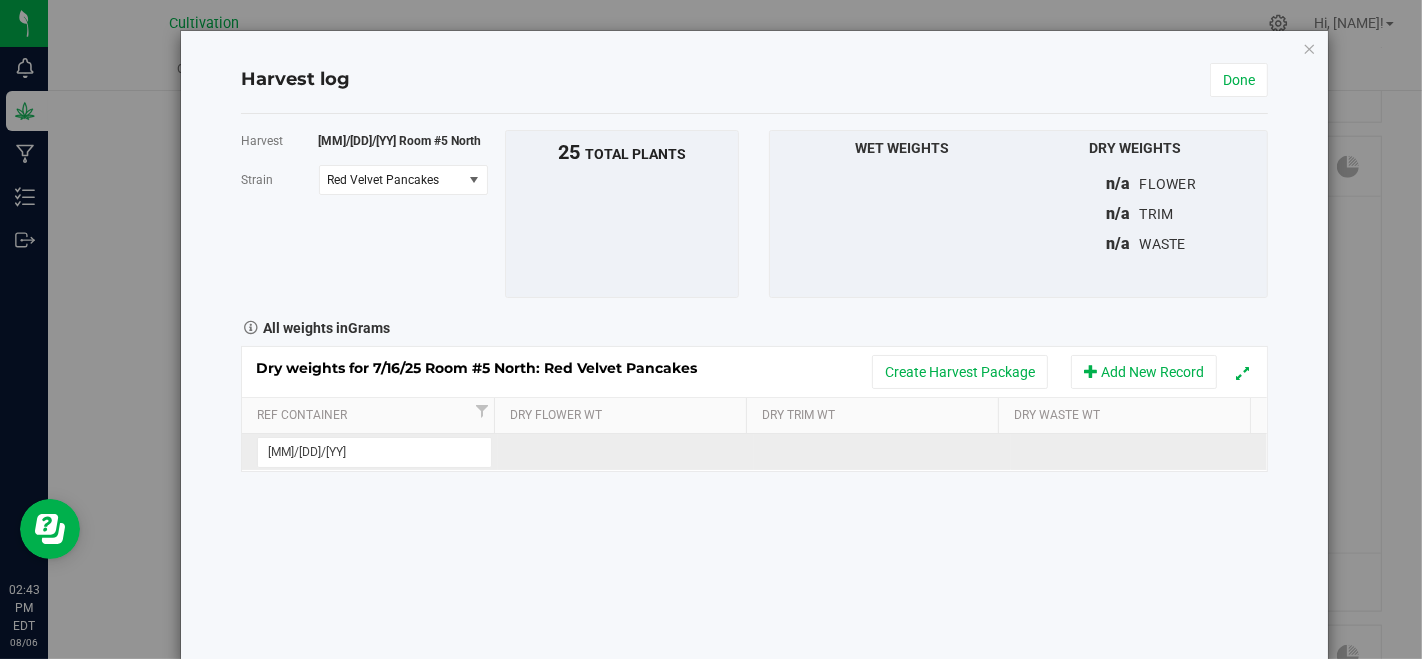 type on "[MM]/[DD]/[YY]" 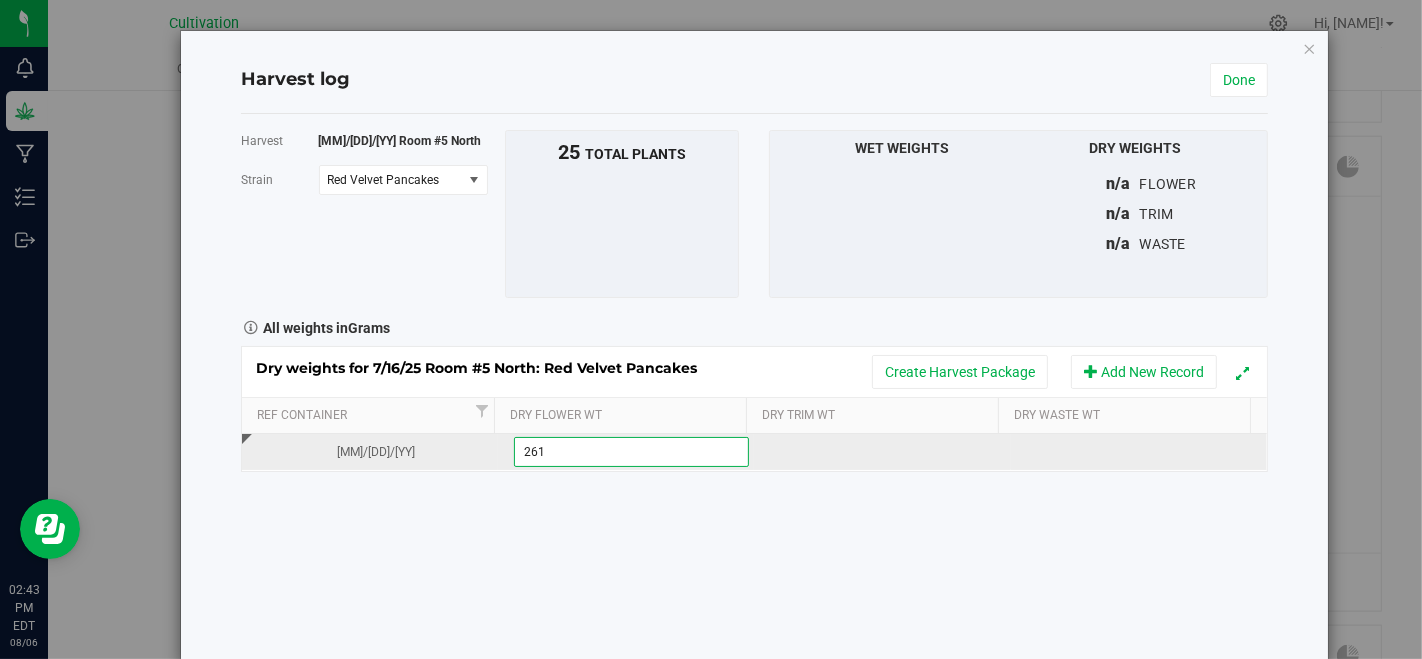type on "2619" 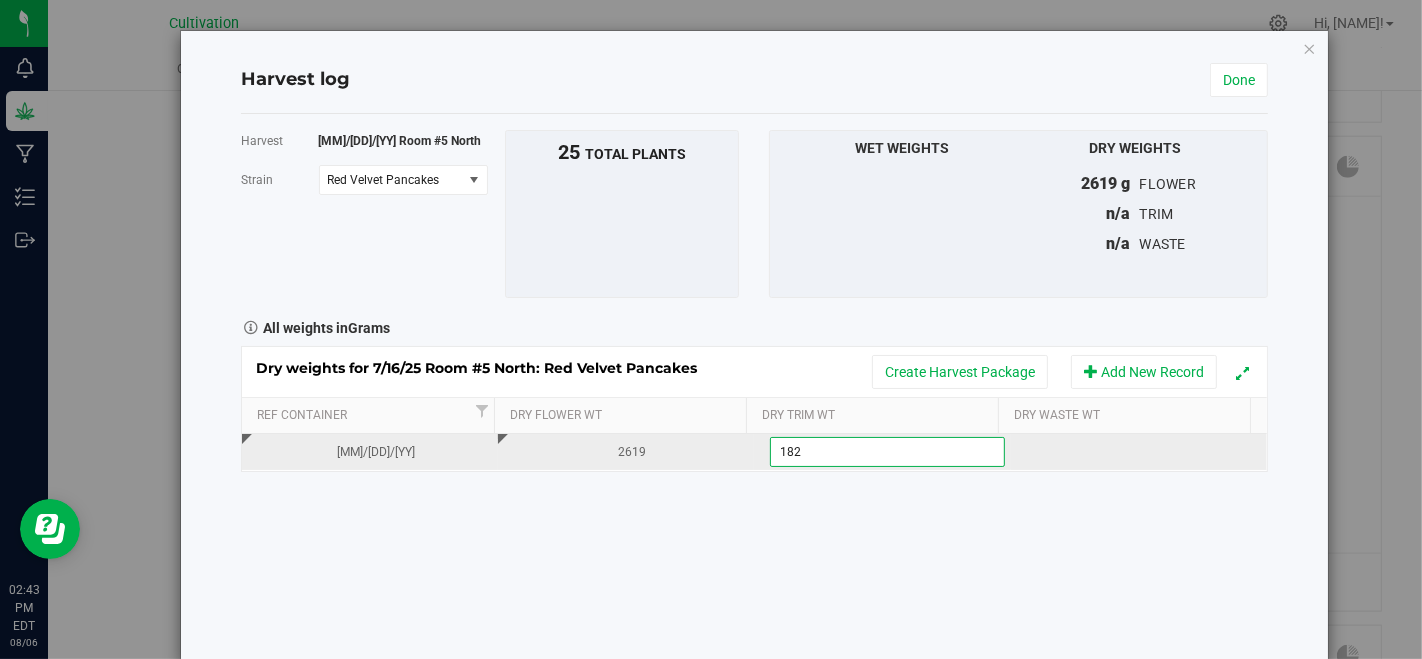 type on "1827" 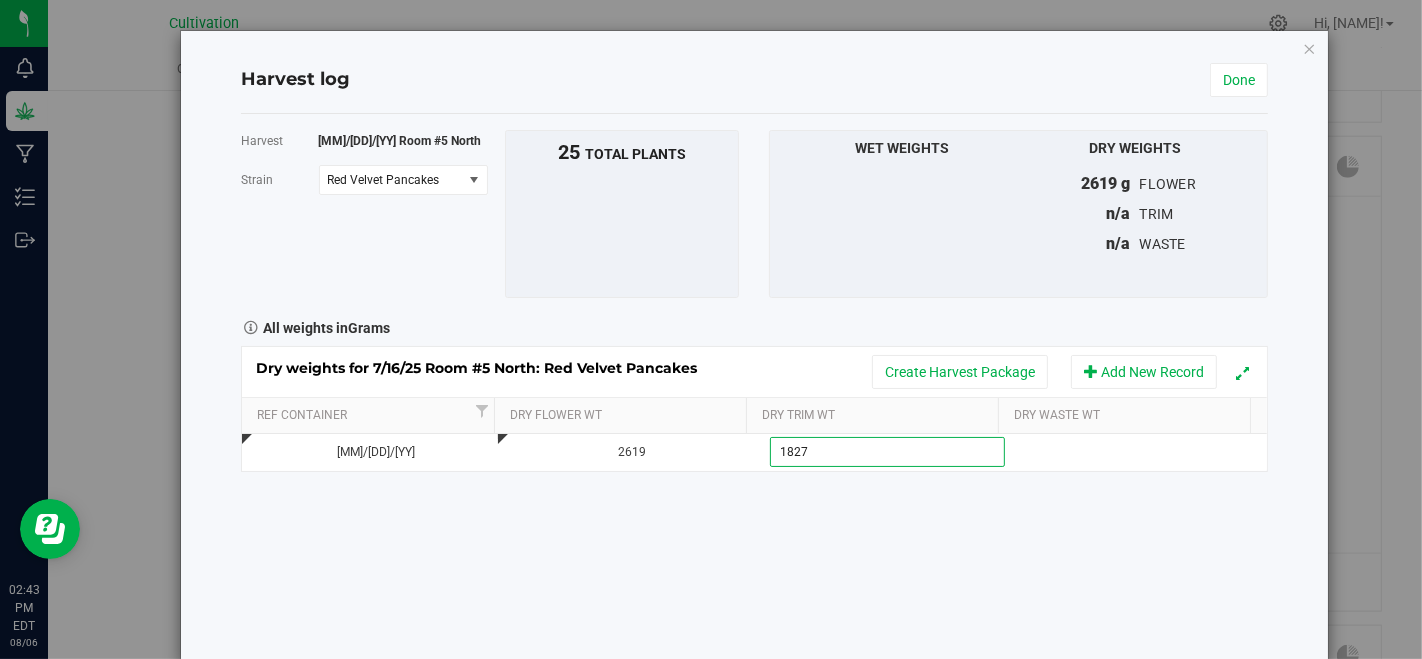 click on "Harvest
7/16/25 Room #5 North
Strain
Red Velvet Pancakes Select strain American Dream x Cherry Hash Plant #6 Apple Banana Candy Astropop Cappuccino #7 GG #4 Jelly Mints Lollipopz Mac n Jack #3 Milk and Cookies Red Onion Red Velvet Pancakes Runtz Strawberry Truffle
To bulk upload trim weights:
Export to CSV
Upload the CSV file  with weights entered
25" at bounding box center (755, 387) 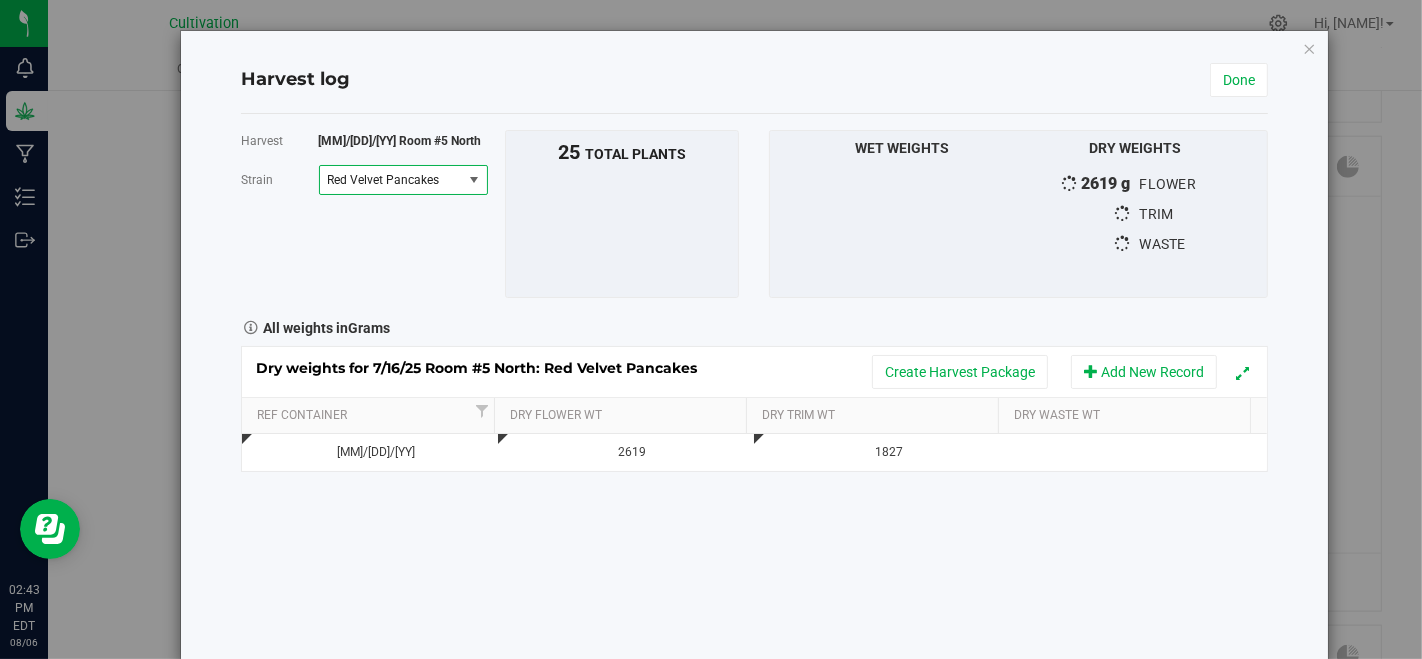 click on "Red Velvet Pancakes" at bounding box center (391, 180) 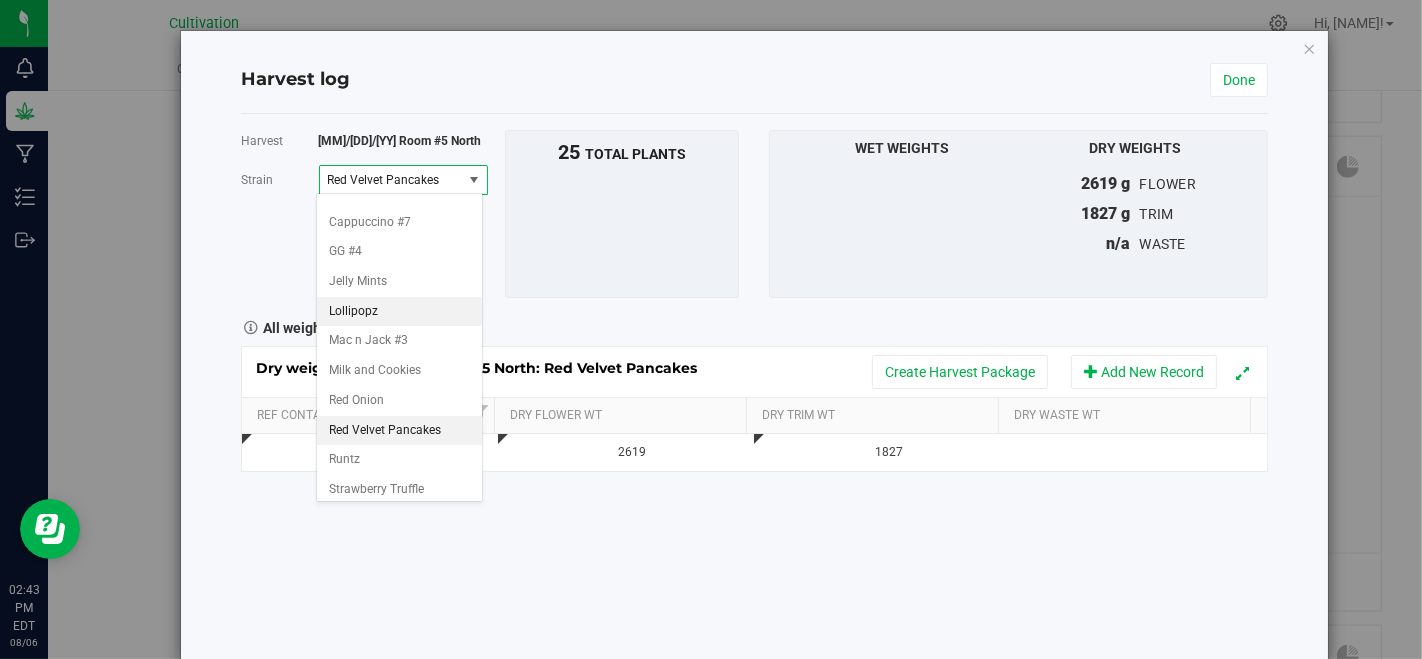 click on "Lollipopz" at bounding box center [399, 312] 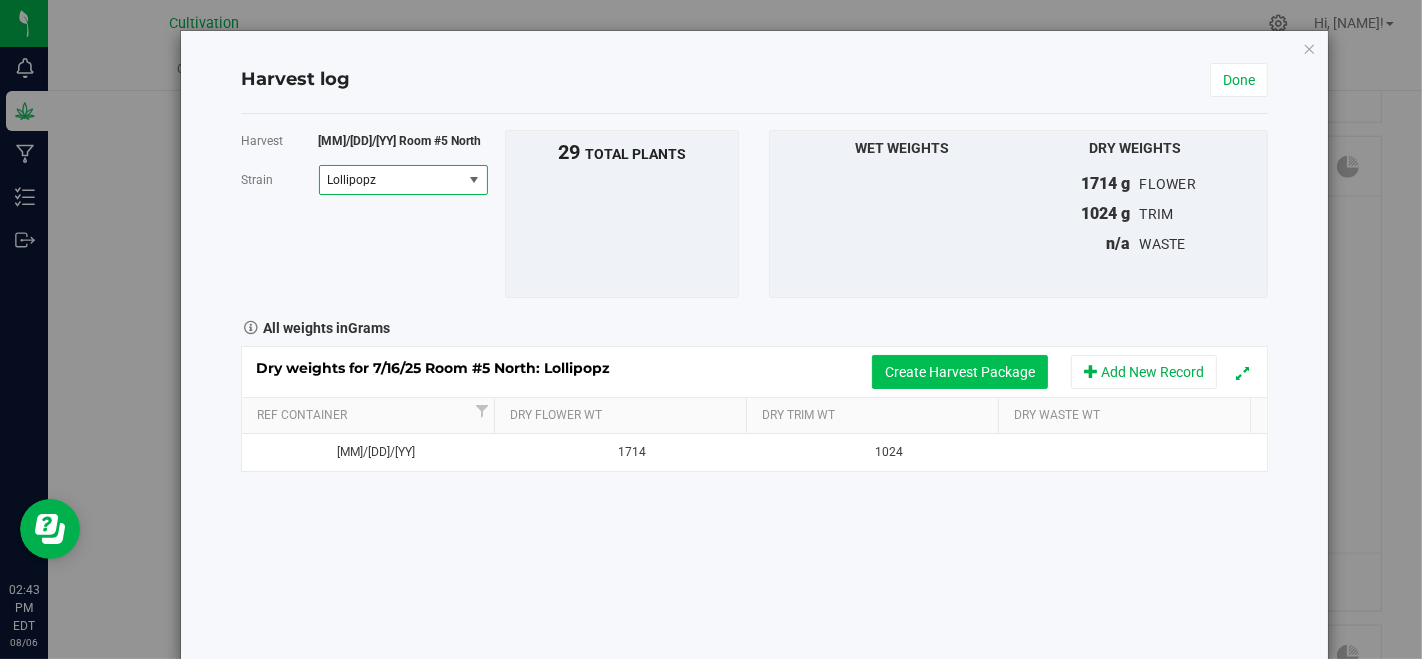 click on "Create Harvest Package" at bounding box center (960, 372) 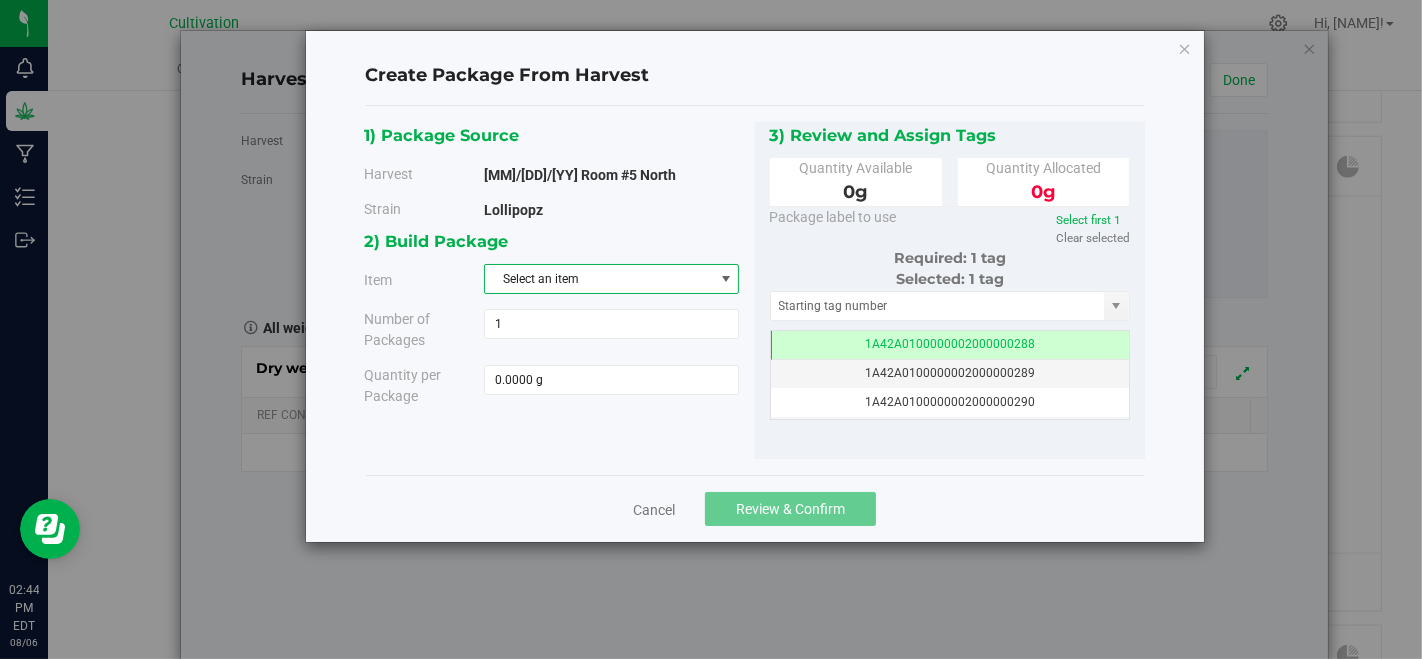 click on "Select an item" at bounding box center [599, 279] 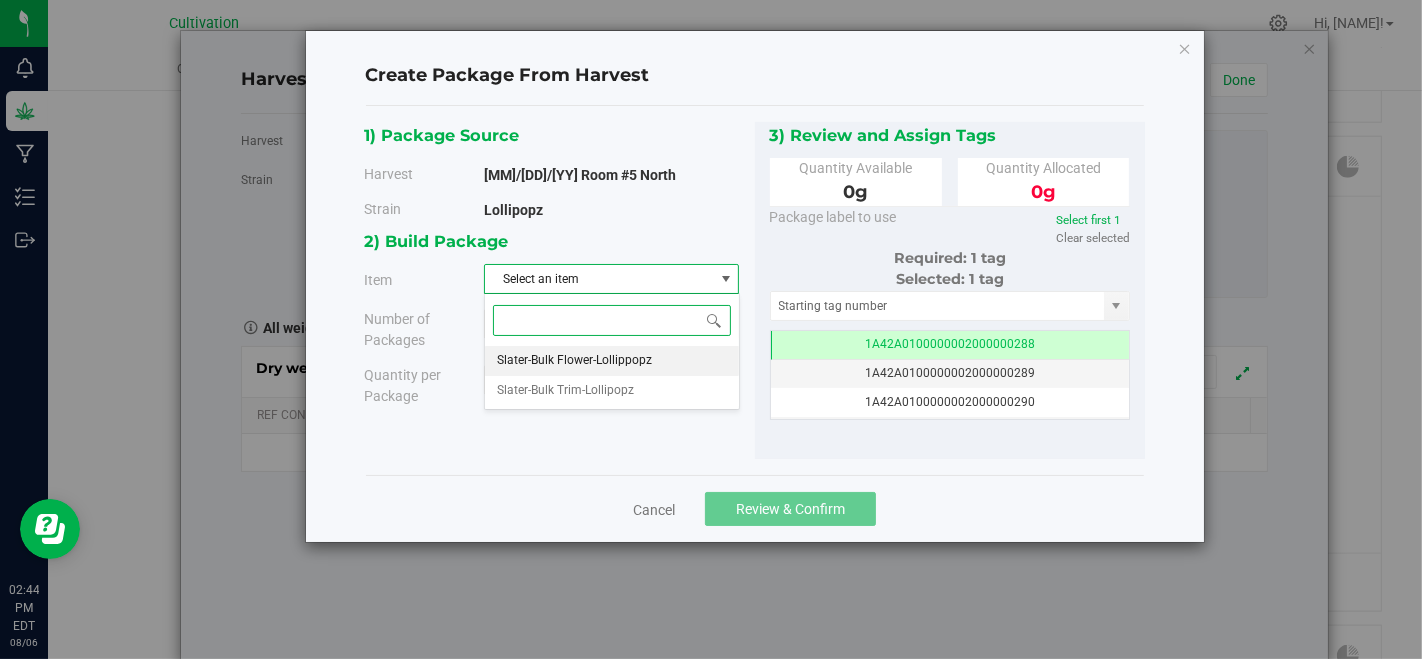 click on "Slater-Bulk Flower-Lollippopz" at bounding box center (611, 361) 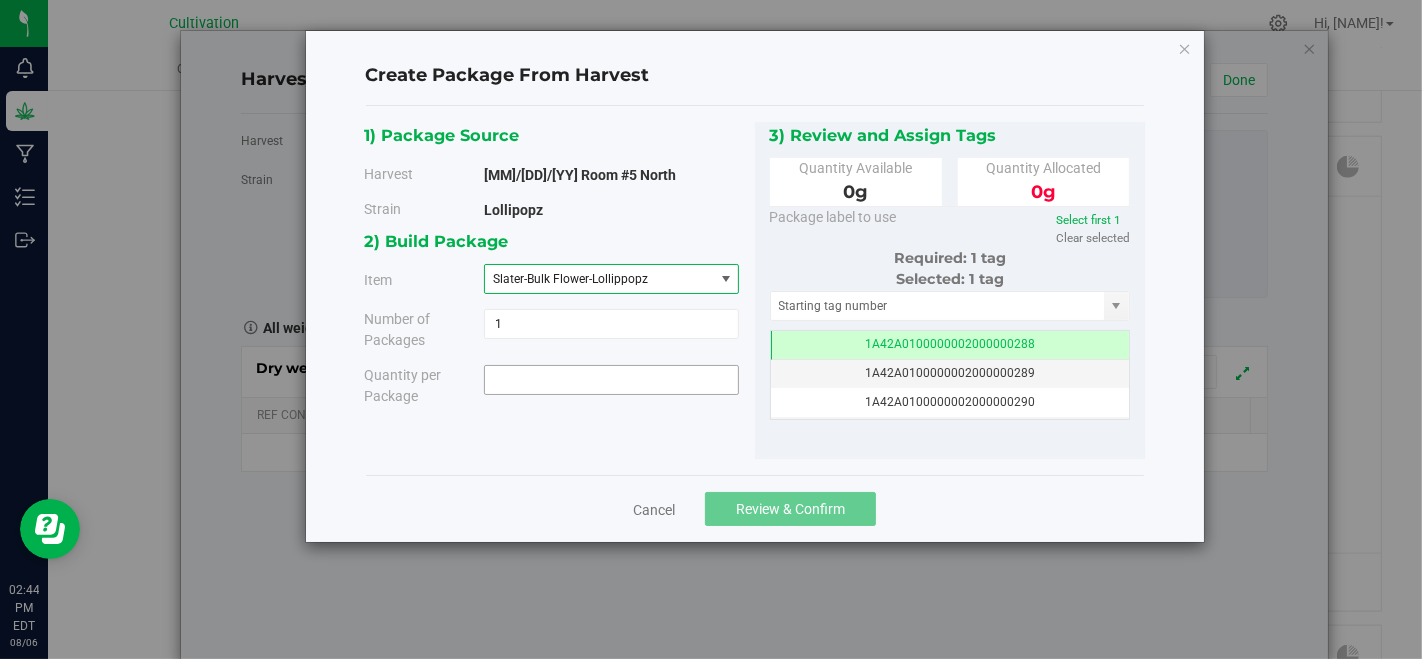 click at bounding box center [611, 380] 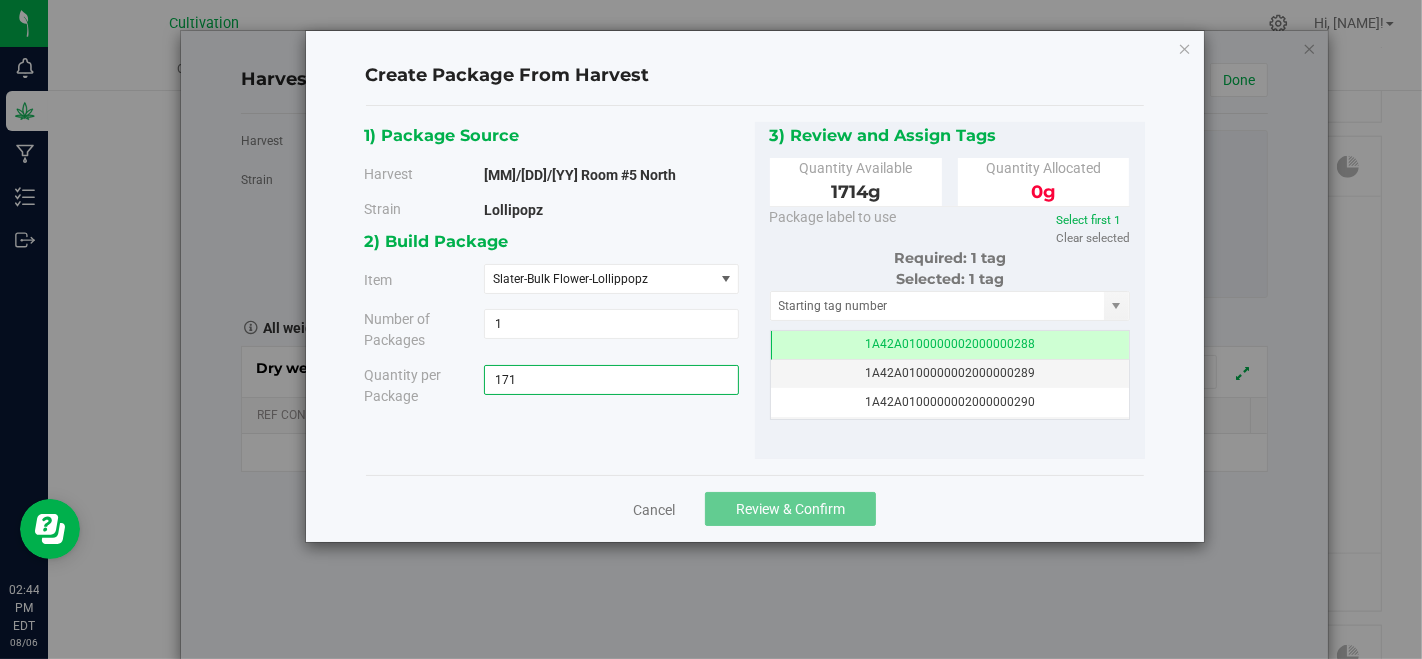 type on "1714" 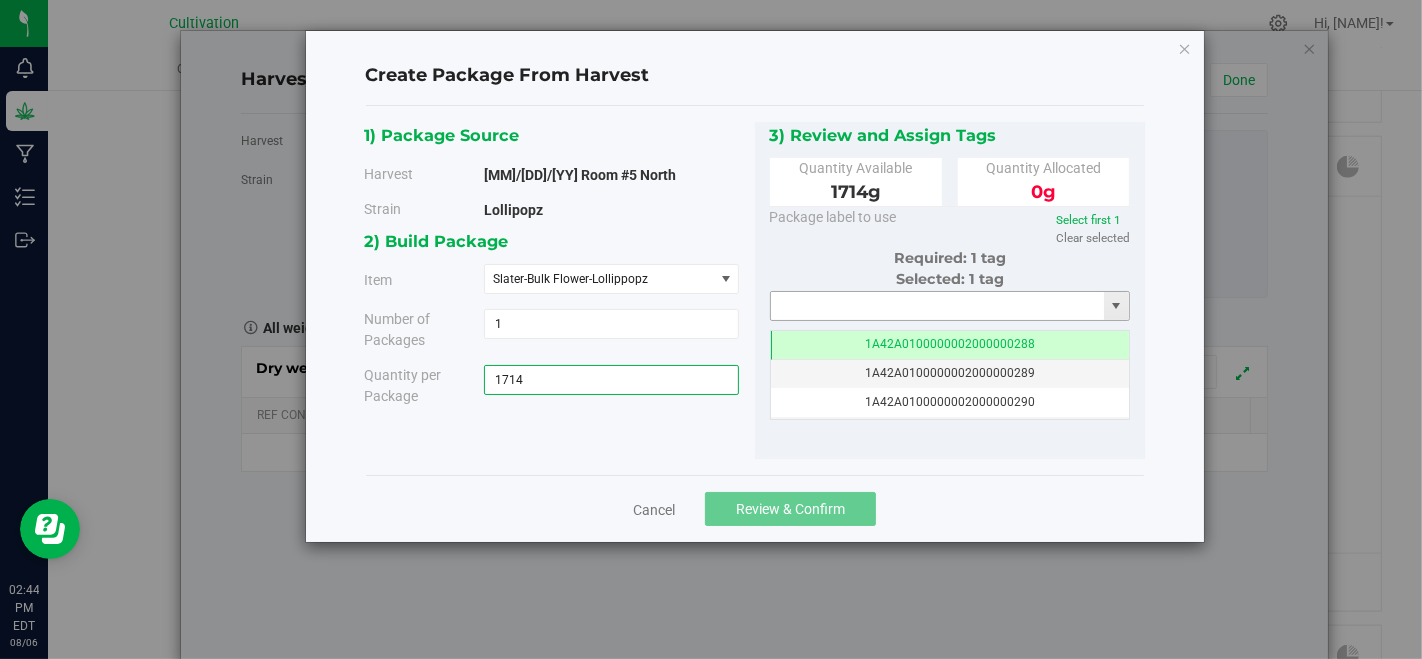type on "1714.0000 g" 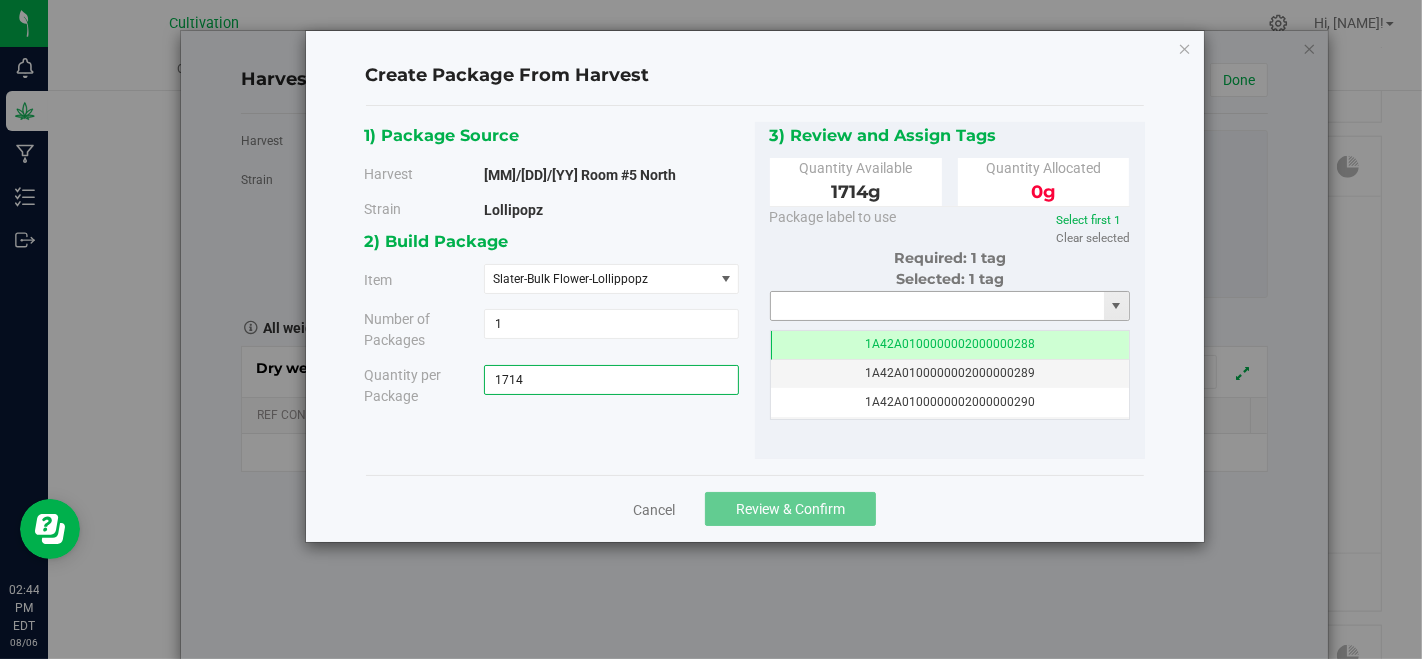 click at bounding box center (938, 306) 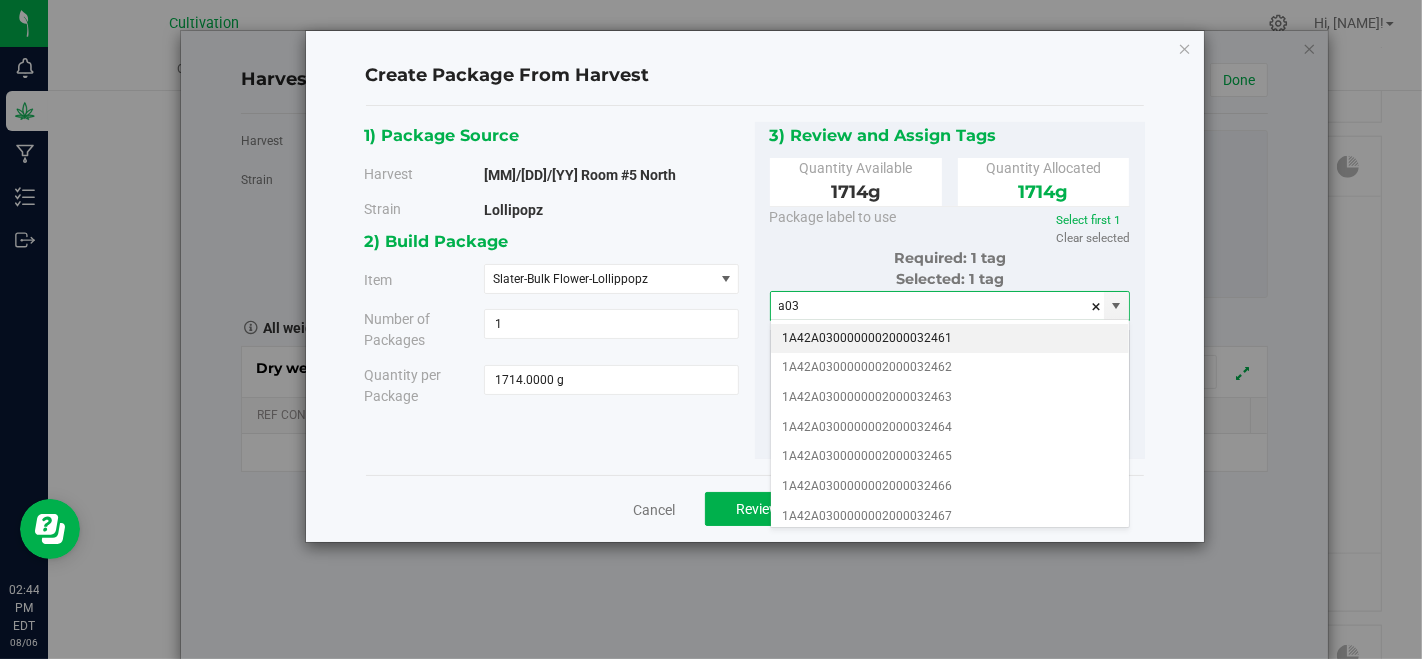 click on "1A42A0300000002000032461" at bounding box center [950, 339] 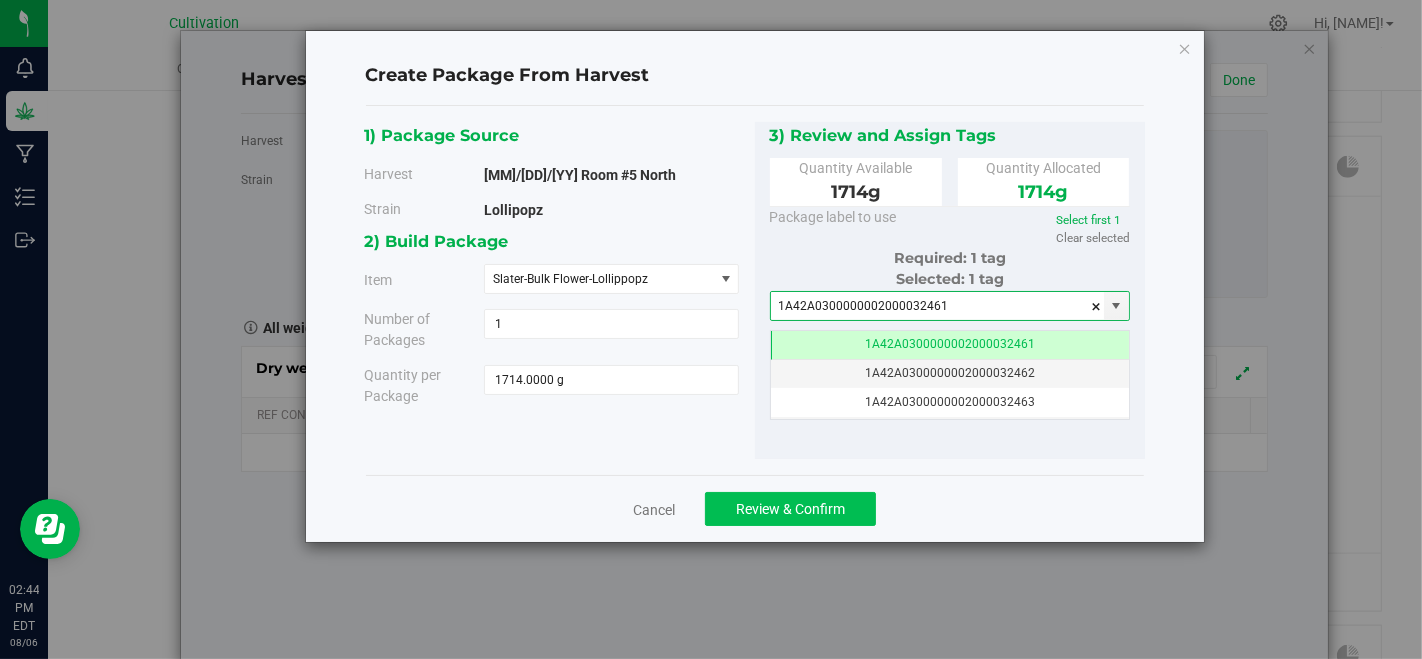 type on "1A42A0300000002000032461" 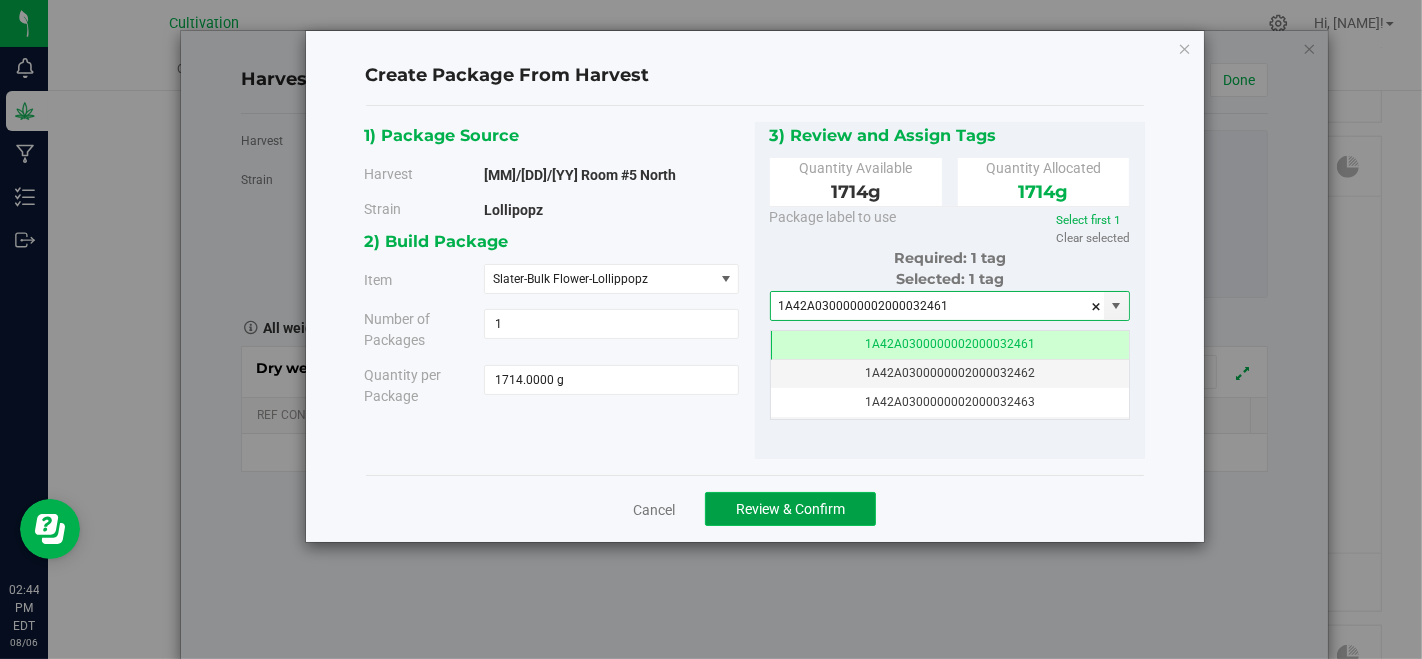 click on "Review & Confirm" 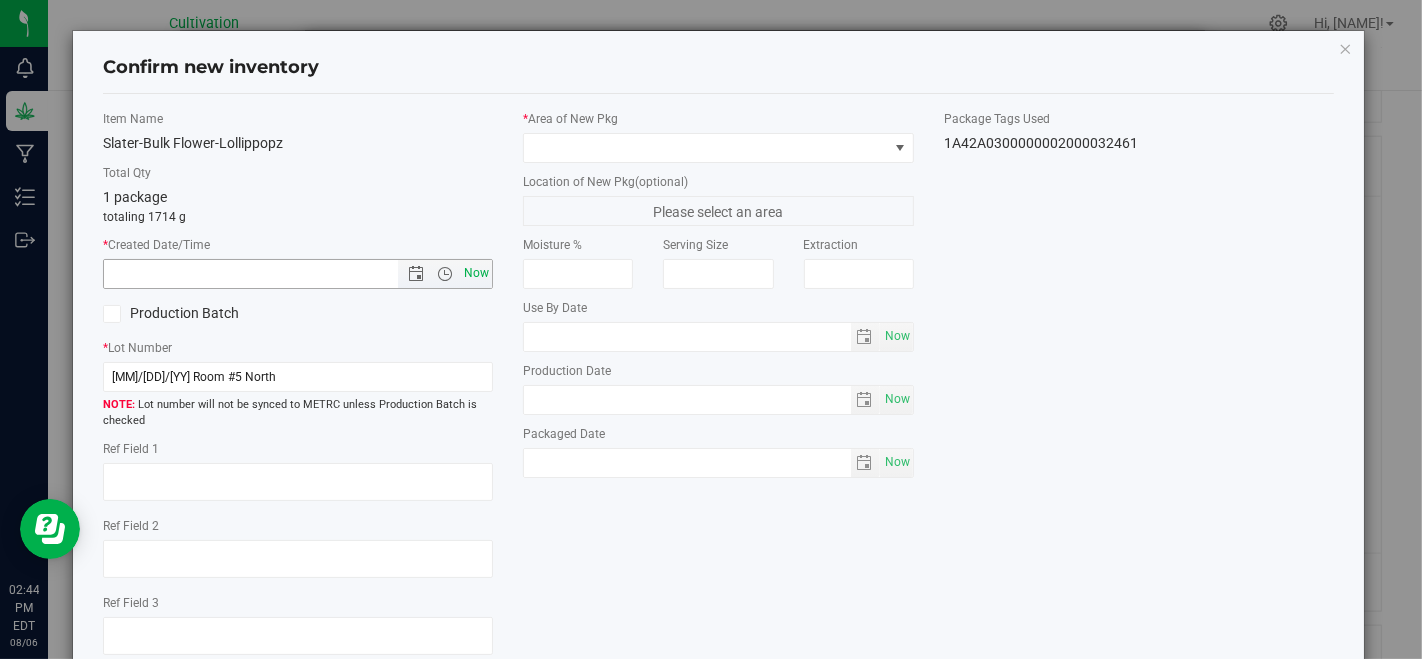 click on "Now" at bounding box center [477, 273] 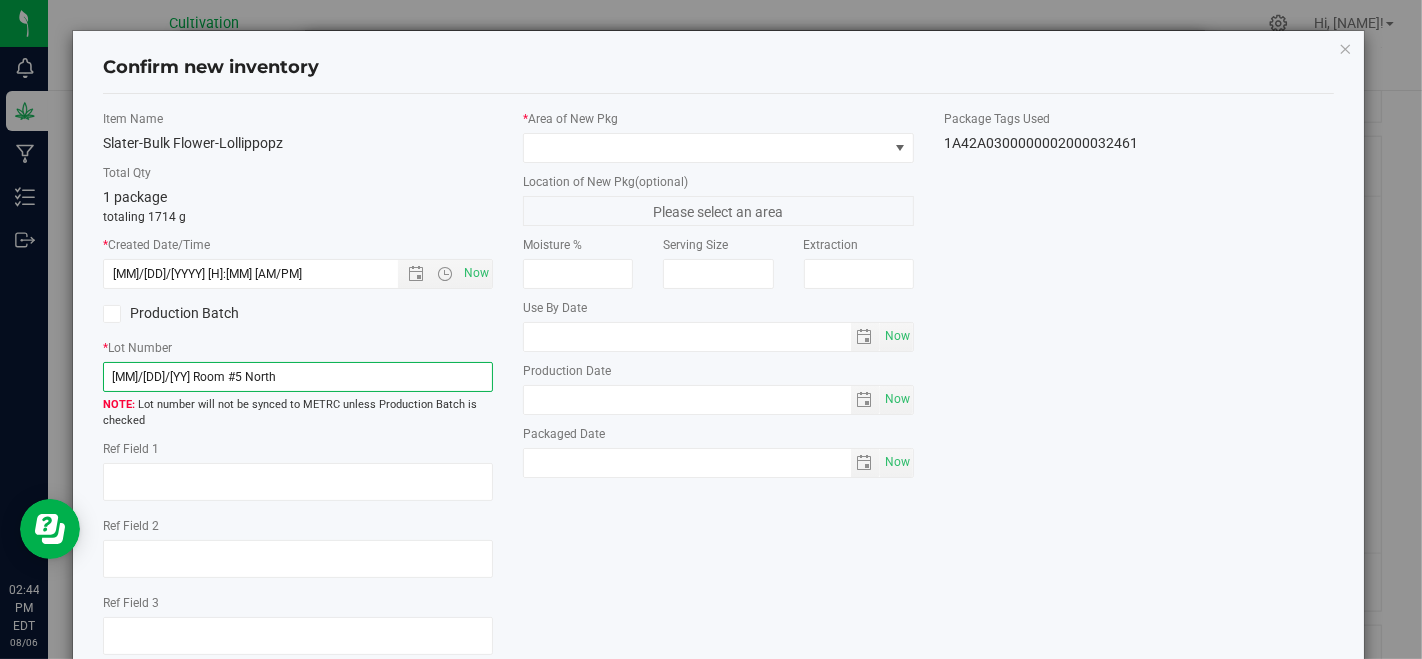 click on "[MM]/[DD]/[YY] Room #5 North" at bounding box center [298, 377] 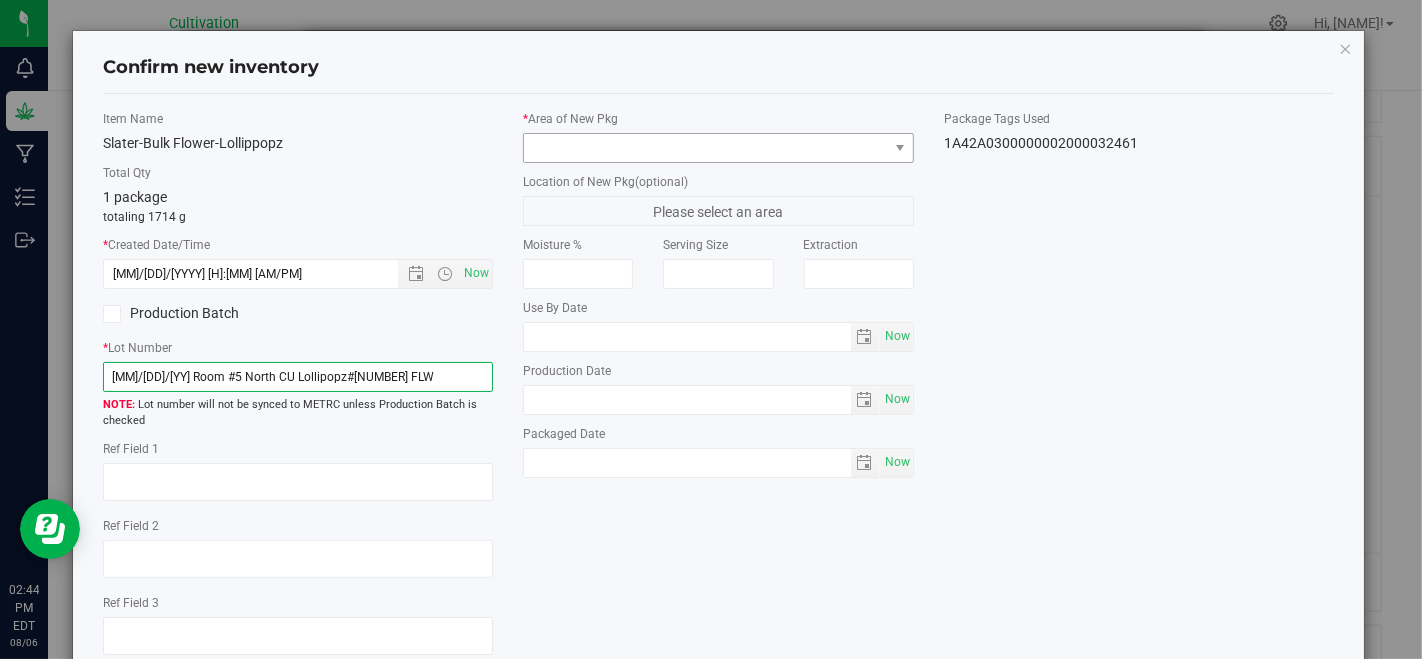 type on "[MM]/[DD]/[YY] Room #5 North CU Lollipopz#[NUMBER] FLW" 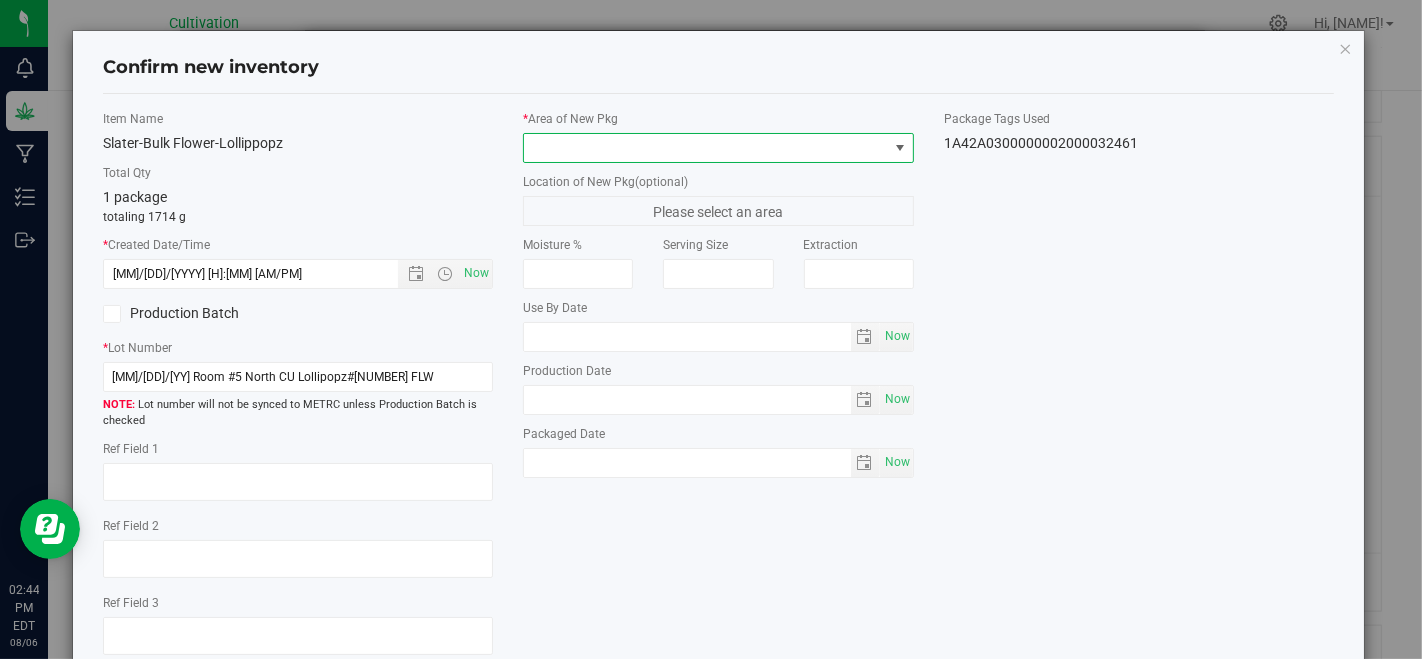 click at bounding box center [705, 148] 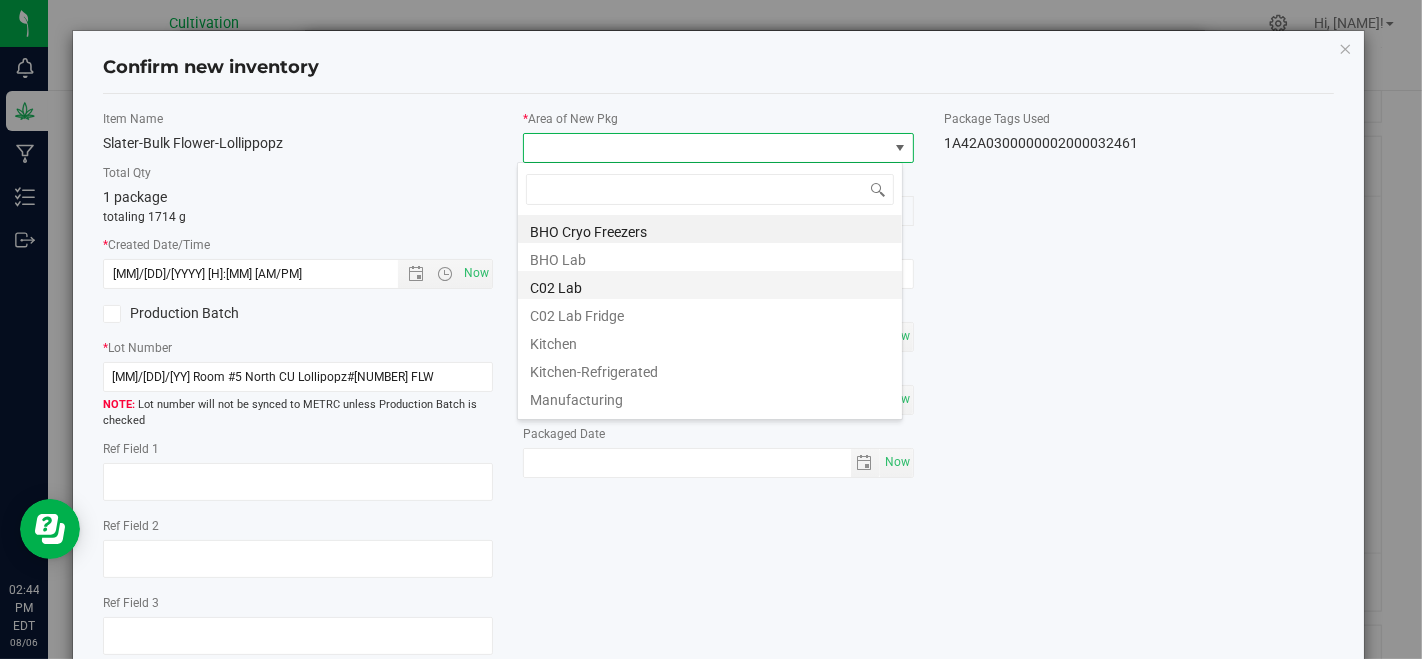 scroll, scrollTop: 99970, scrollLeft: 99614, axis: both 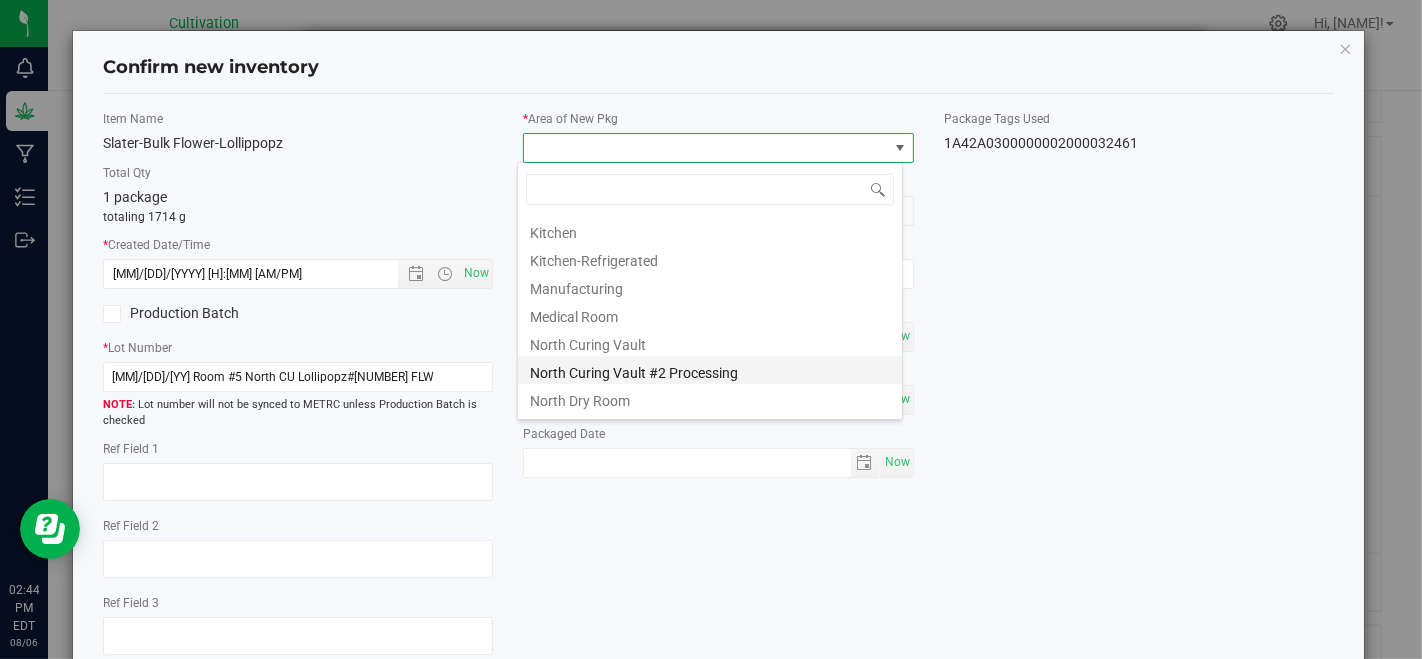 click on "North Curing Vault #2 Processing" at bounding box center [710, 370] 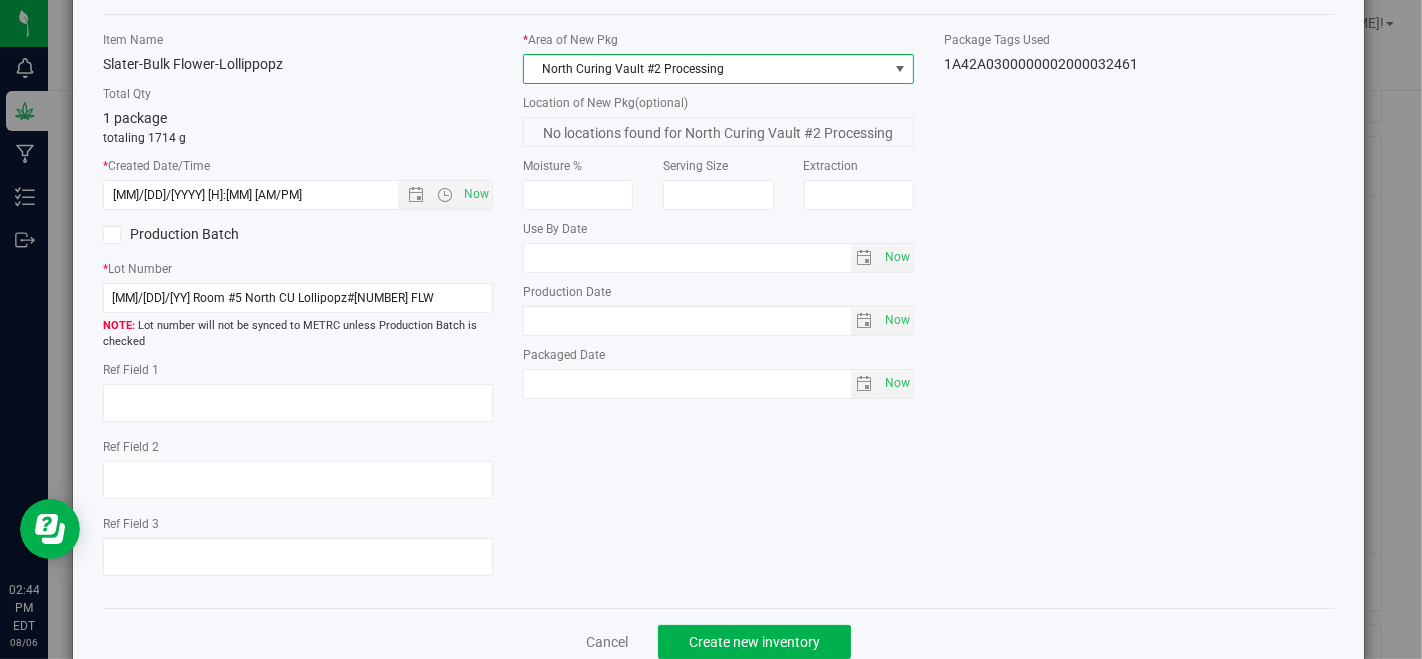 scroll, scrollTop: 122, scrollLeft: 0, axis: vertical 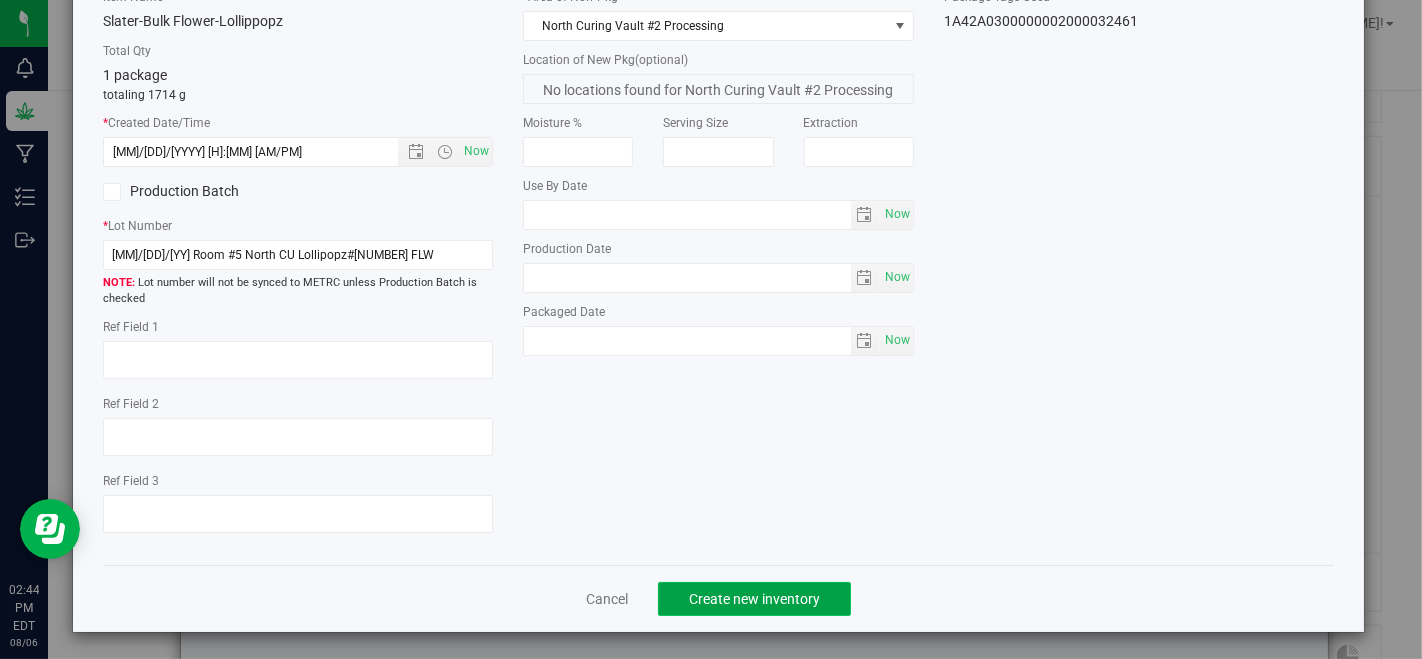 click on "Create new inventory" 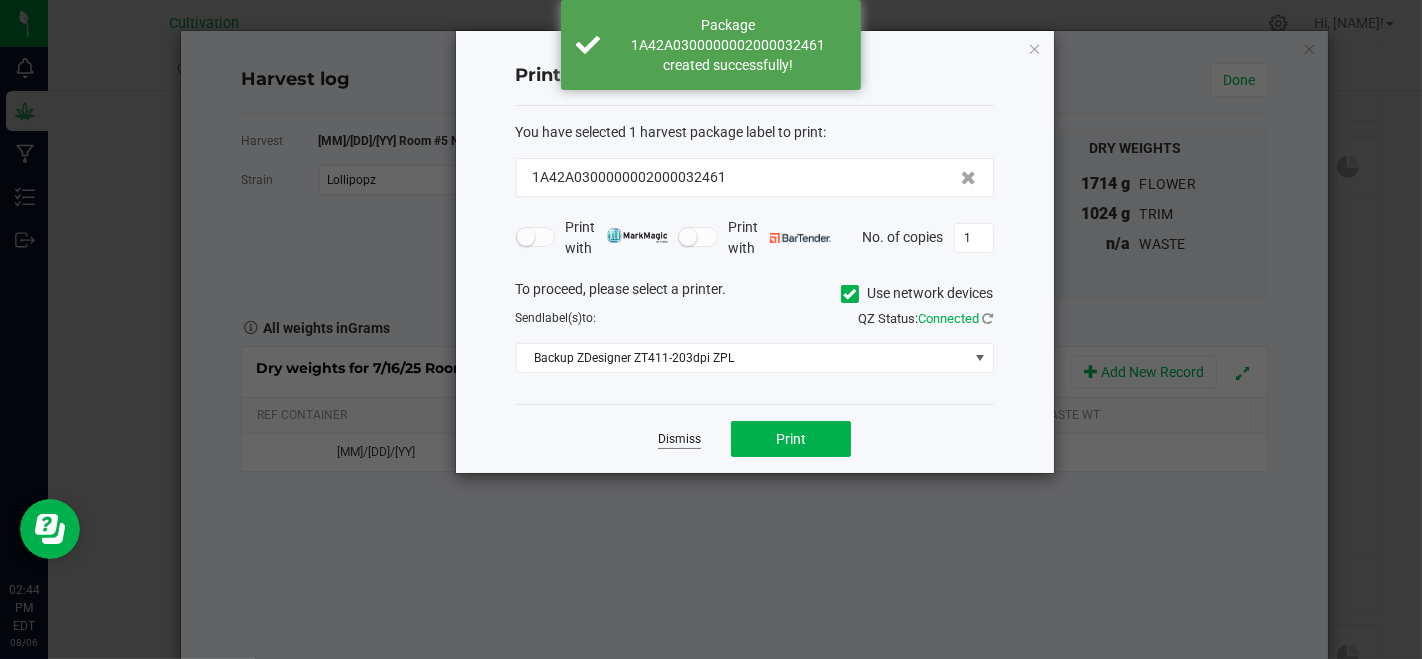 click on "Dismiss" 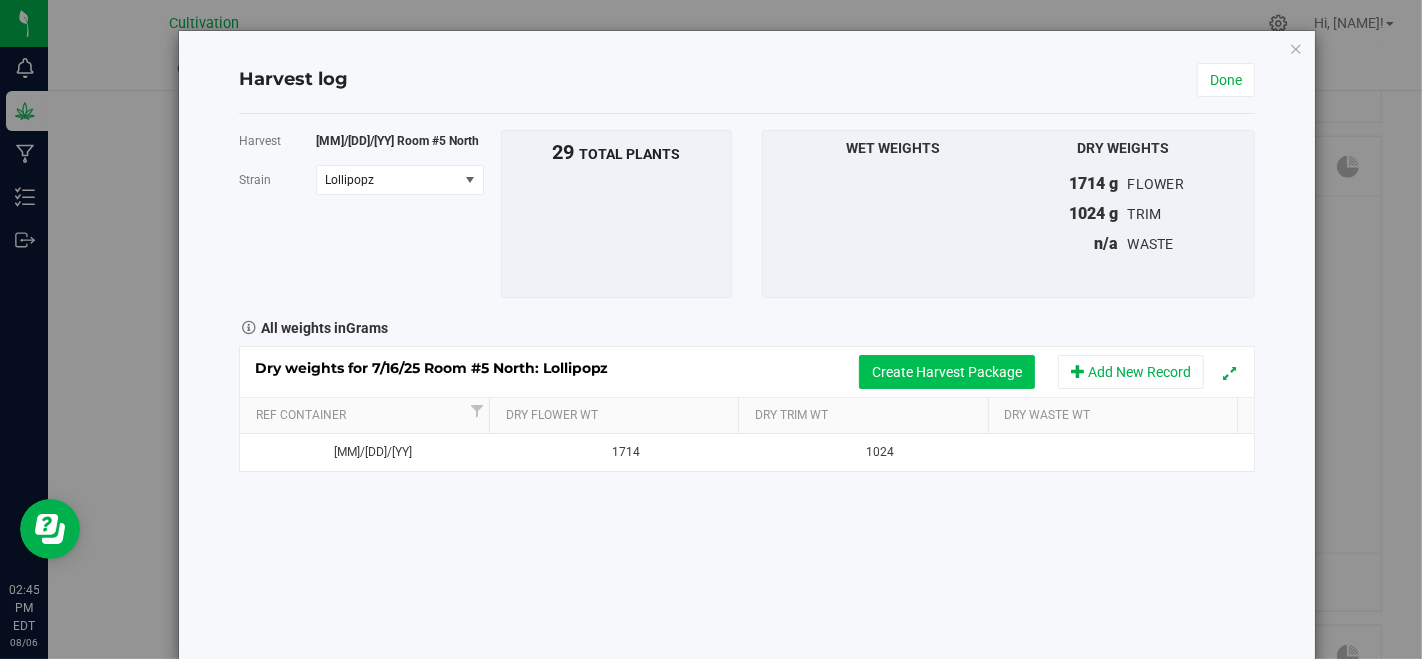 click on "Create Harvest Package" at bounding box center (947, 372) 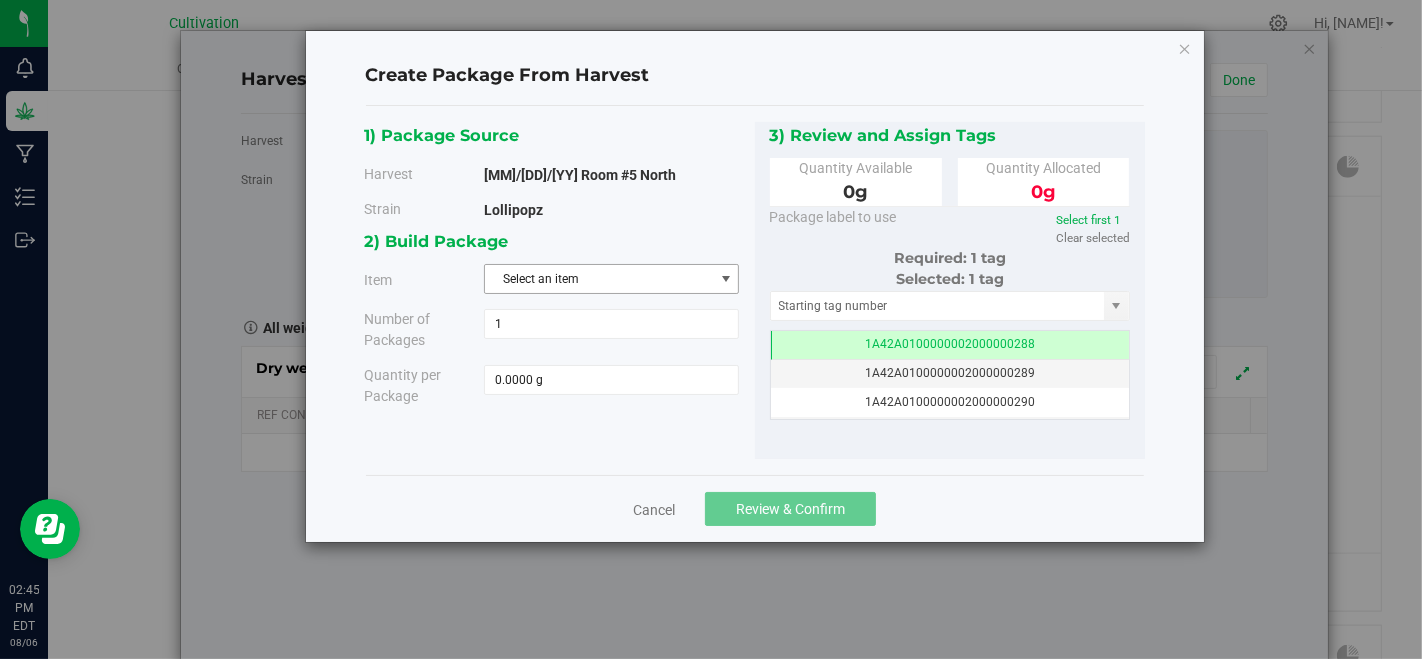 click on "Select an item" at bounding box center (599, 279) 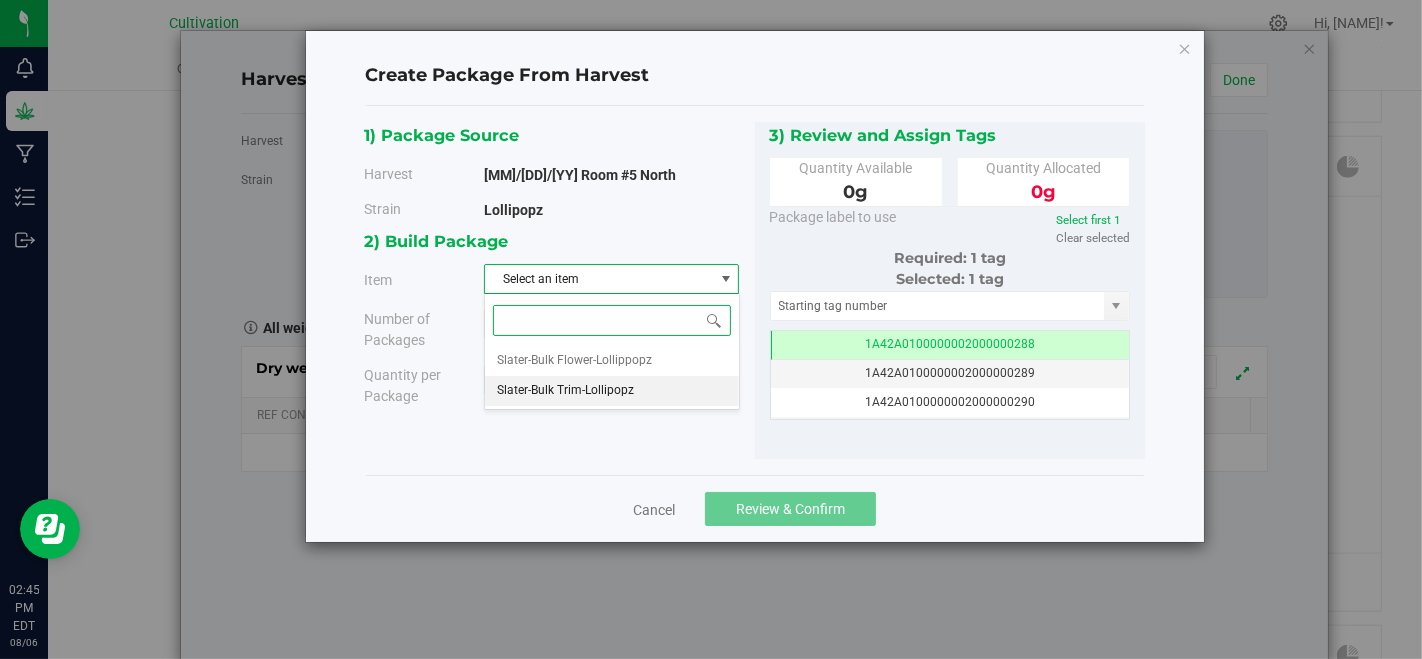 click on "Slater-Bulk Trim-Lollipopz" at bounding box center (611, 391) 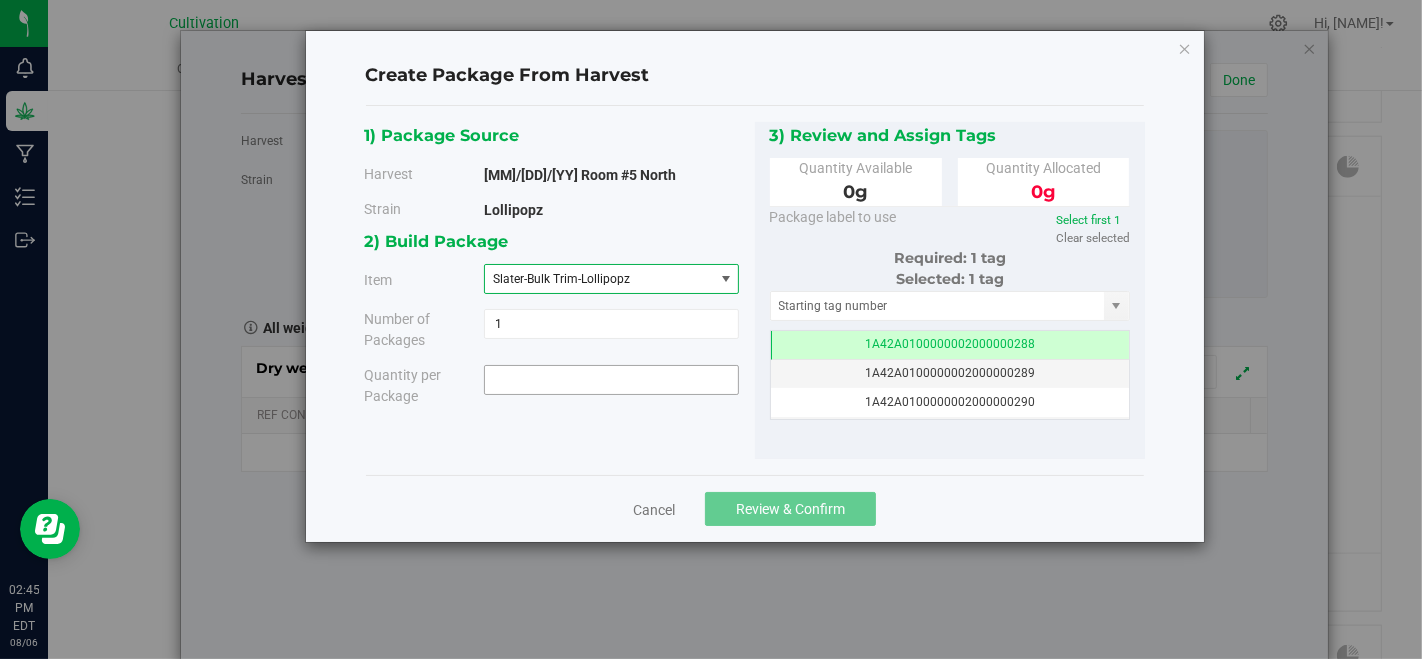 click at bounding box center [611, 380] 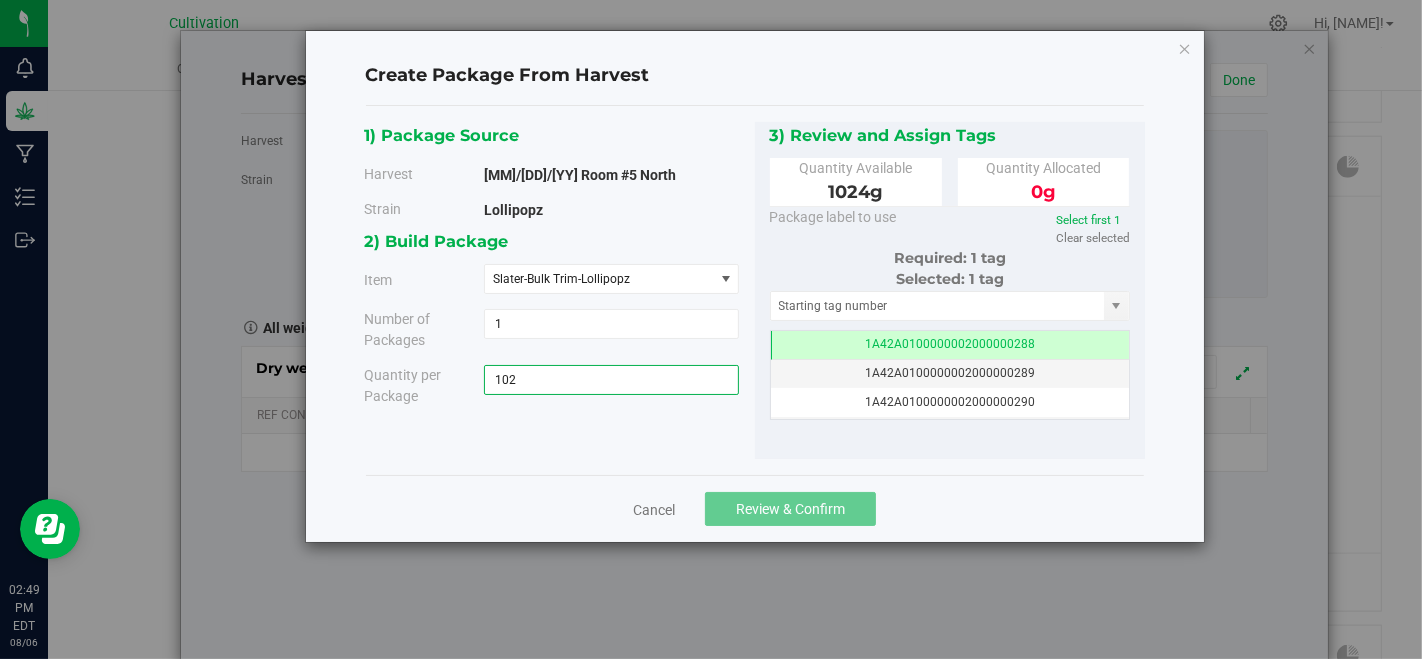 type on "1024" 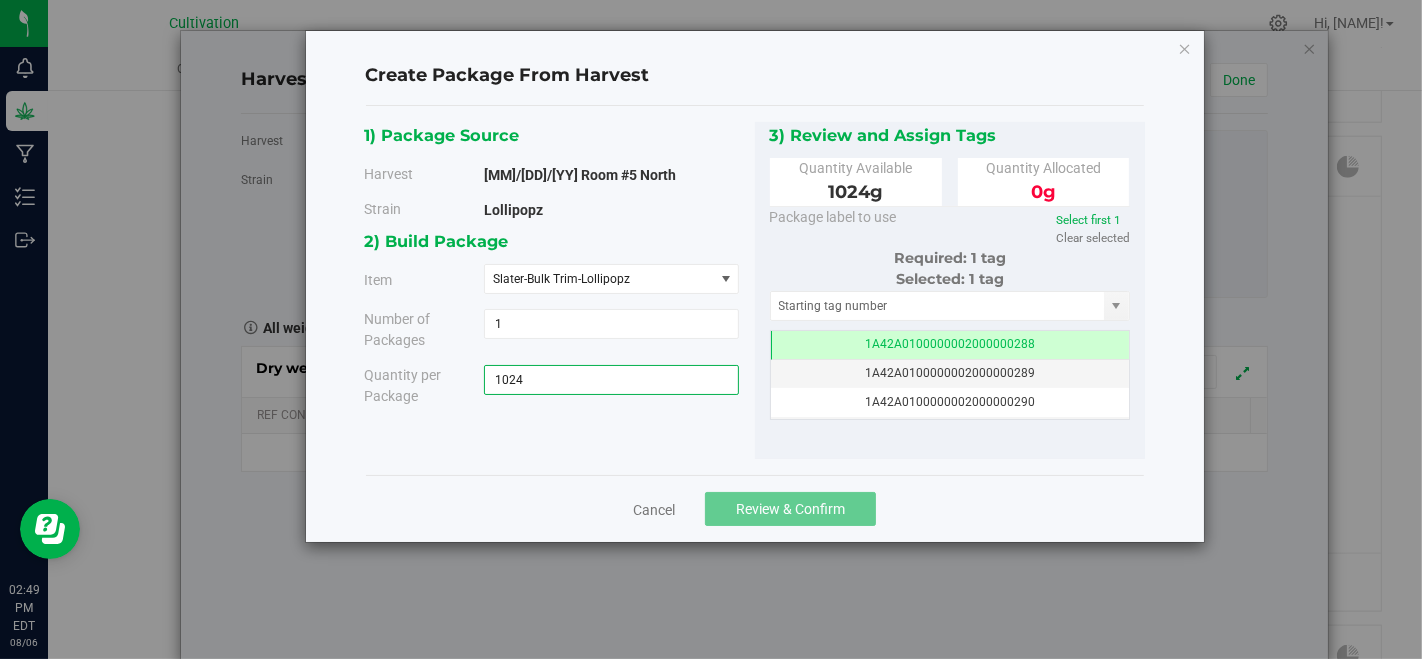type on "1024.0000 g" 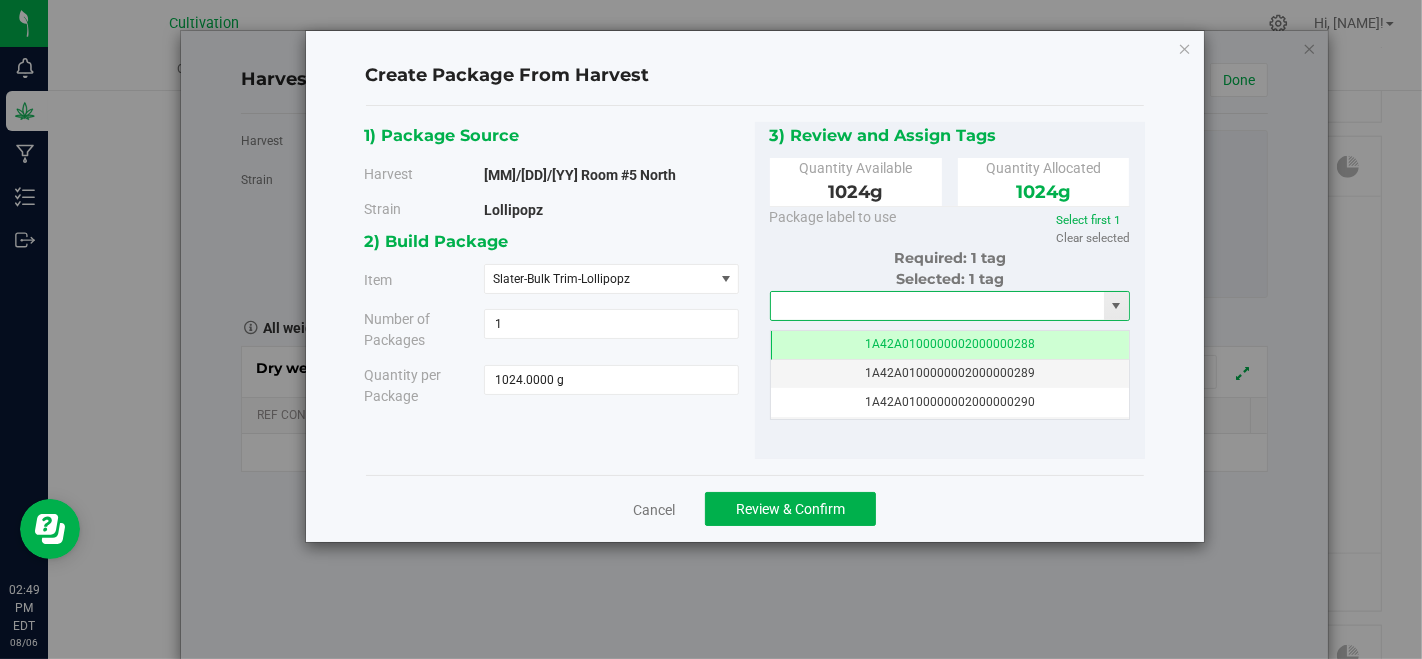 click at bounding box center (938, 306) 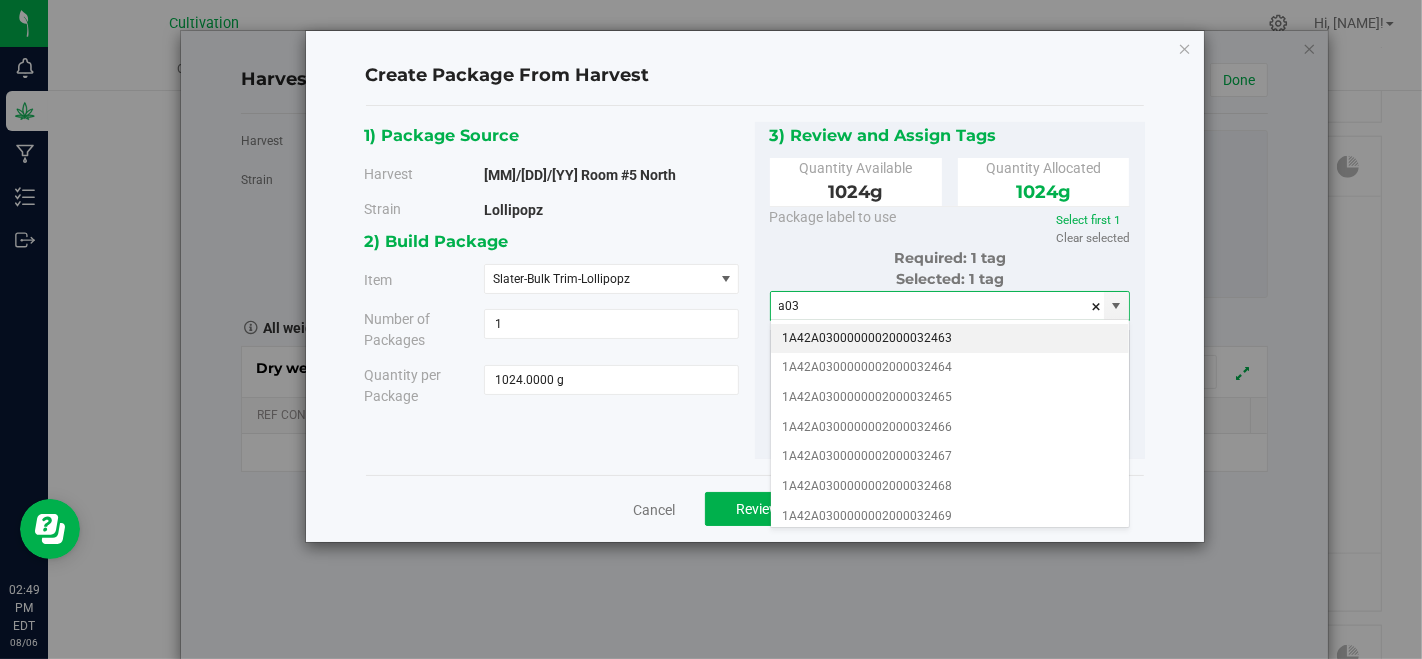 click on "1A42A0300000002000032463" at bounding box center [950, 339] 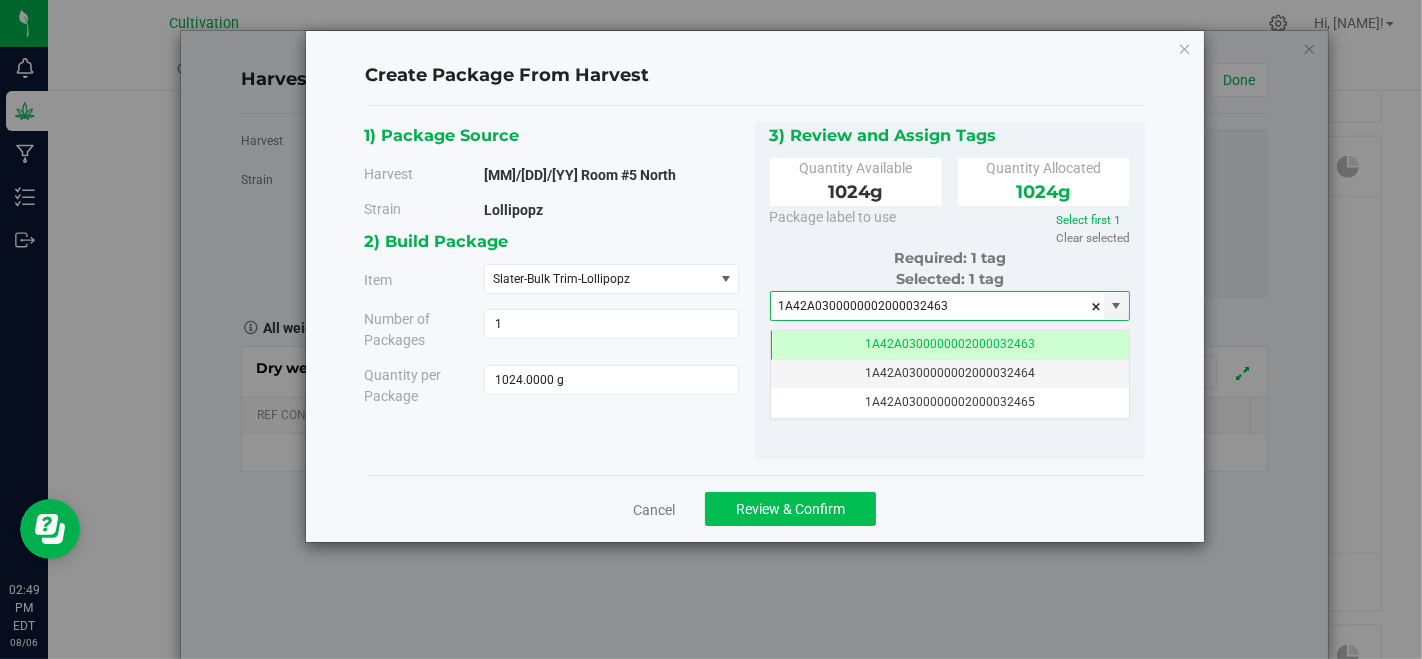 type on "1A42A0300000002000032463" 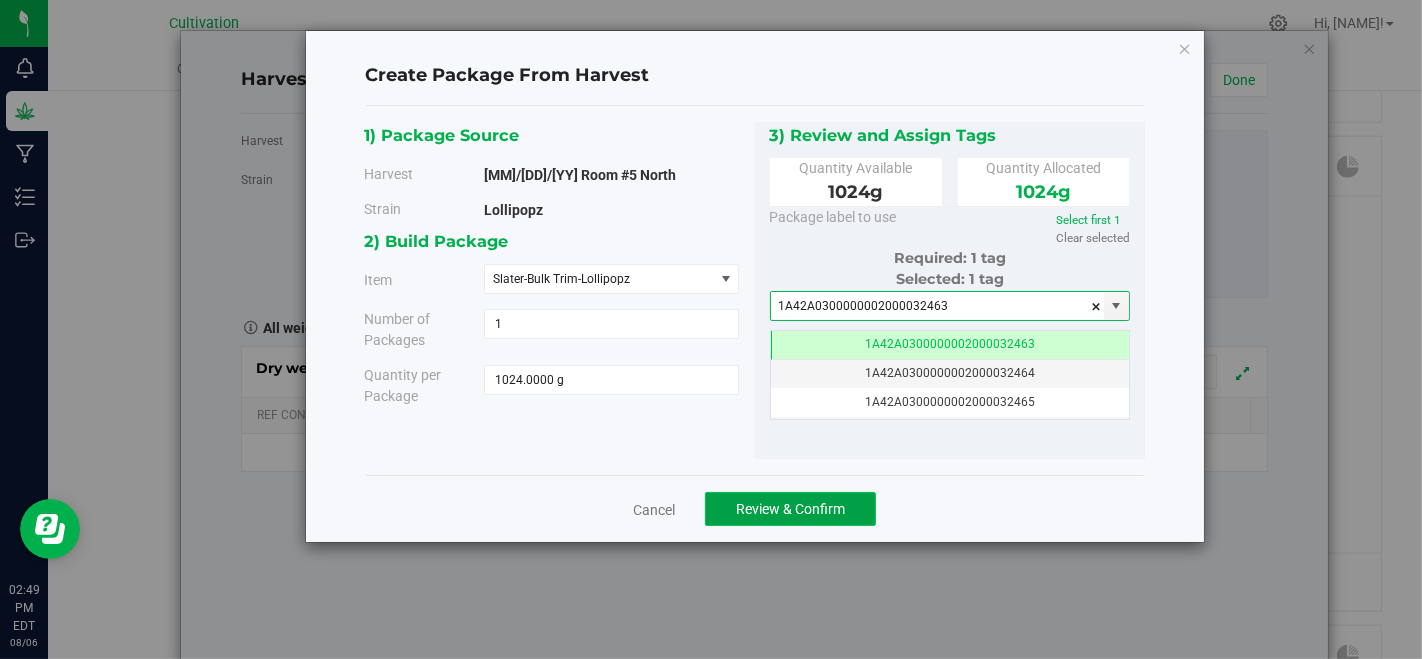 click on "Review & Confirm" 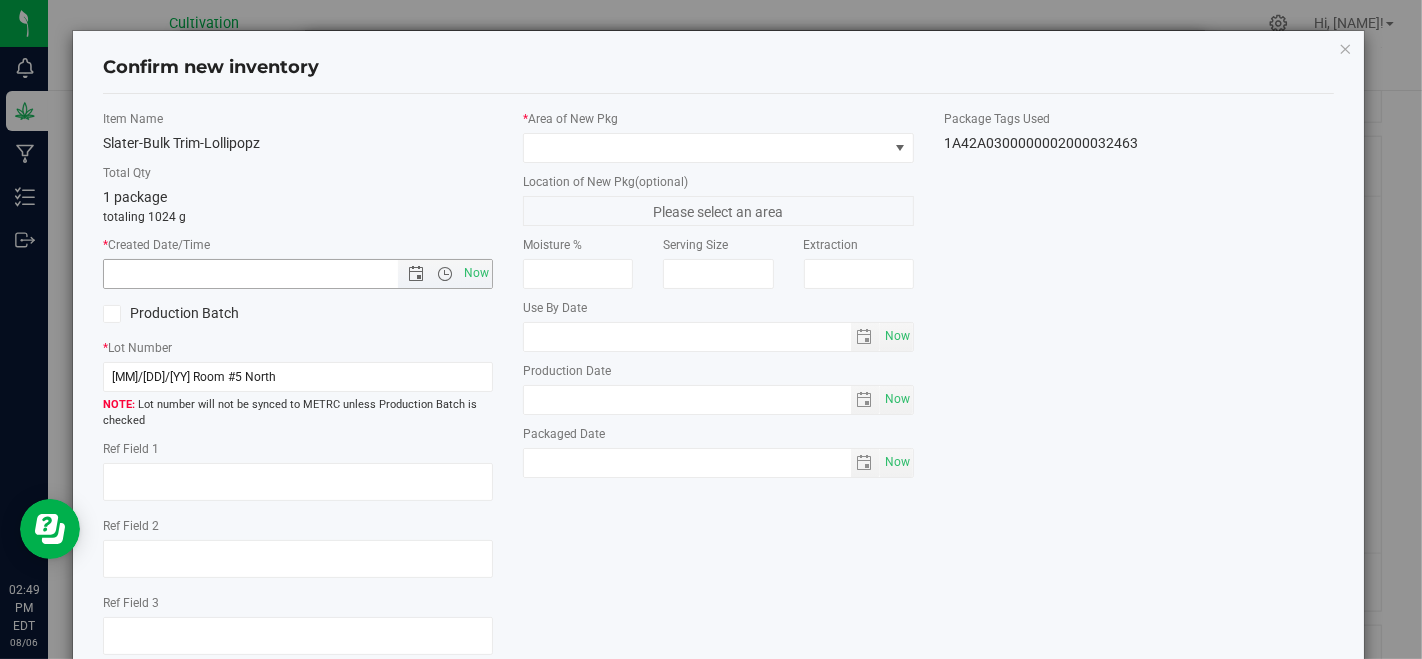 drag, startPoint x: 469, startPoint y: 278, endPoint x: 453, endPoint y: 335, distance: 59.20304 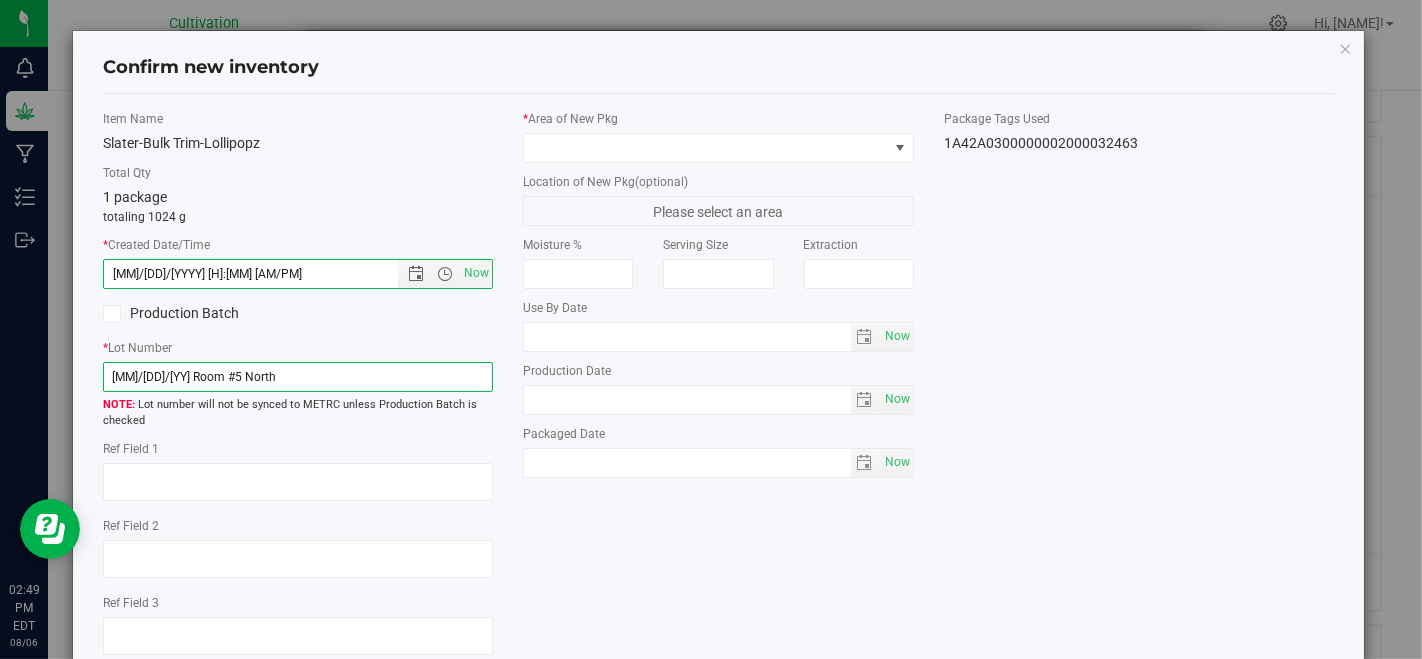 click on "[MM]/[DD]/[YY] Room #5 North" at bounding box center (298, 377) 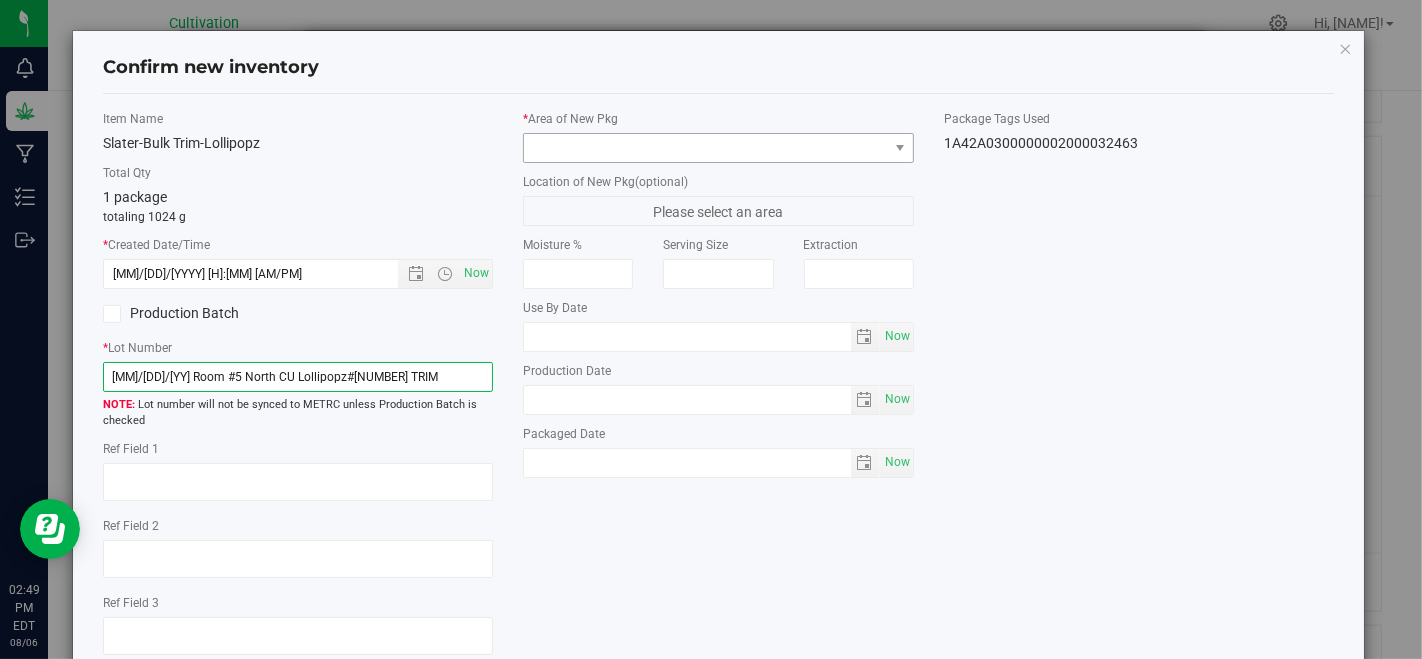 type on "[MM]/[DD]/[YY] Room #5 North CU Lollipopz#[NUMBER] TRIM" 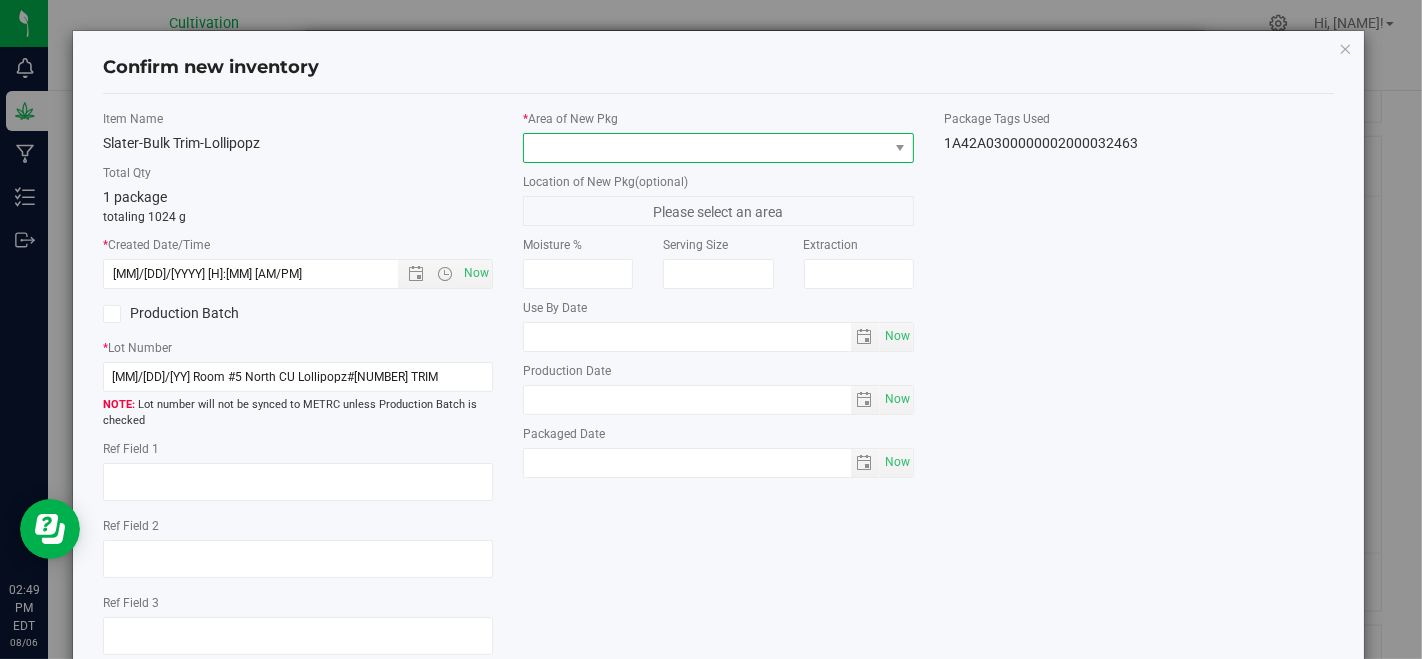 click at bounding box center (705, 148) 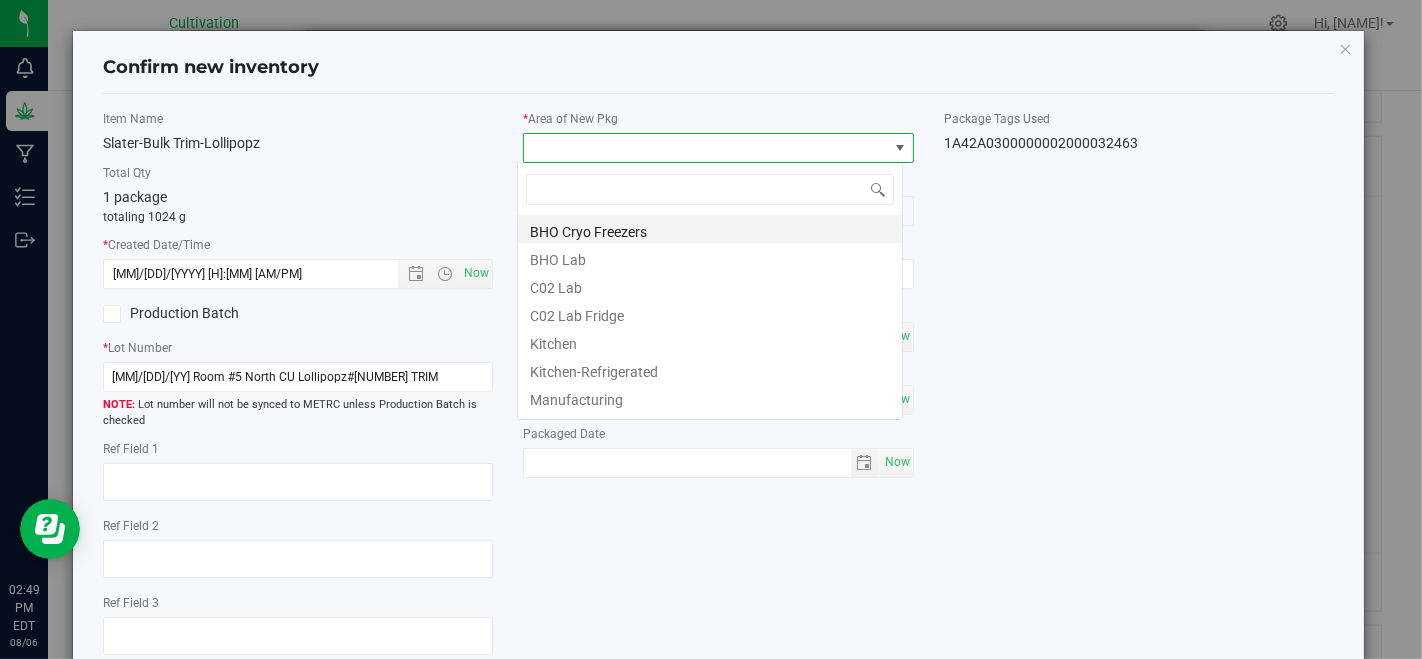 scroll, scrollTop: 99970, scrollLeft: 99614, axis: both 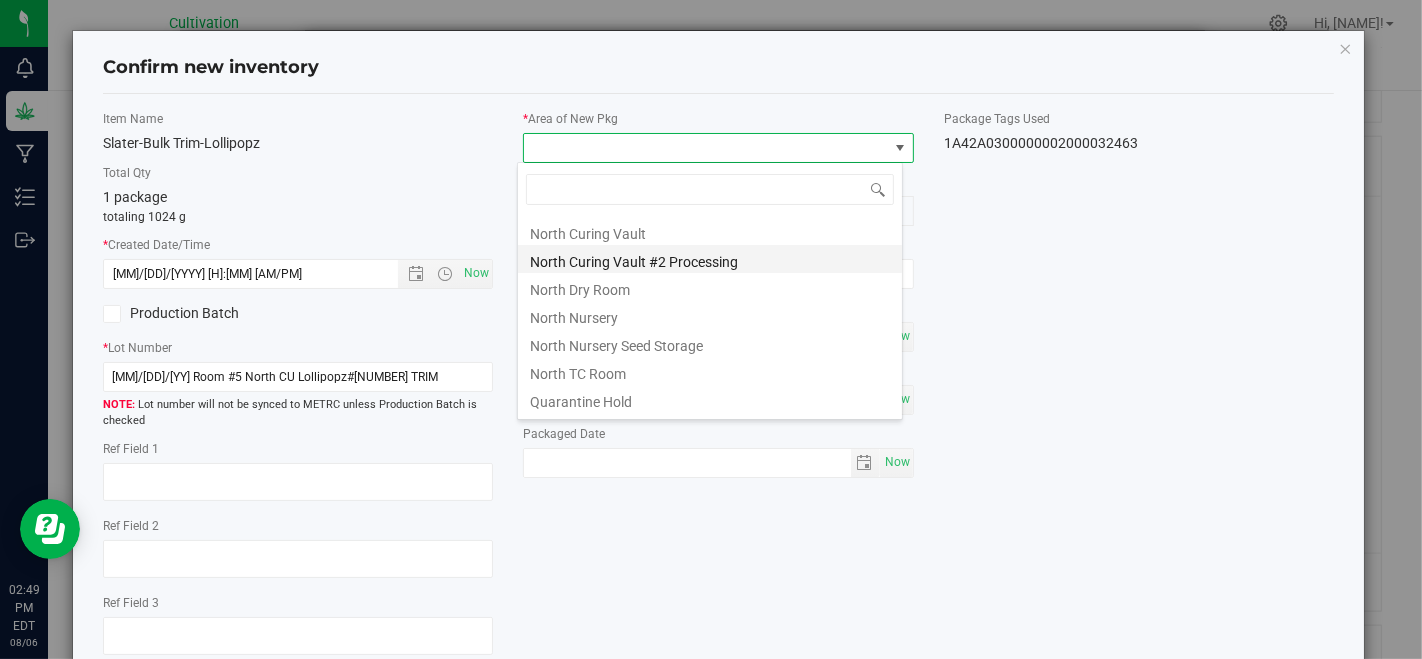 click on "North Curing Vault #2 Processing" at bounding box center (710, 259) 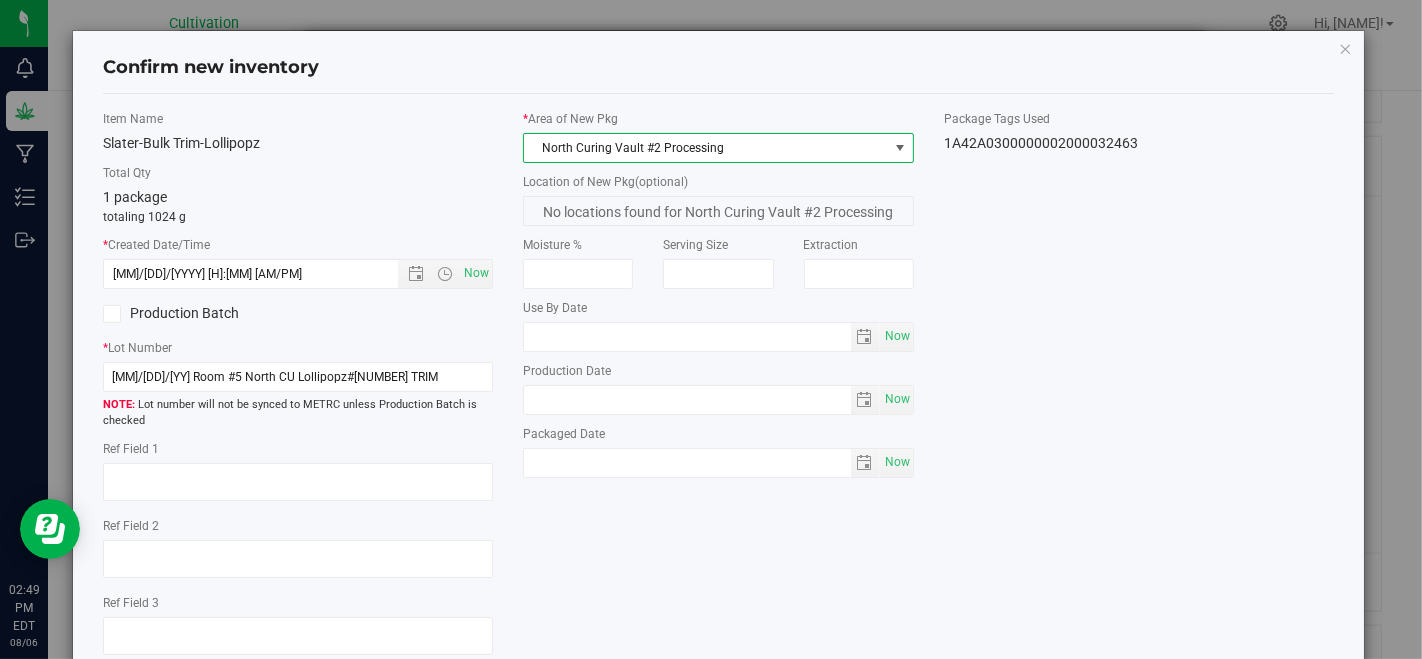 click on "North Curing Vault #2 Processing" at bounding box center [705, 148] 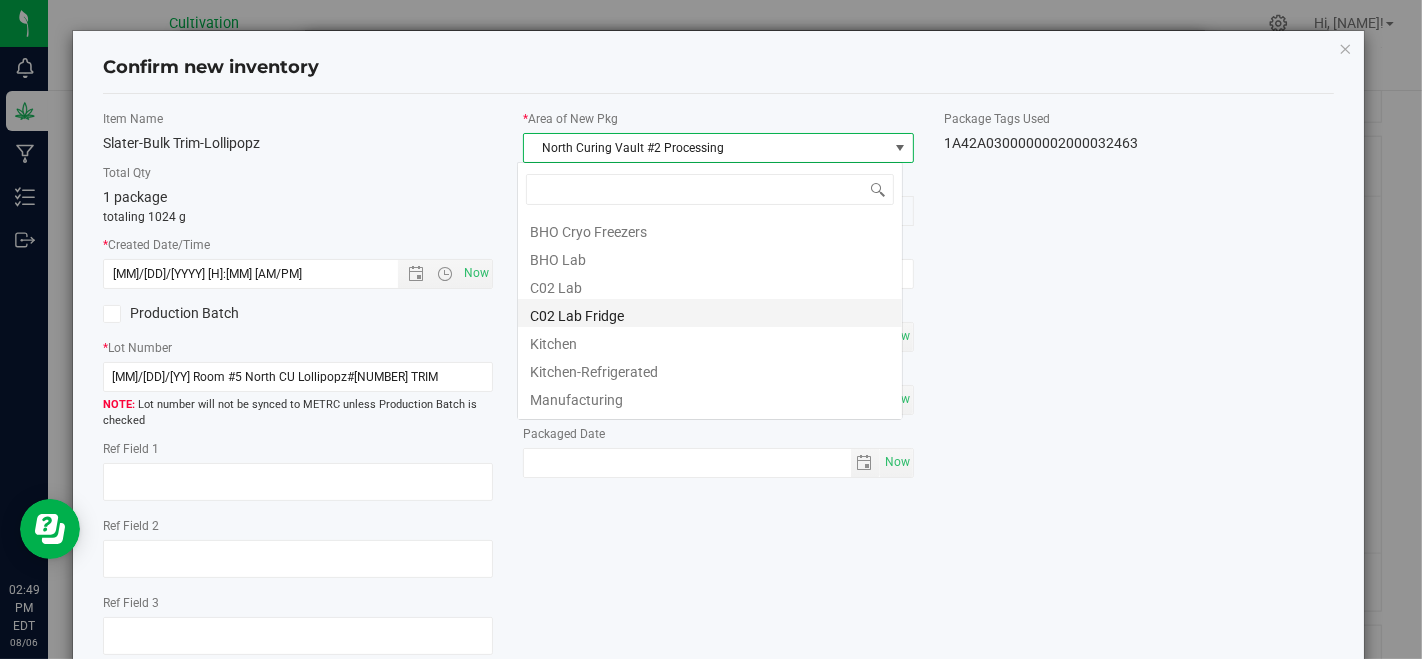 scroll, scrollTop: 80, scrollLeft: 0, axis: vertical 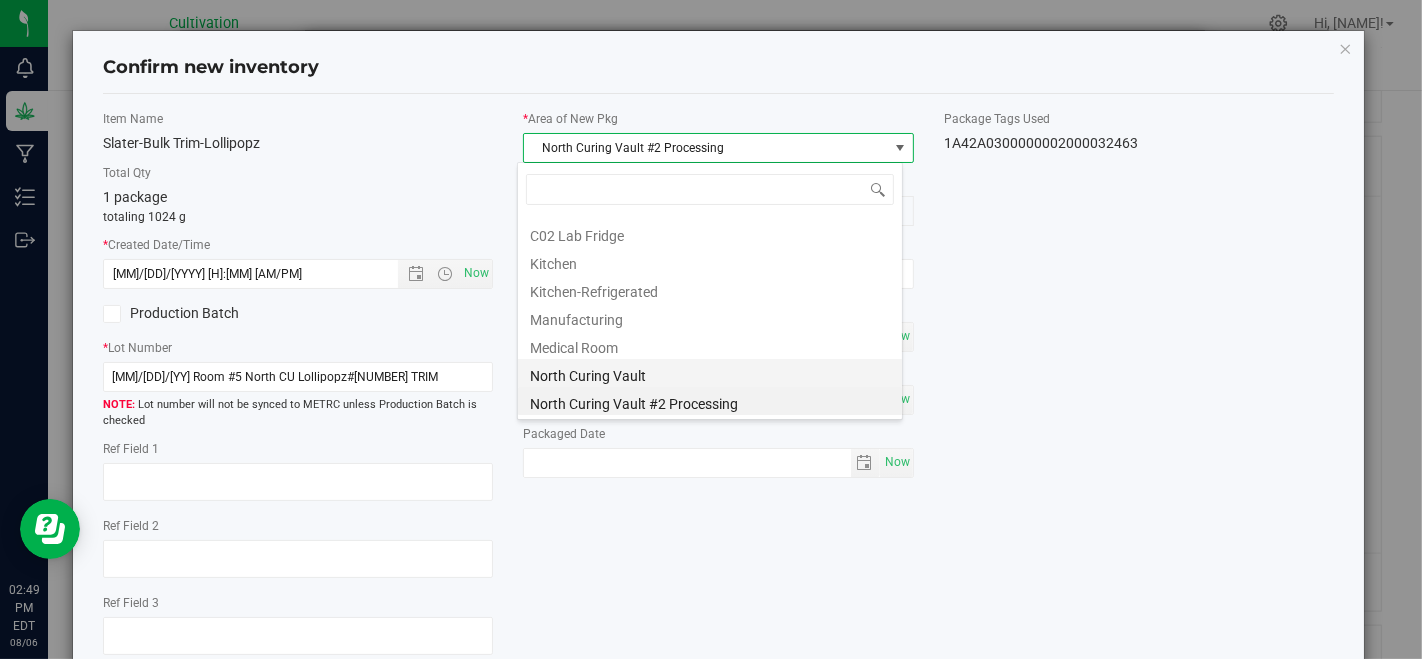 click on "North Curing Vault" at bounding box center (710, 373) 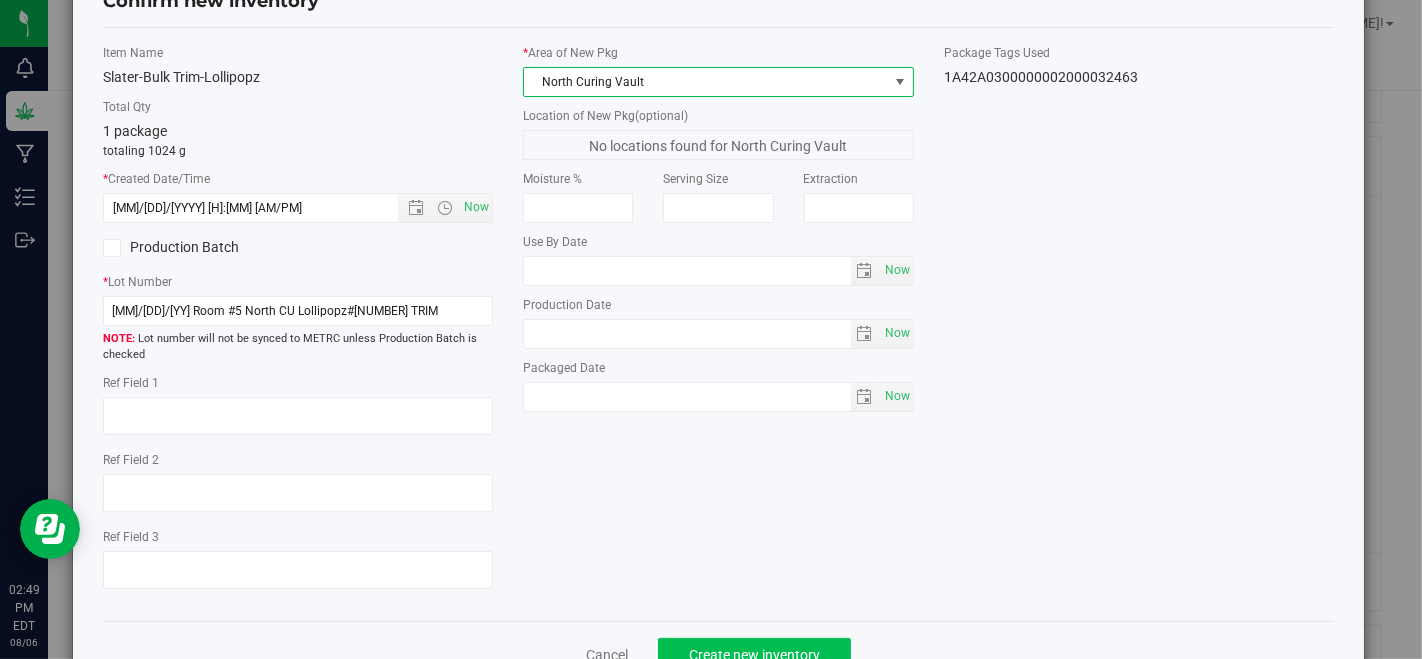 scroll, scrollTop: 122, scrollLeft: 0, axis: vertical 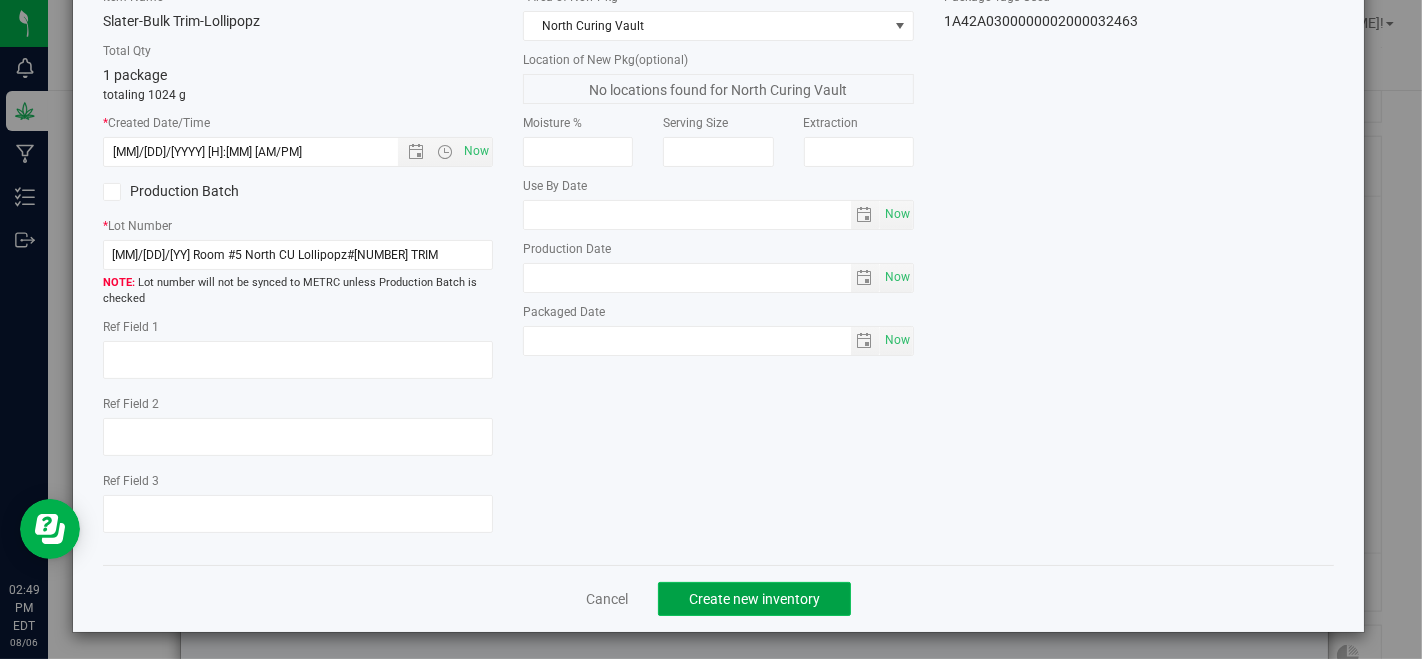 click on "Create new inventory" 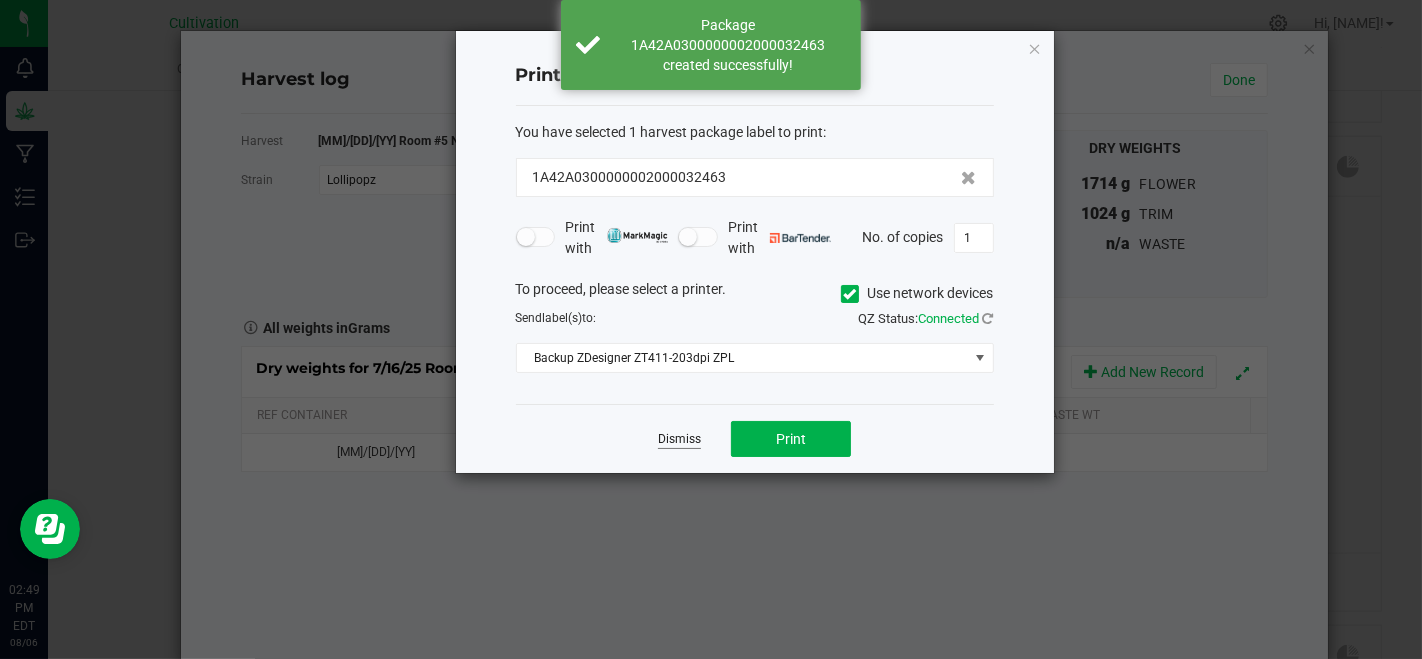 click on "Dismiss" 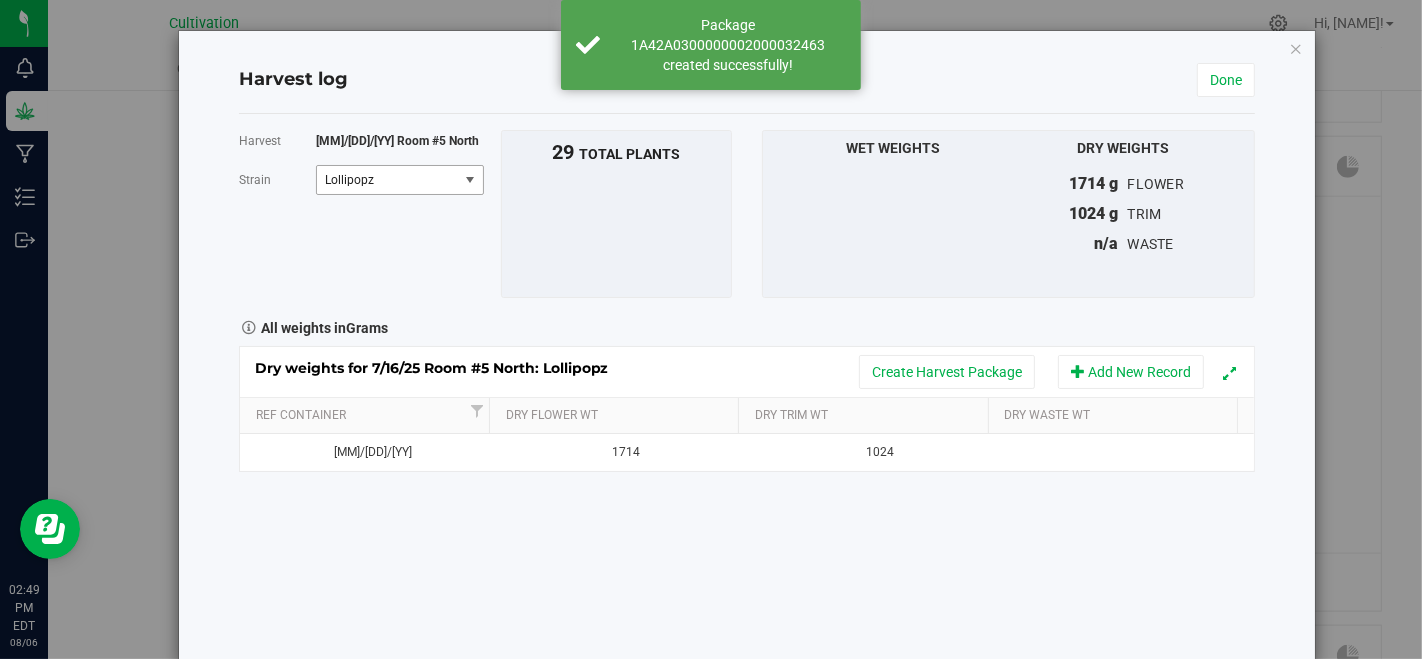 click on "Lollipopz" at bounding box center (385, 180) 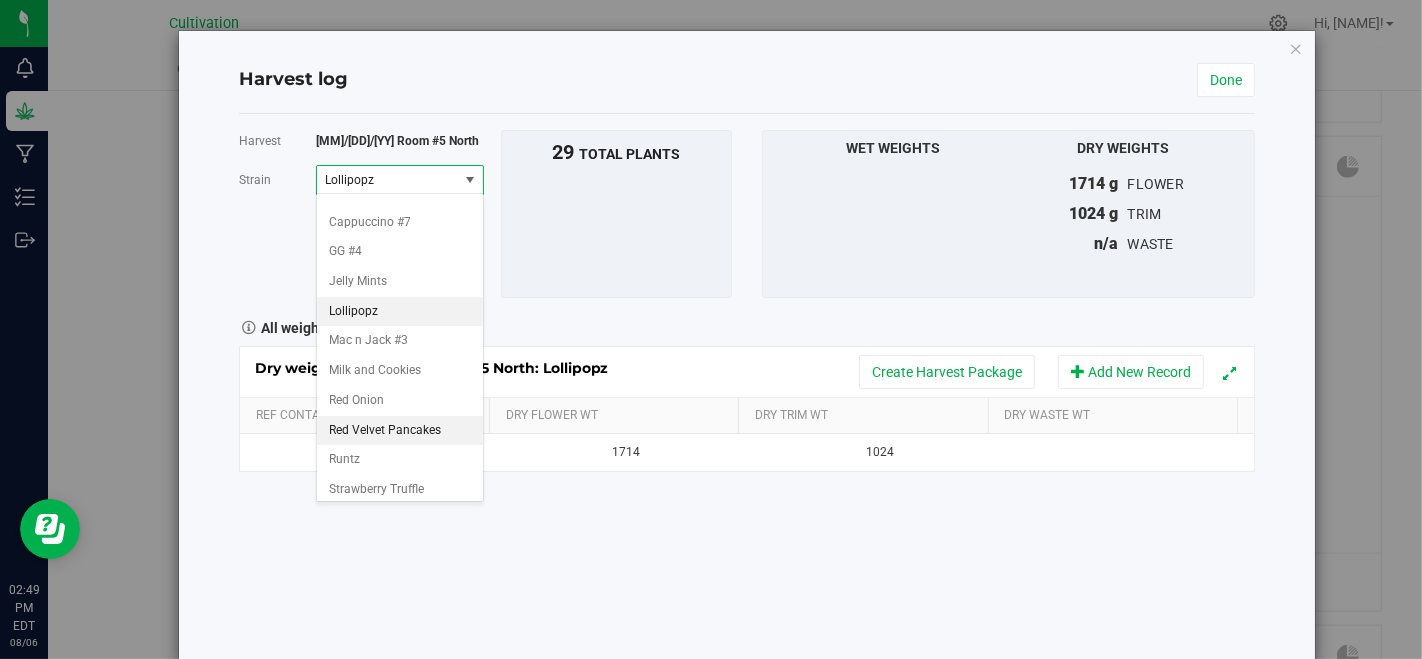 click on "Red Velvet Pancakes" at bounding box center [385, 431] 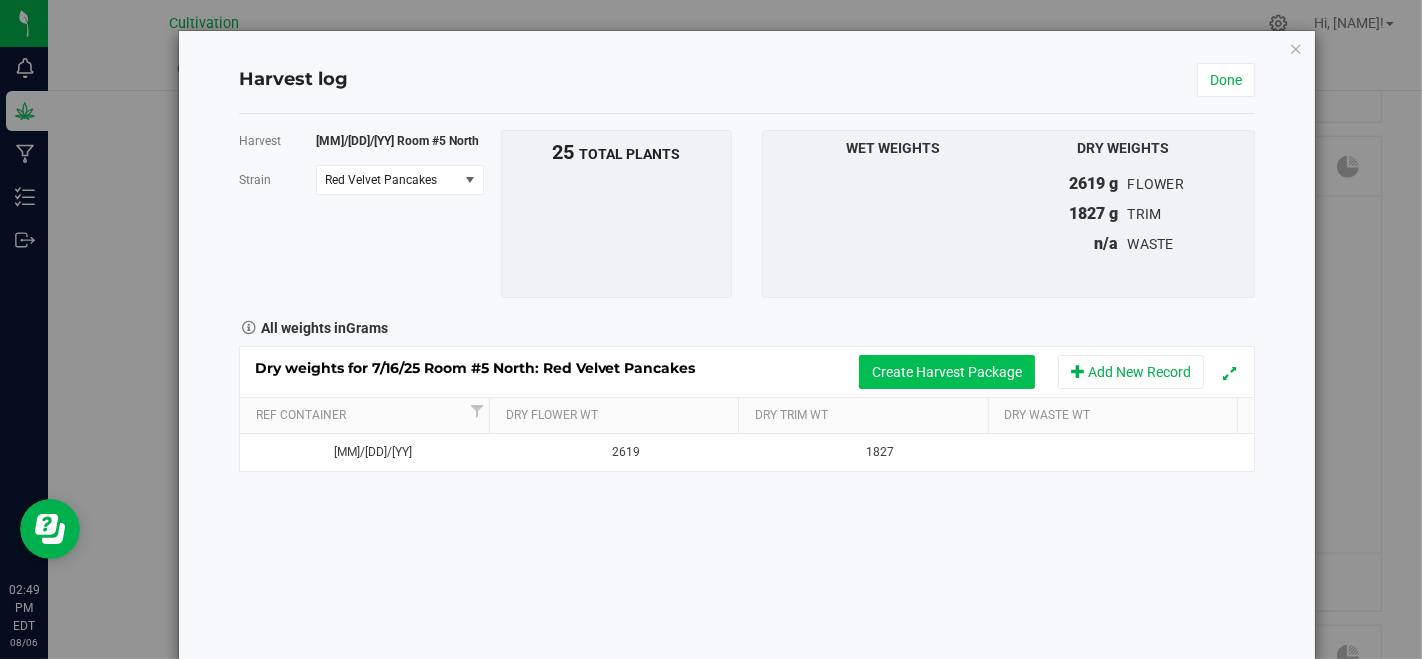 click on "Create Harvest Package" at bounding box center [947, 372] 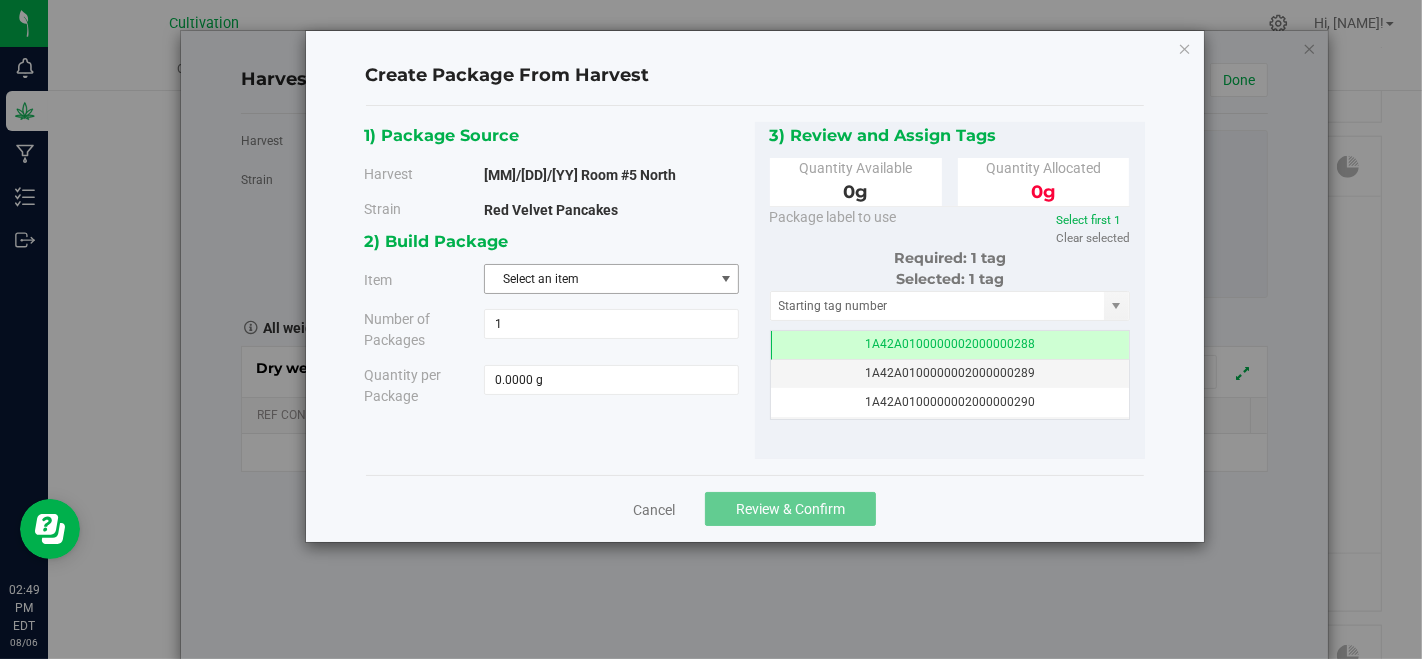 click on "Select an item" at bounding box center [599, 279] 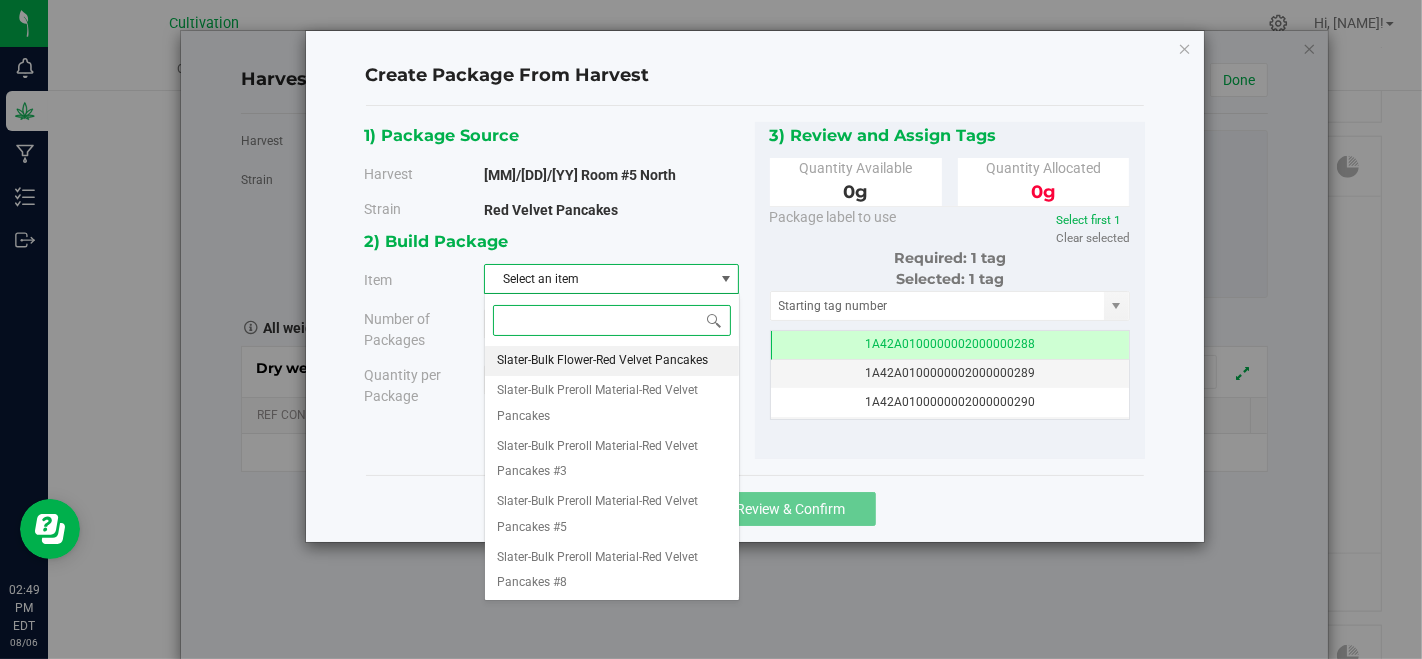 click on "Slater-Bulk Flower-Red Velvet Pancakes" at bounding box center [602, 361] 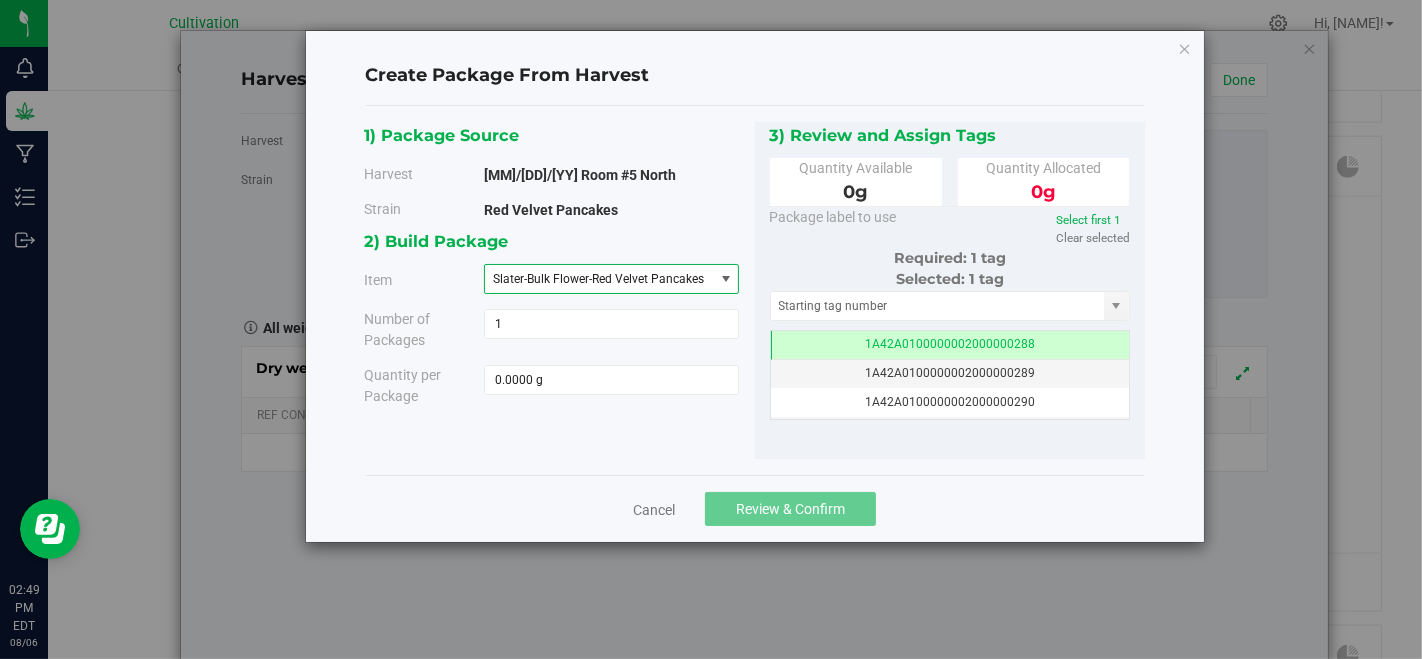 click on "Slater-Bulk Flower-Red Velvet Pancakes" at bounding box center (598, 279) 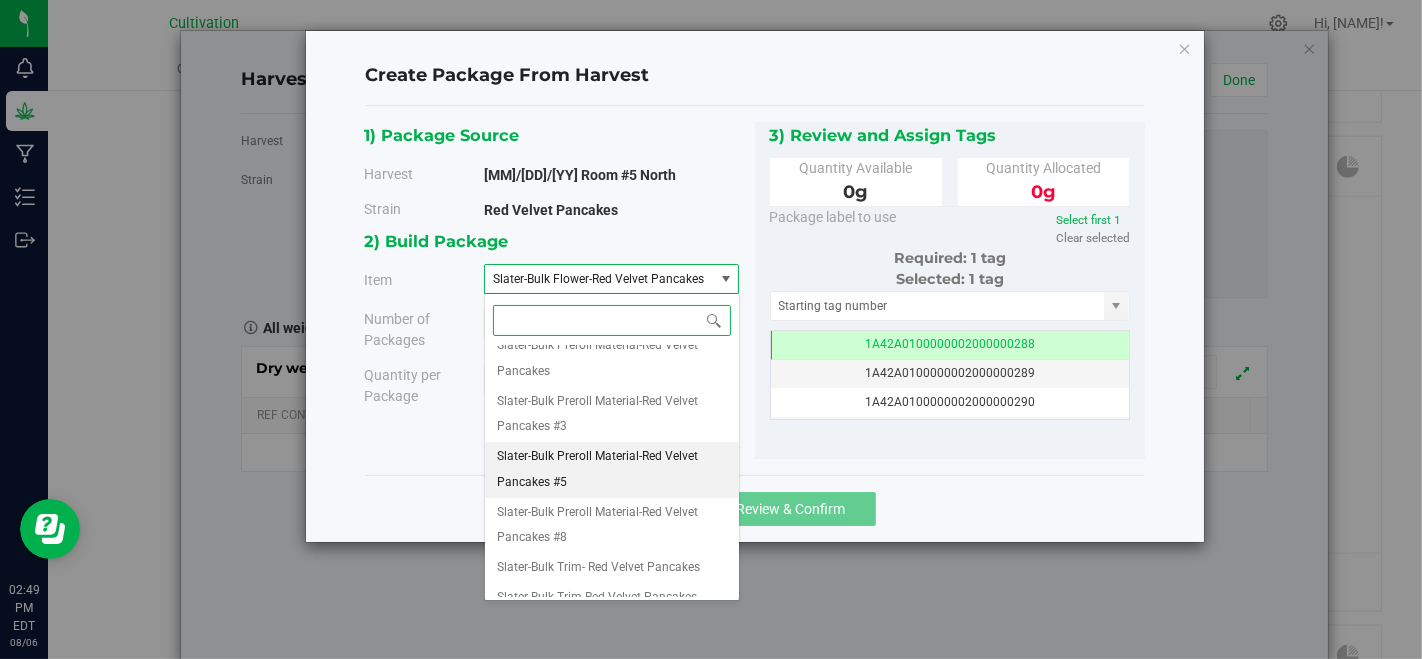 scroll, scrollTop: 55, scrollLeft: 0, axis: vertical 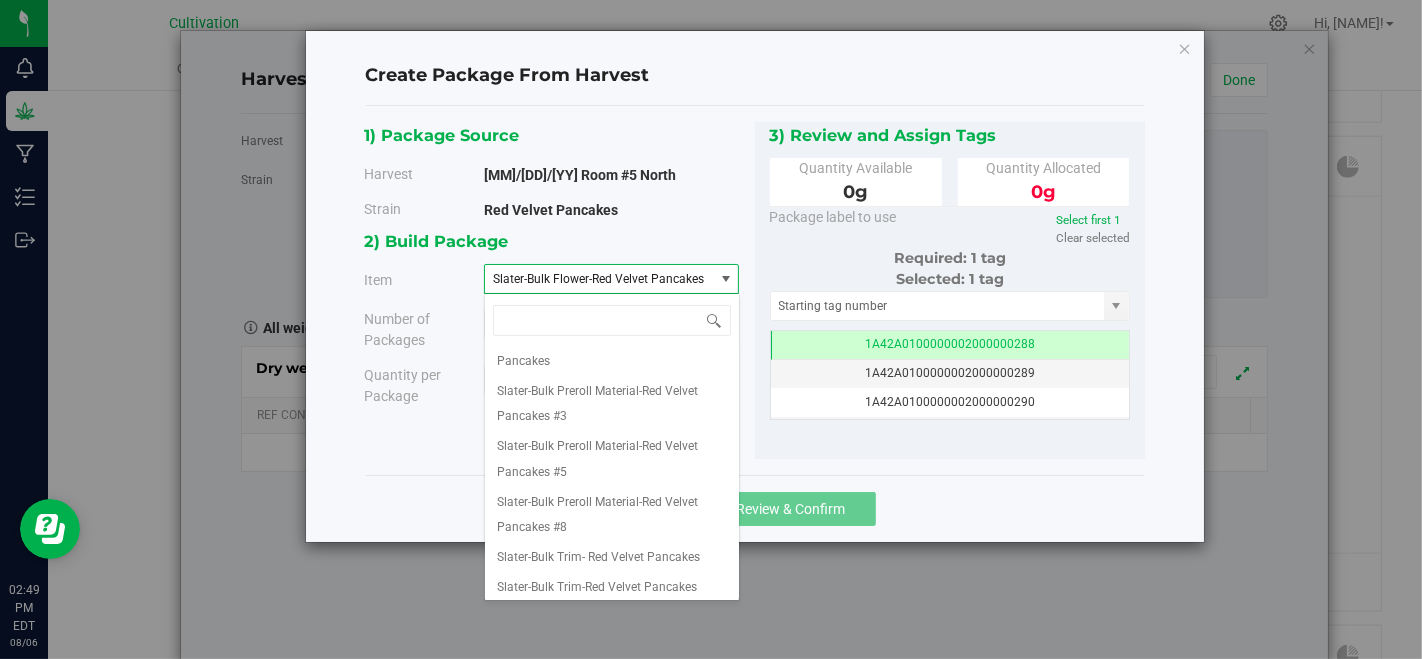 click on "Red Velvet Pancakes" at bounding box center (611, 210) 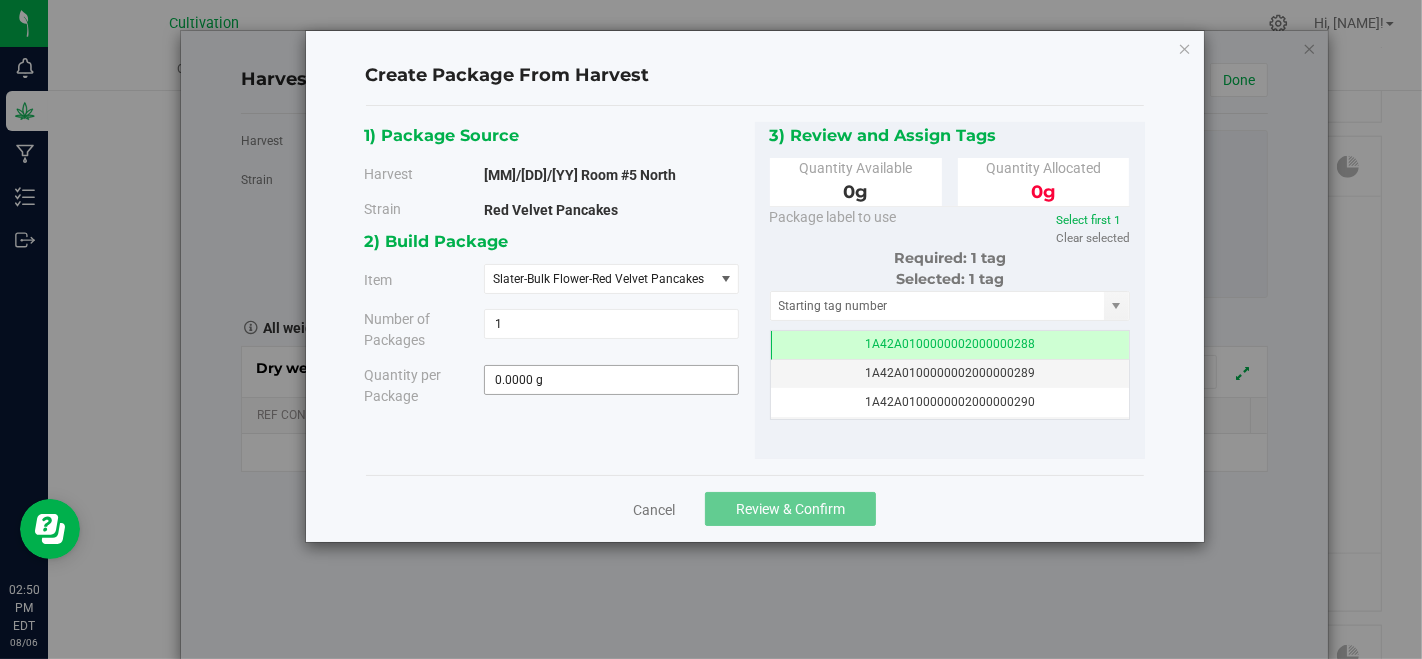 type 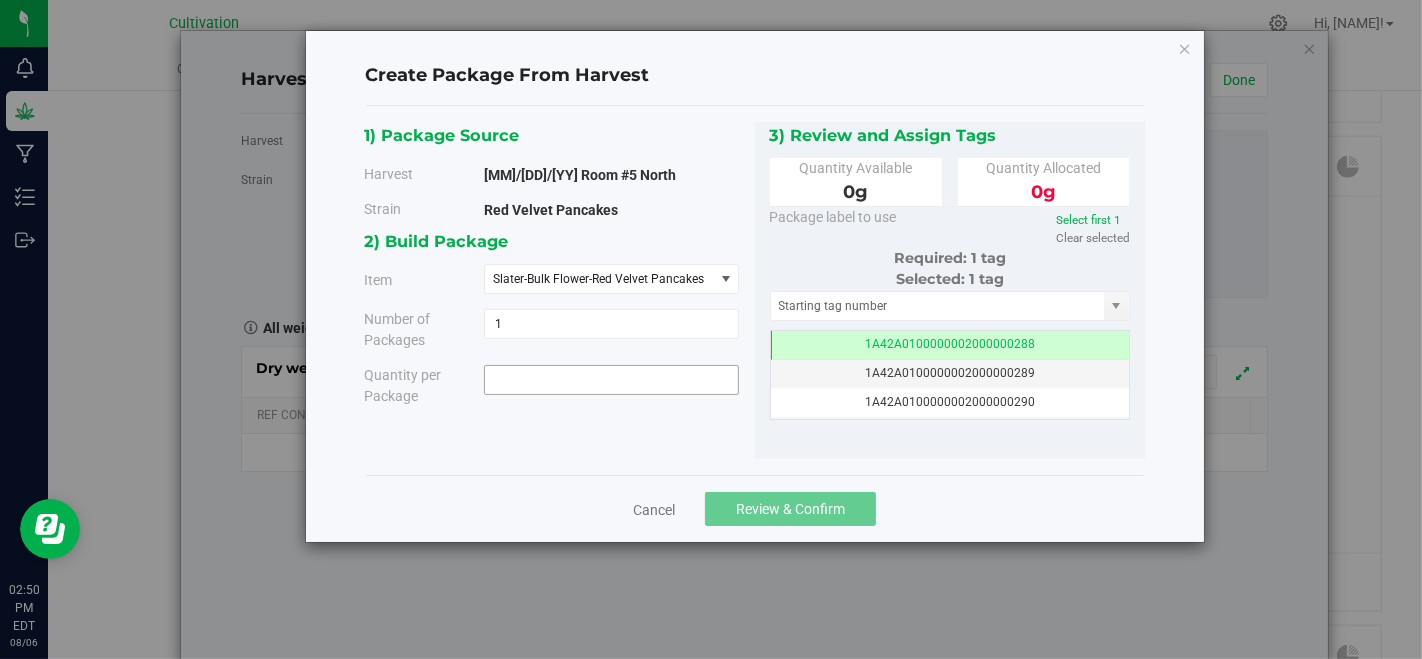 click at bounding box center (611, 380) 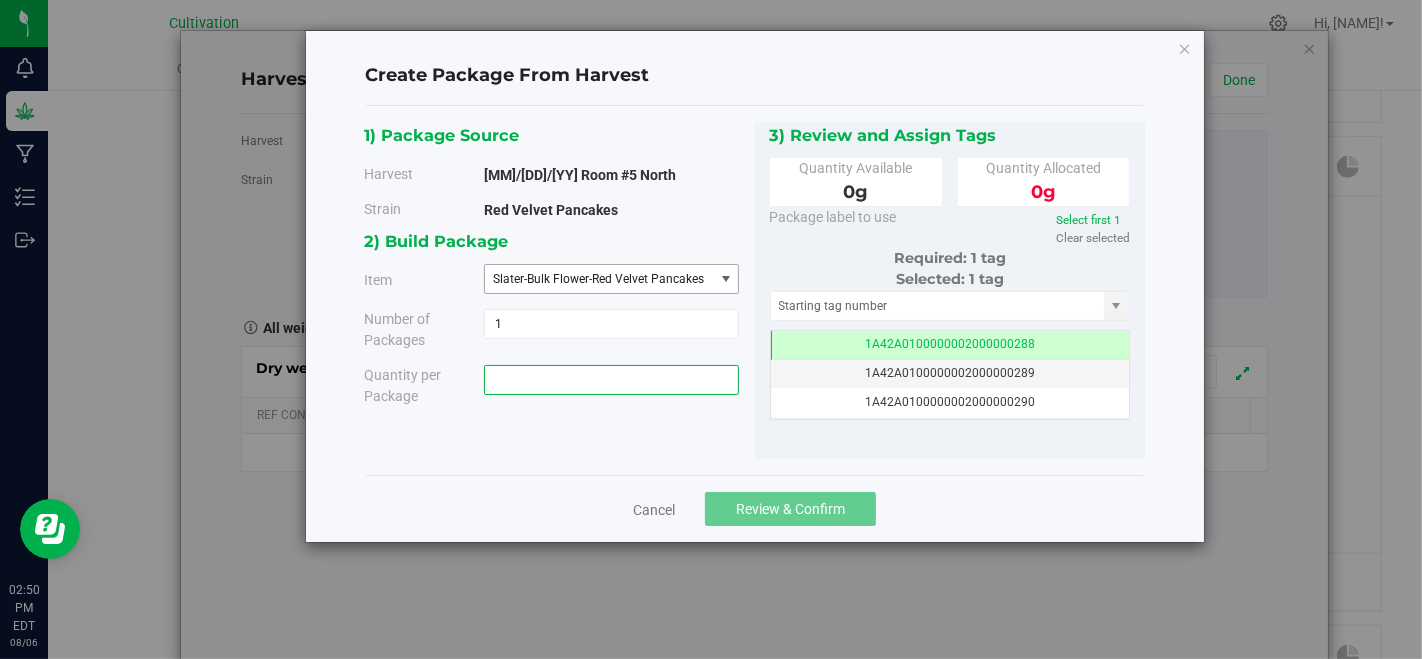 type on "0.0000 g" 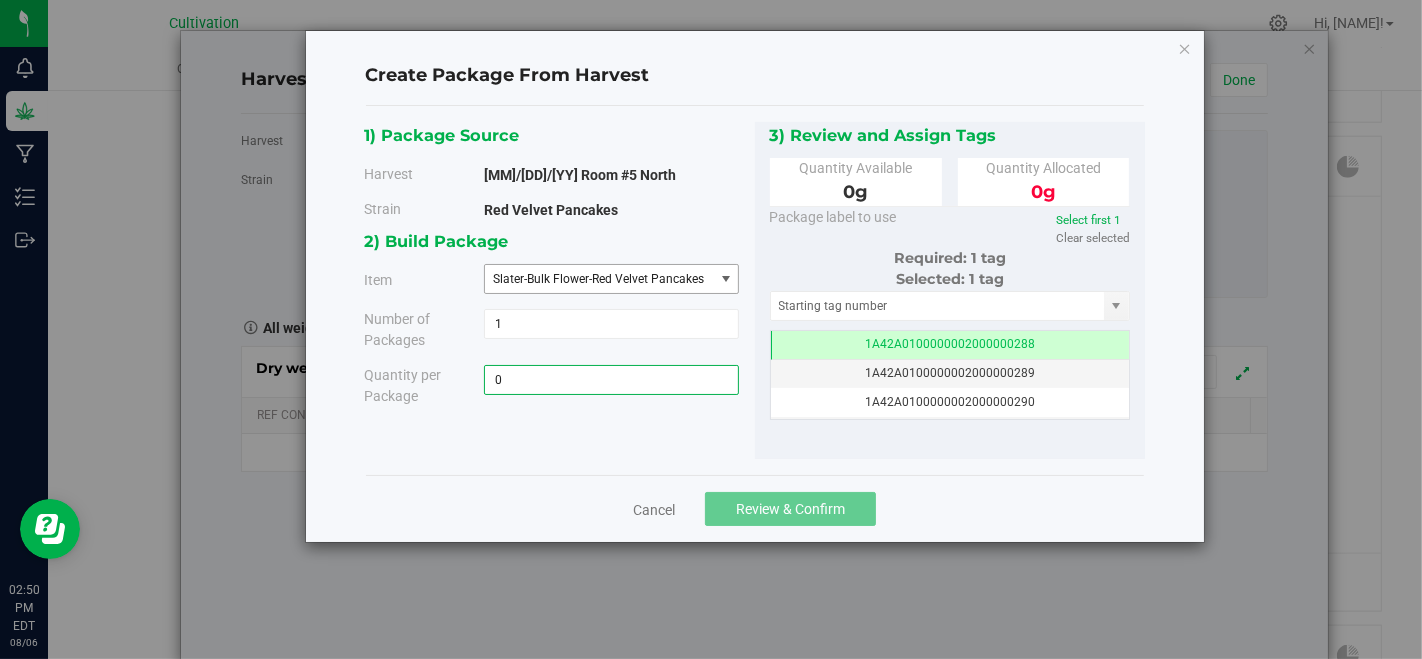 click on "Slater-Bulk Flower-Red Velvet Pancakes" at bounding box center (599, 279) 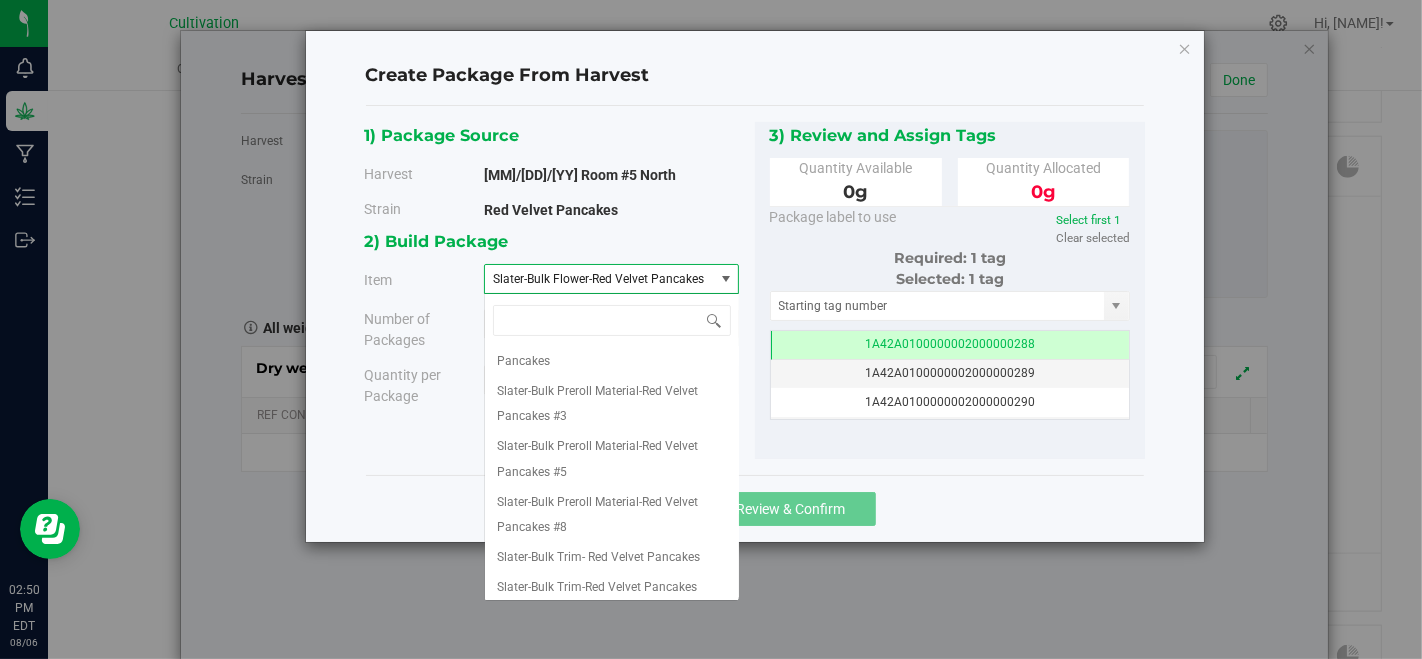 scroll, scrollTop: 0, scrollLeft: 0, axis: both 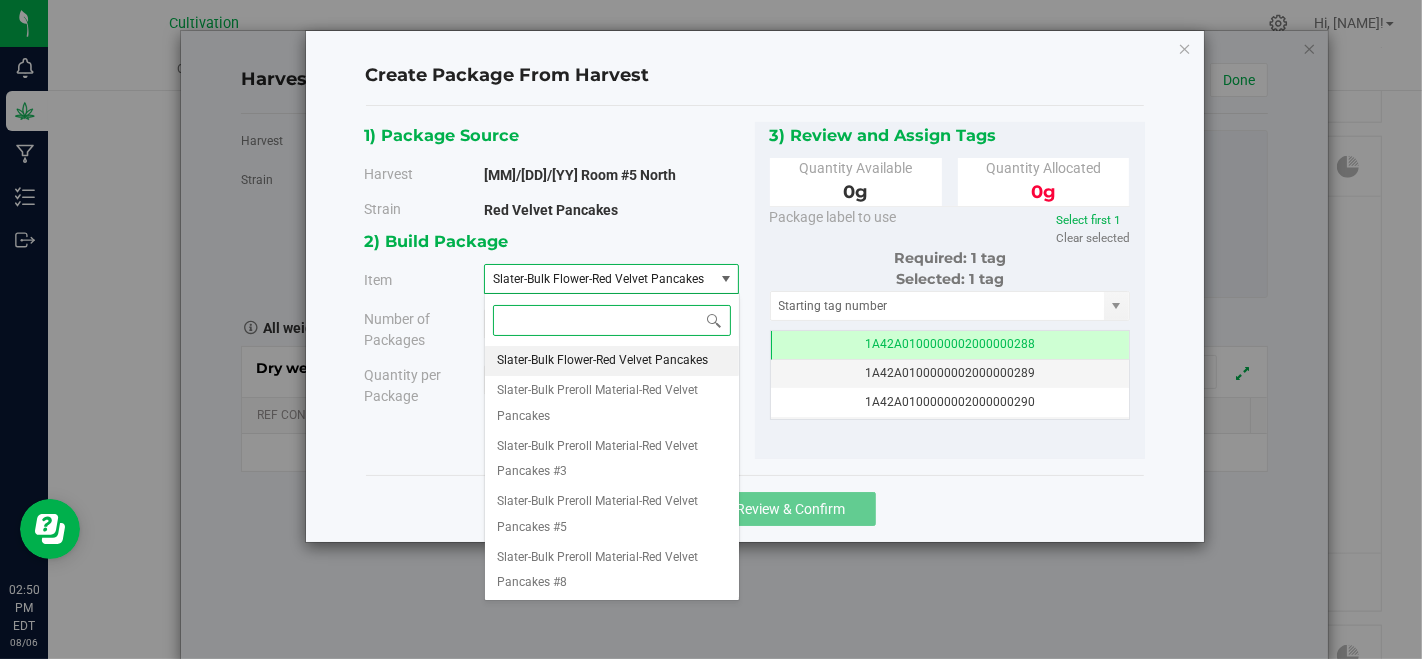 click on "Slater-Bulk Flower-Red Velvet Pancakes" at bounding box center [602, 361] 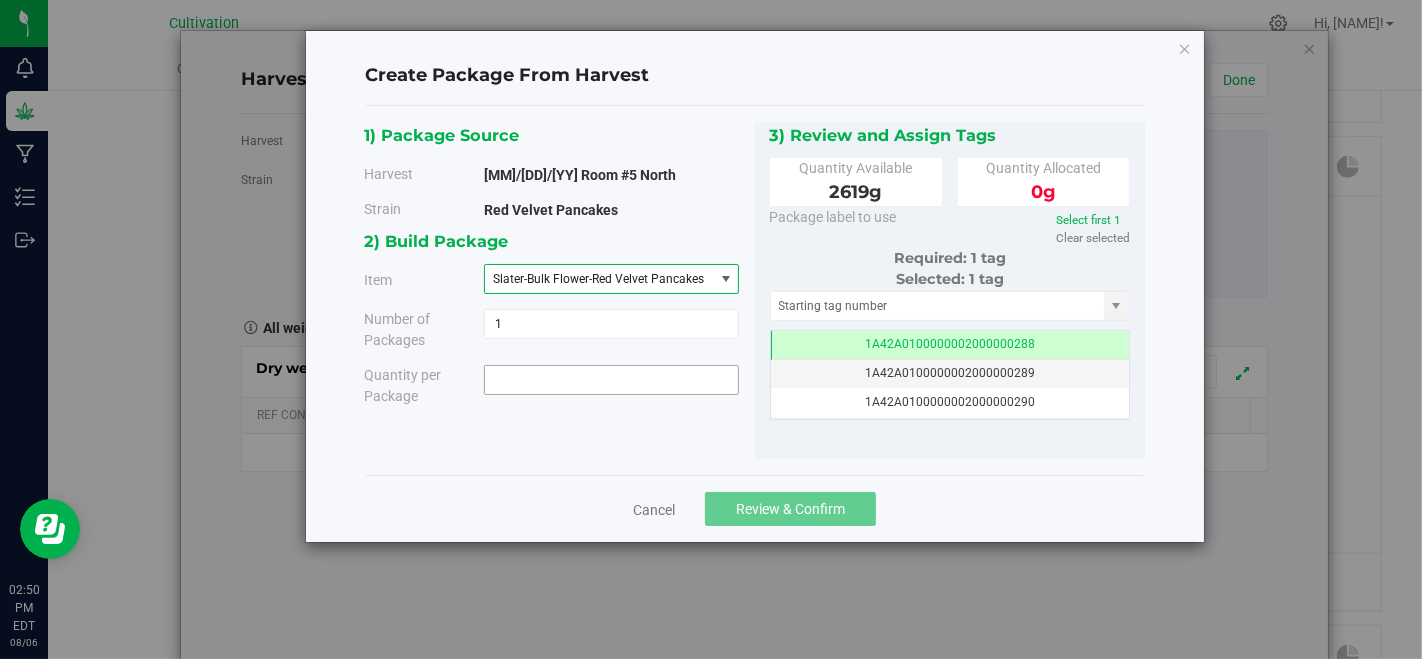 click at bounding box center [611, 380] 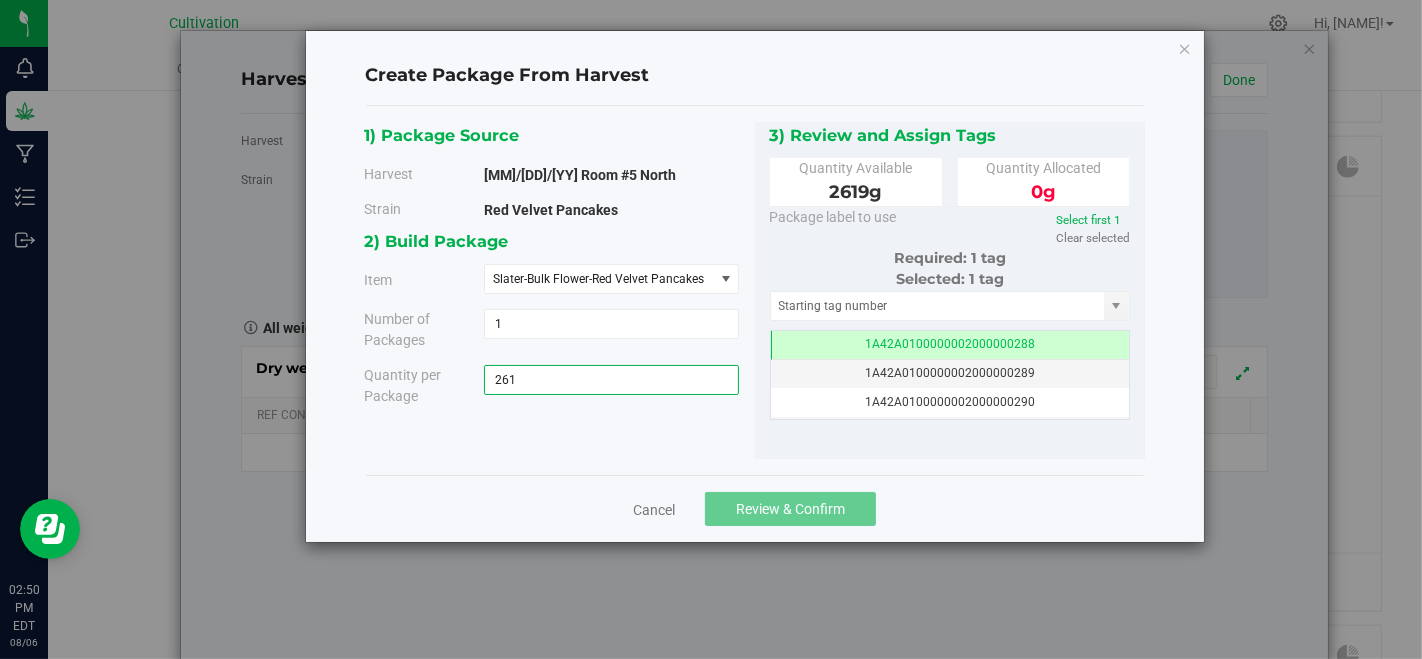 type on "2619" 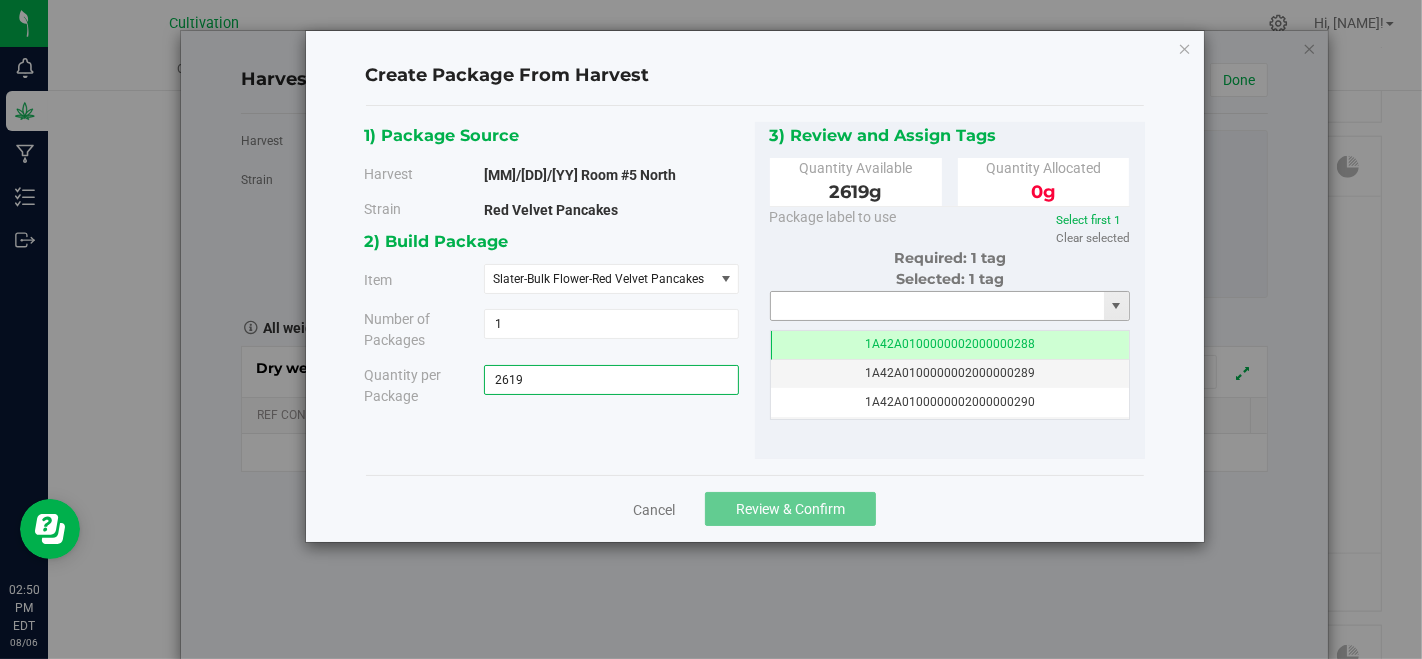 type on "[NUMBER] g" 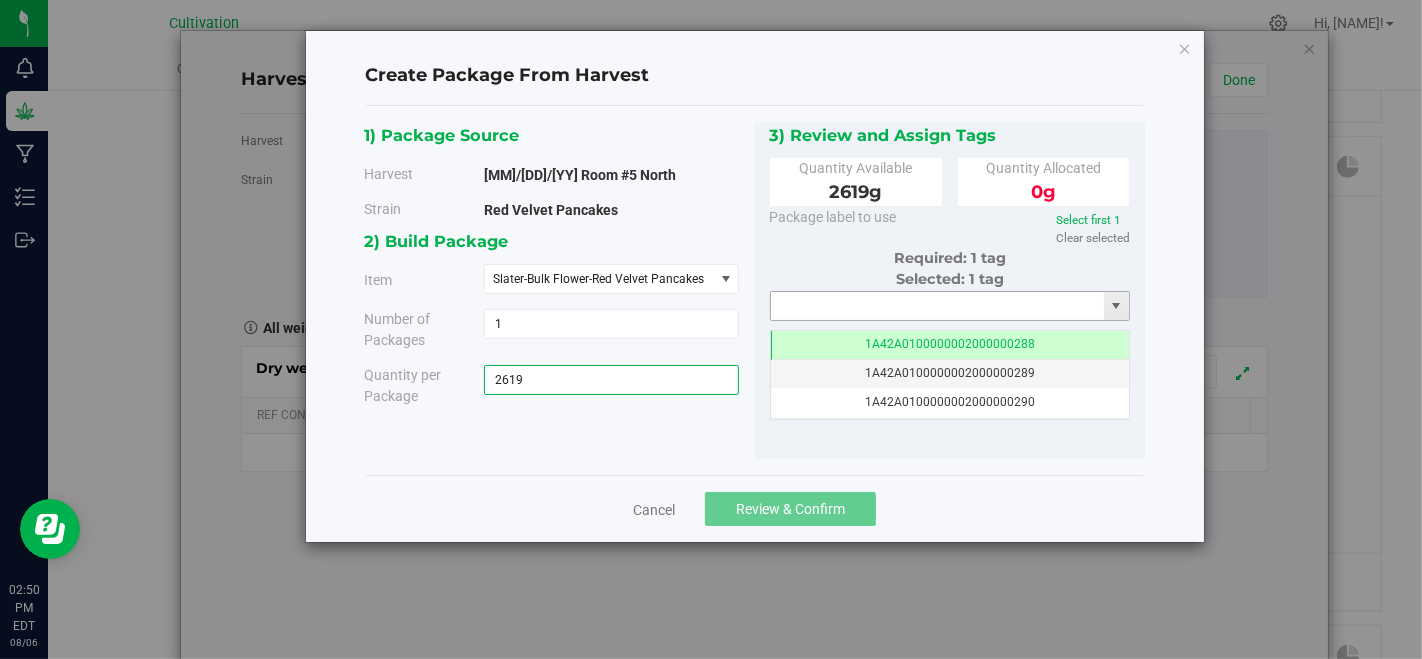 click at bounding box center [938, 306] 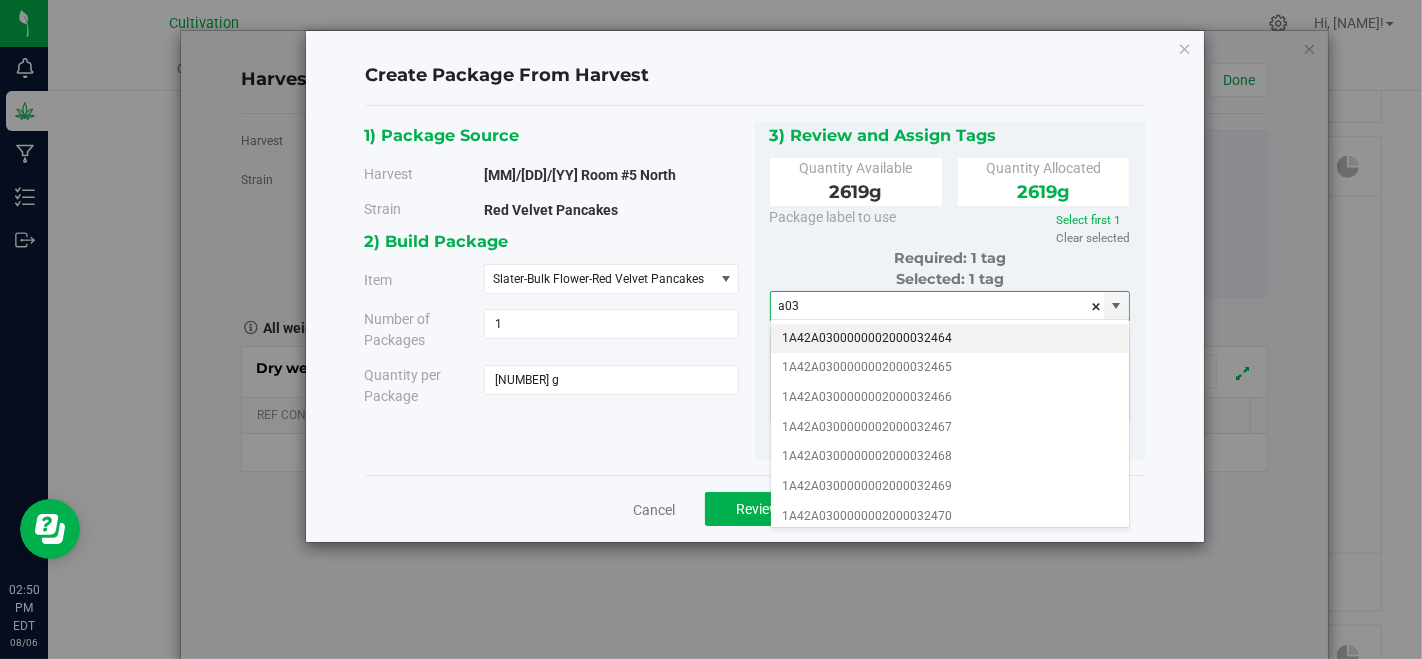 click on "1A42A0300000002000032464" at bounding box center (950, 339) 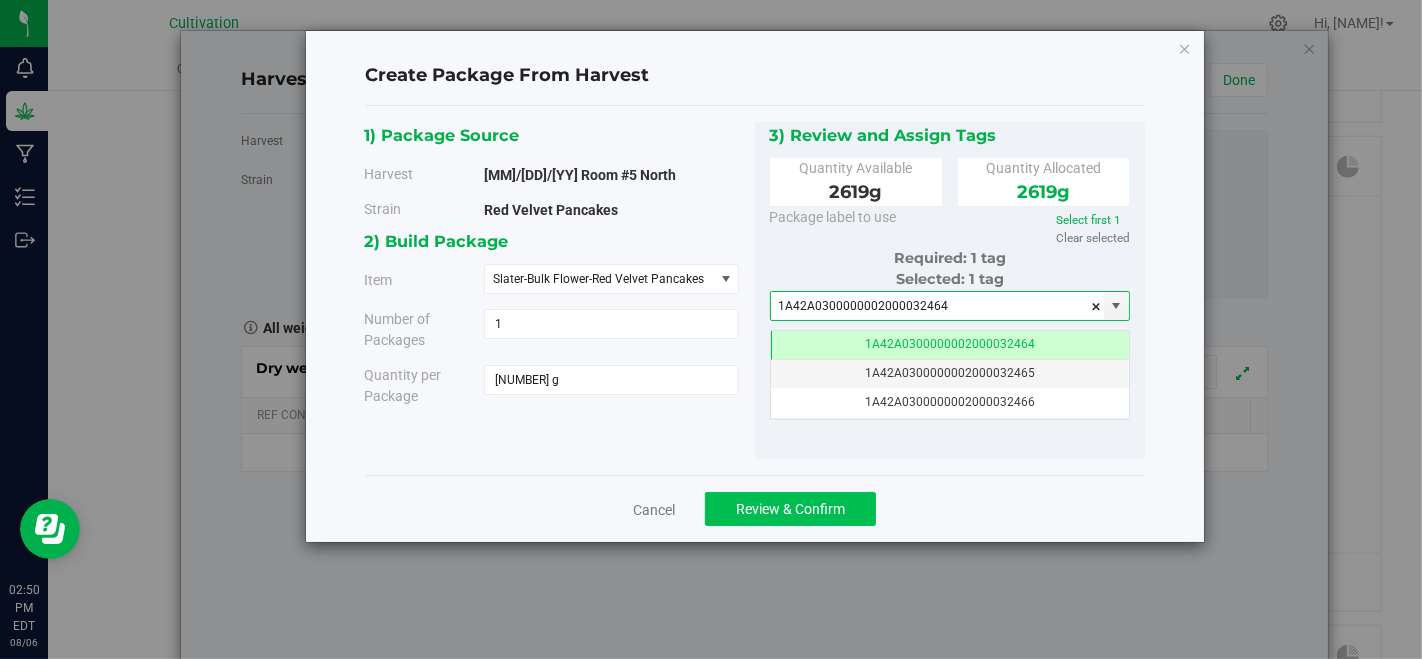 type on "1A42A0300000002000032464" 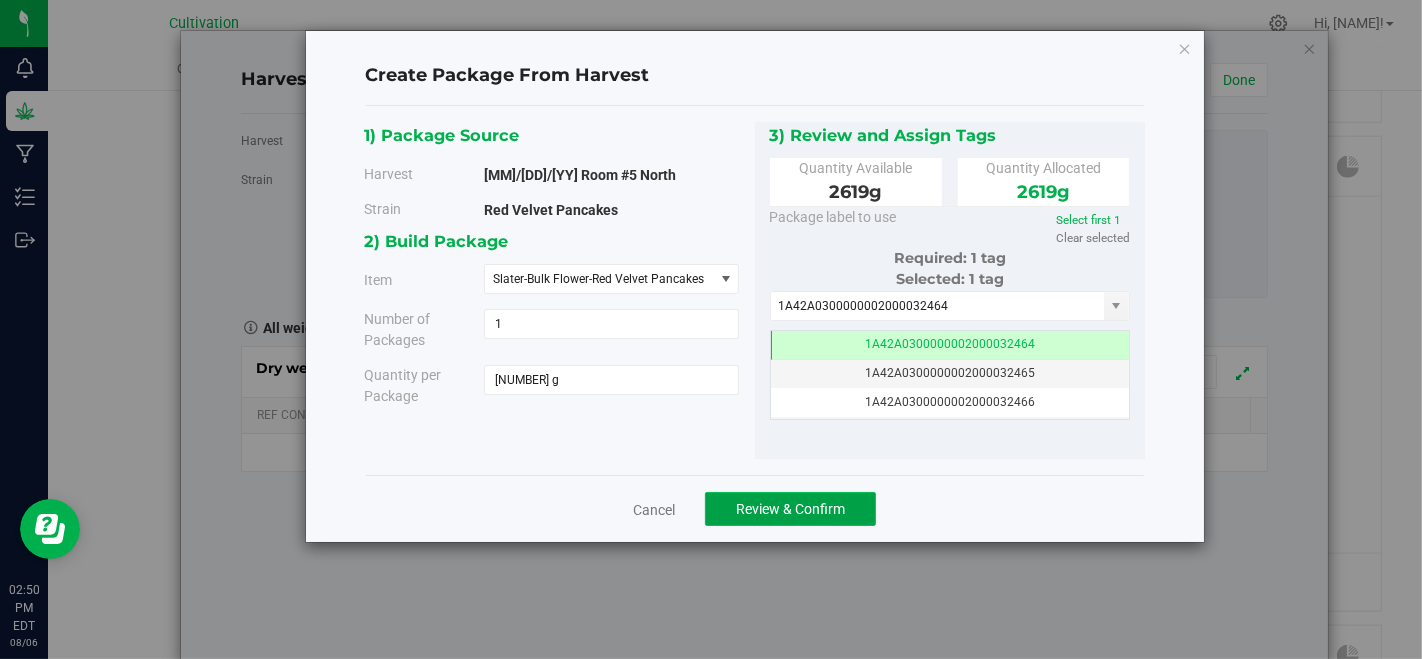 click on "Review & Confirm" 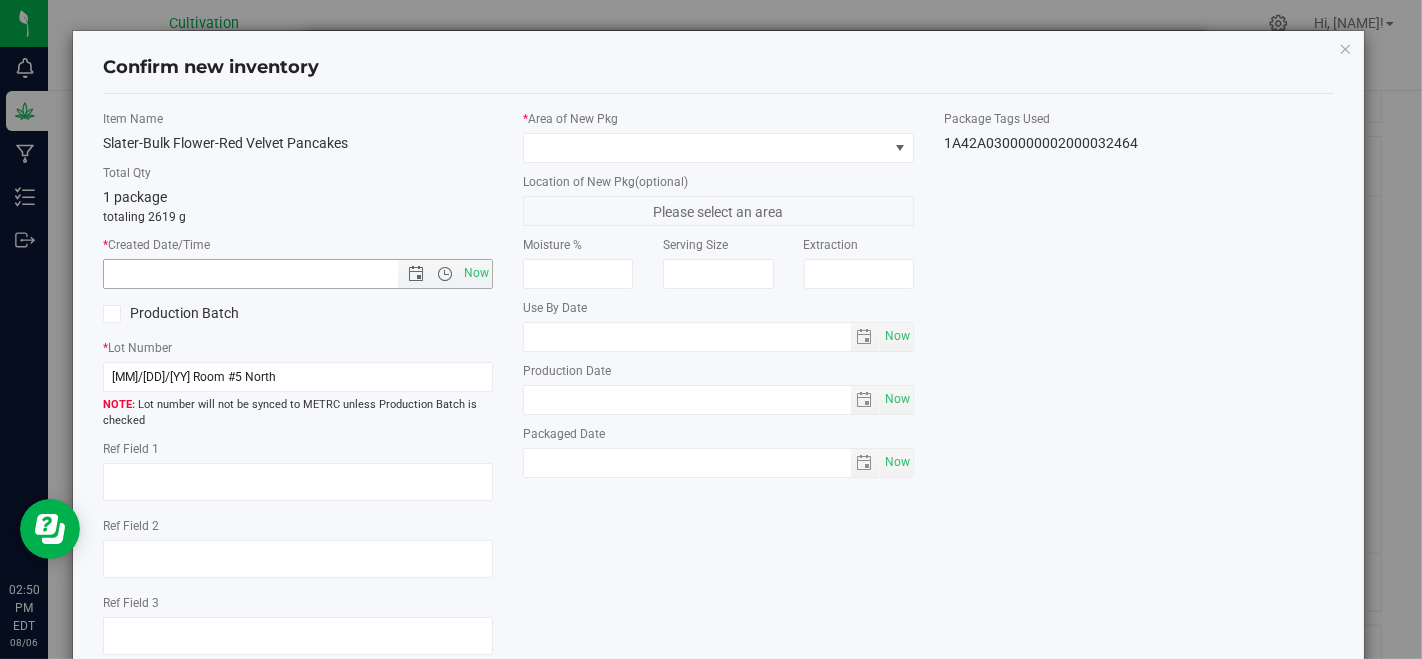 drag, startPoint x: 471, startPoint y: 261, endPoint x: 468, endPoint y: 304, distance: 43.104523 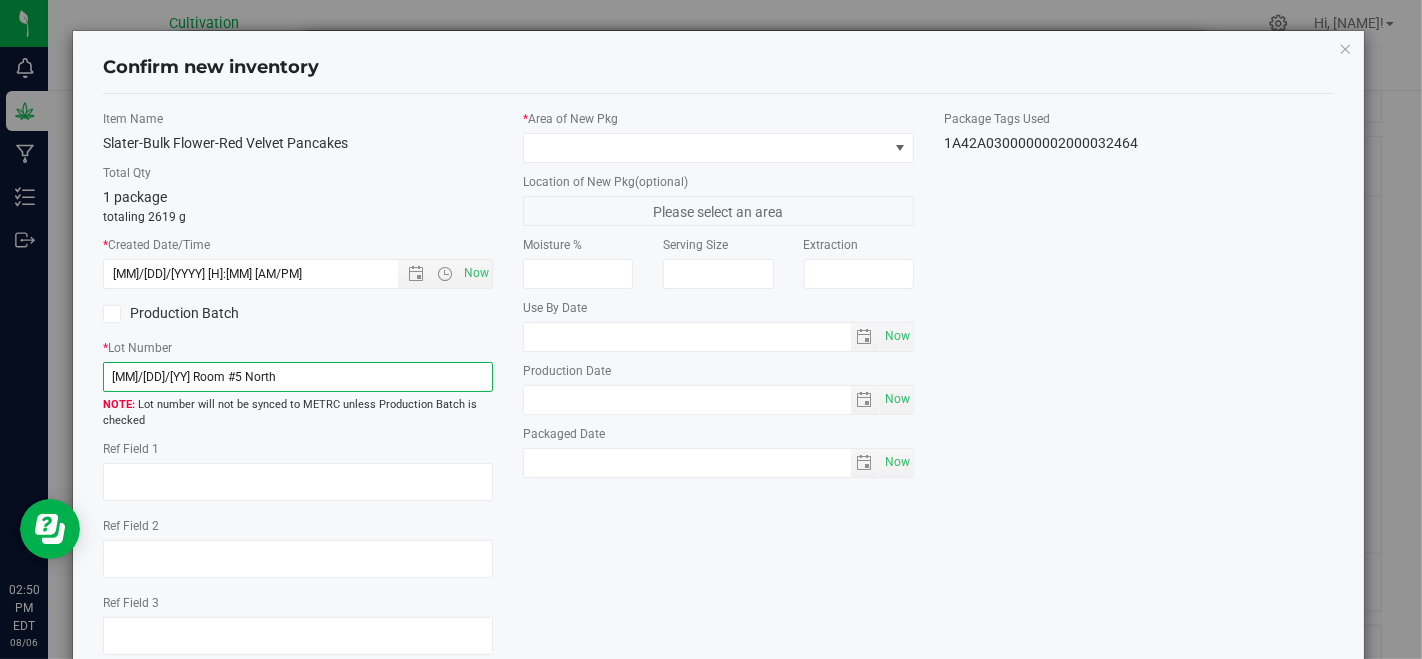 click on "[MM]/[DD]/[YY] Room #5 North" at bounding box center (298, 377) 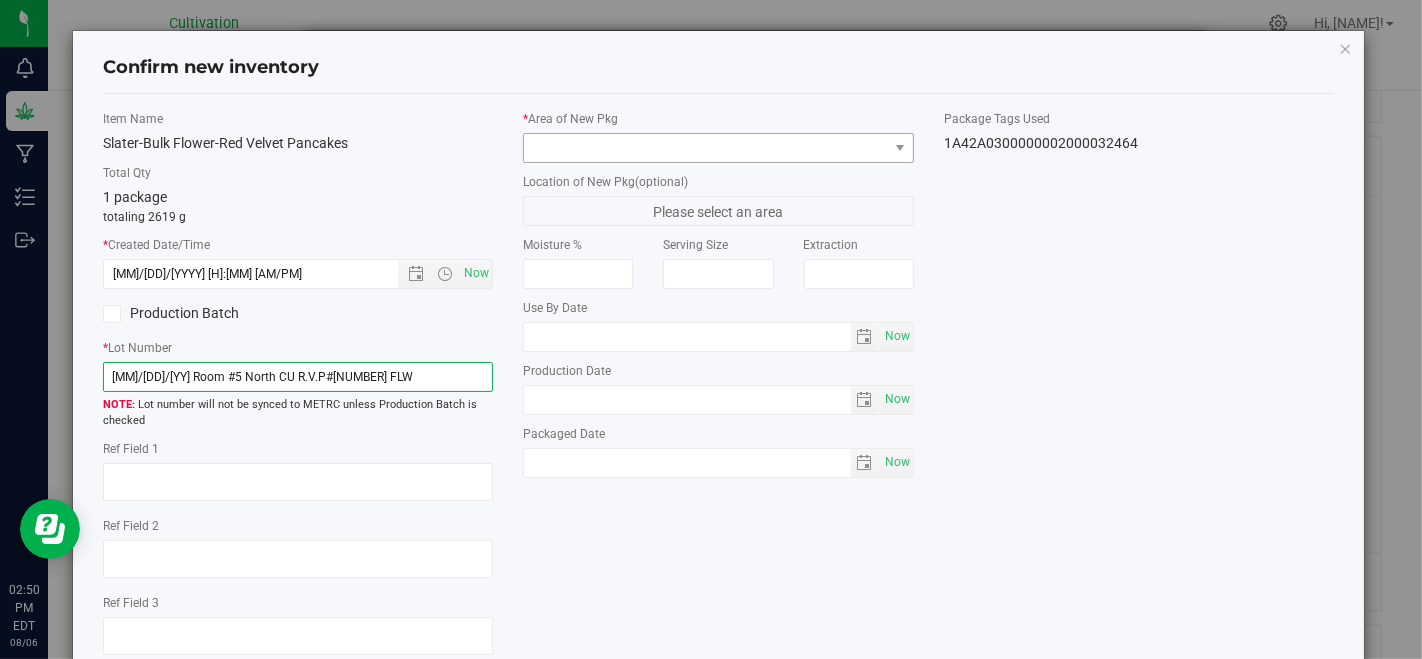 type on "[MM]/[DD]/[YY] Room #5 North CU R.V.P#[NUMBER] FLW" 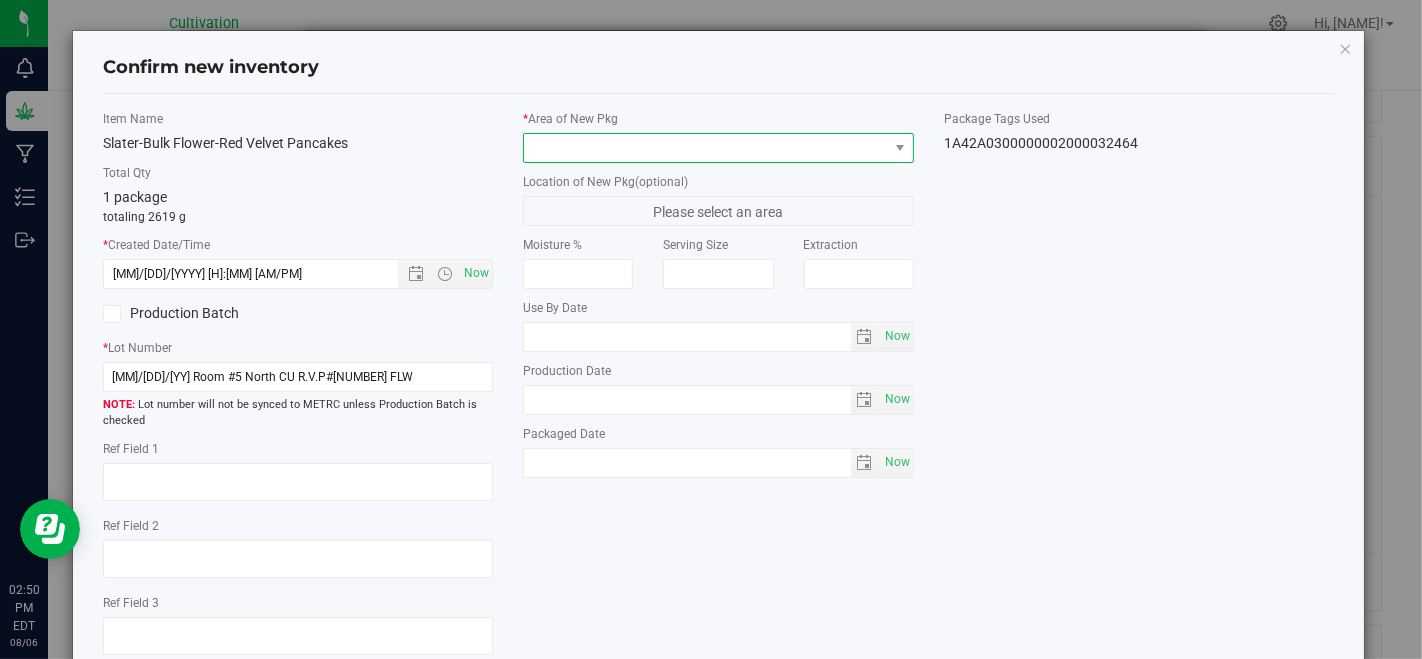 click at bounding box center (705, 148) 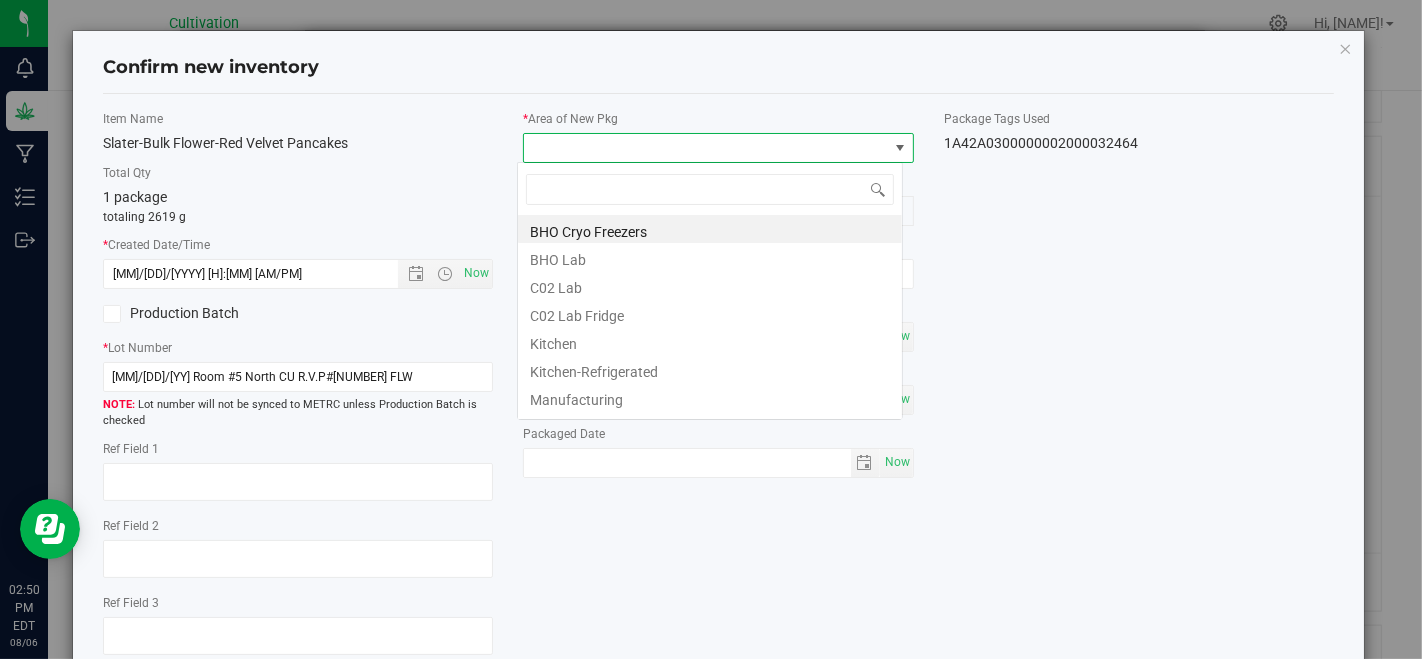 scroll, scrollTop: 99970, scrollLeft: 99614, axis: both 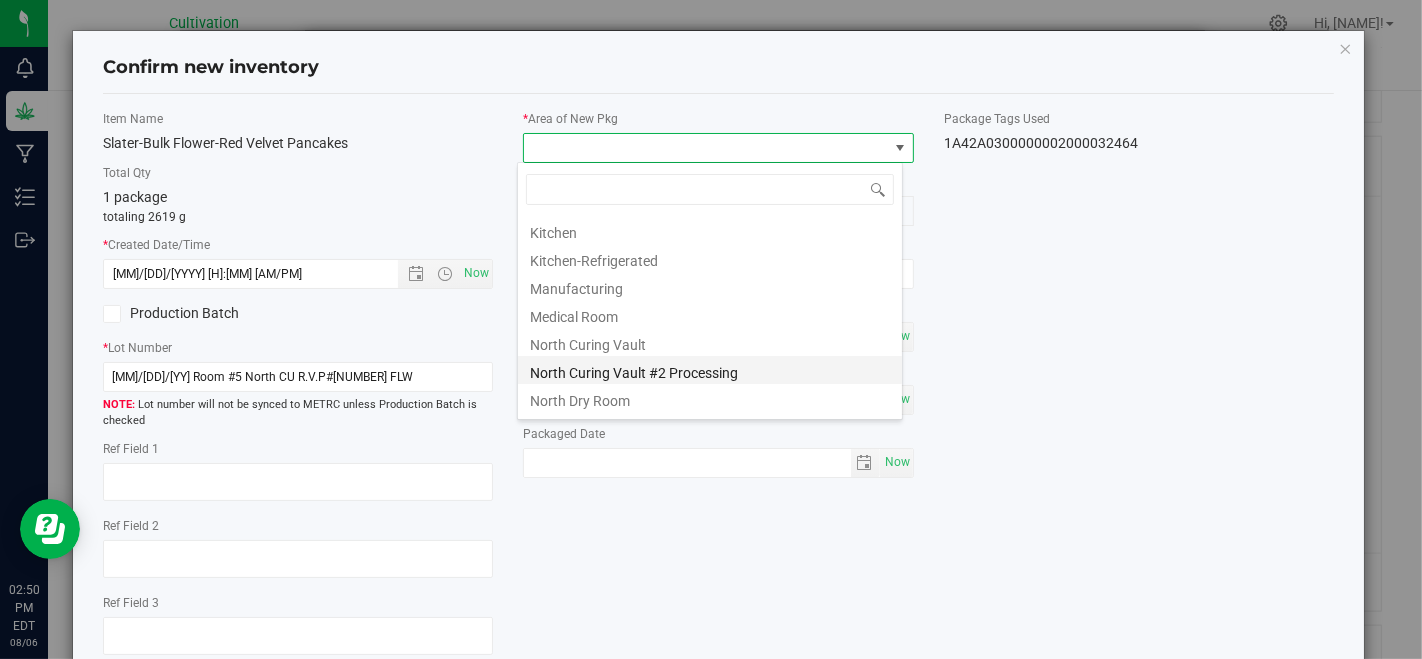 click on "North Curing Vault #2 Processing" at bounding box center [710, 370] 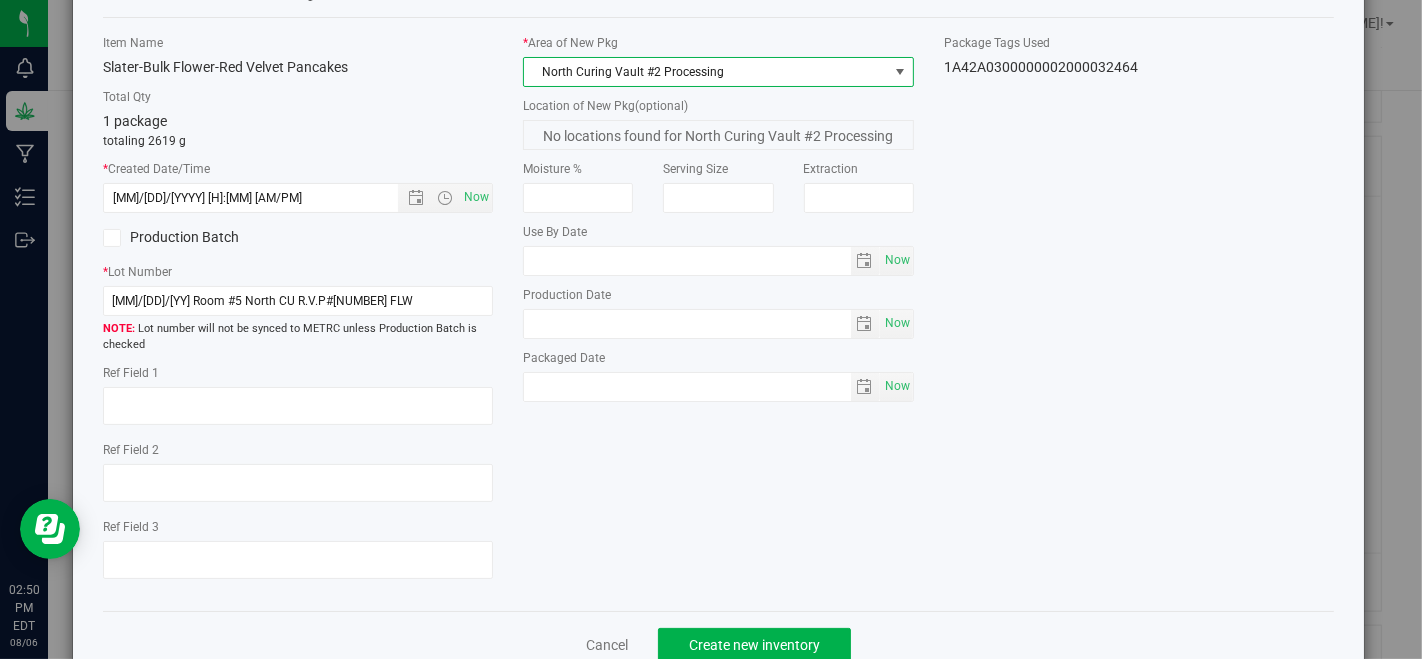 scroll, scrollTop: 111, scrollLeft: 0, axis: vertical 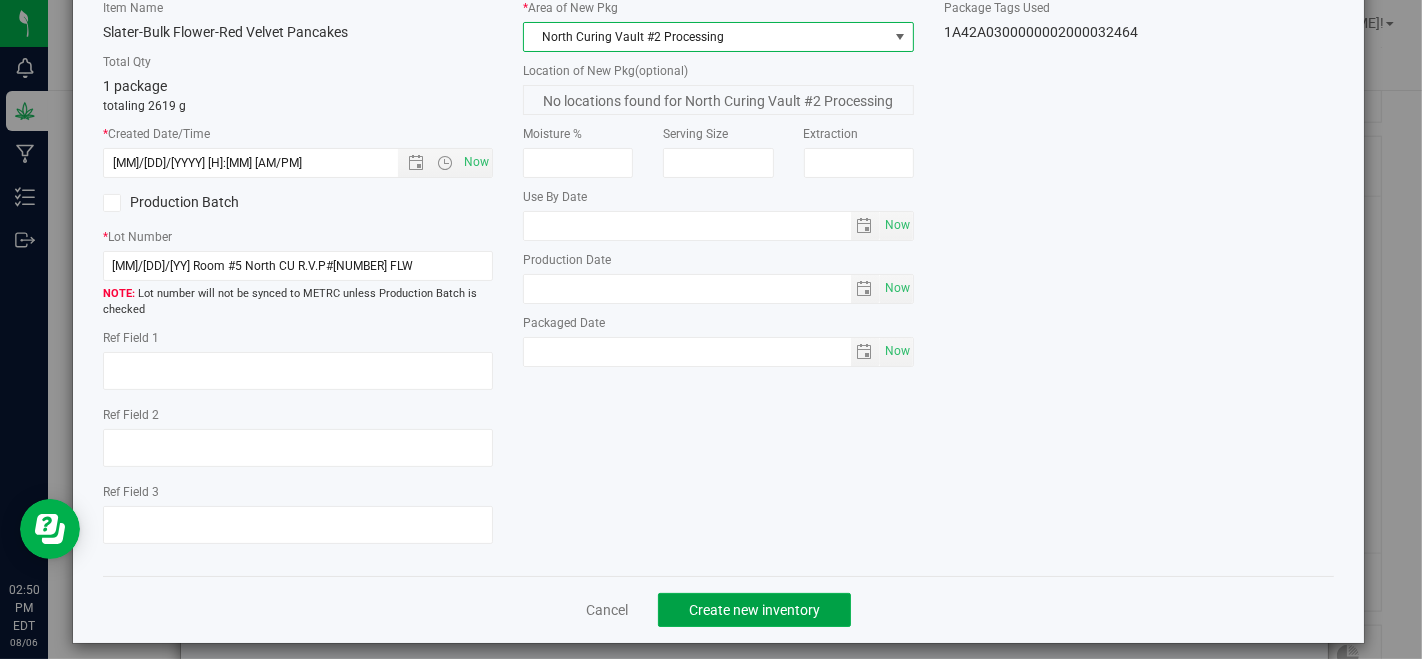 click on "Create new inventory" 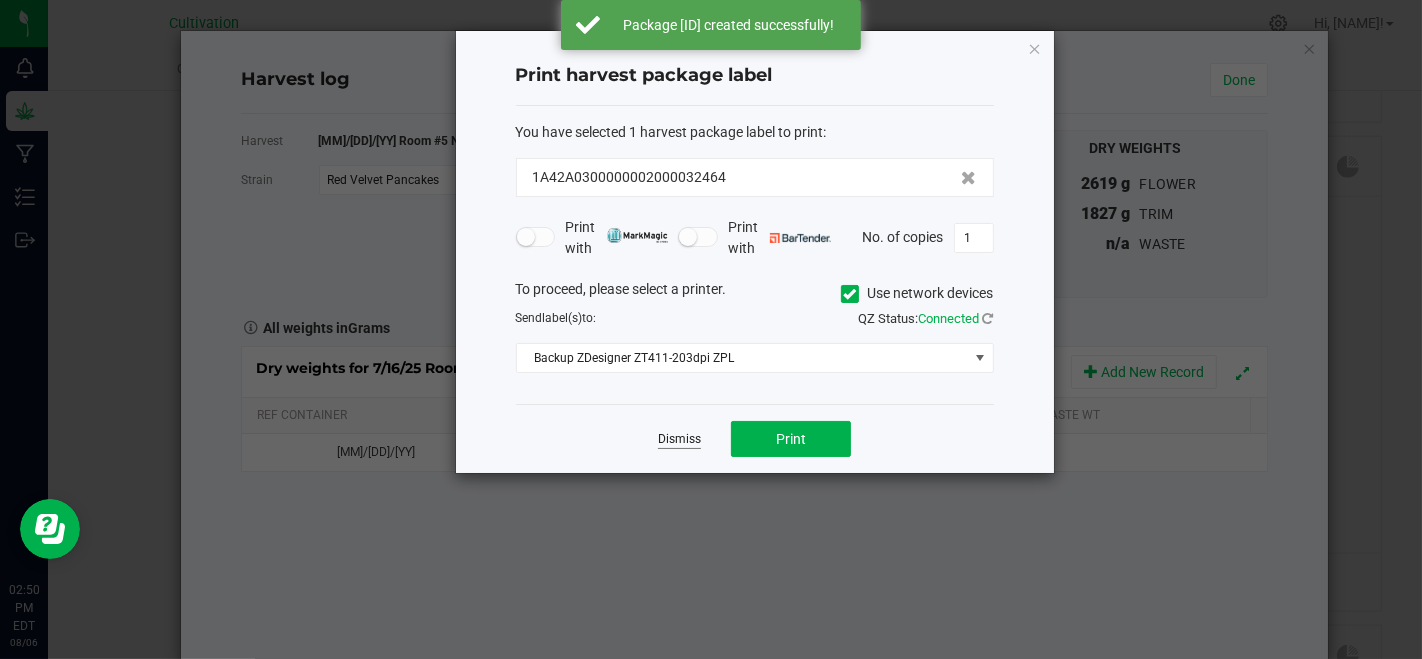 click on "Dismiss" 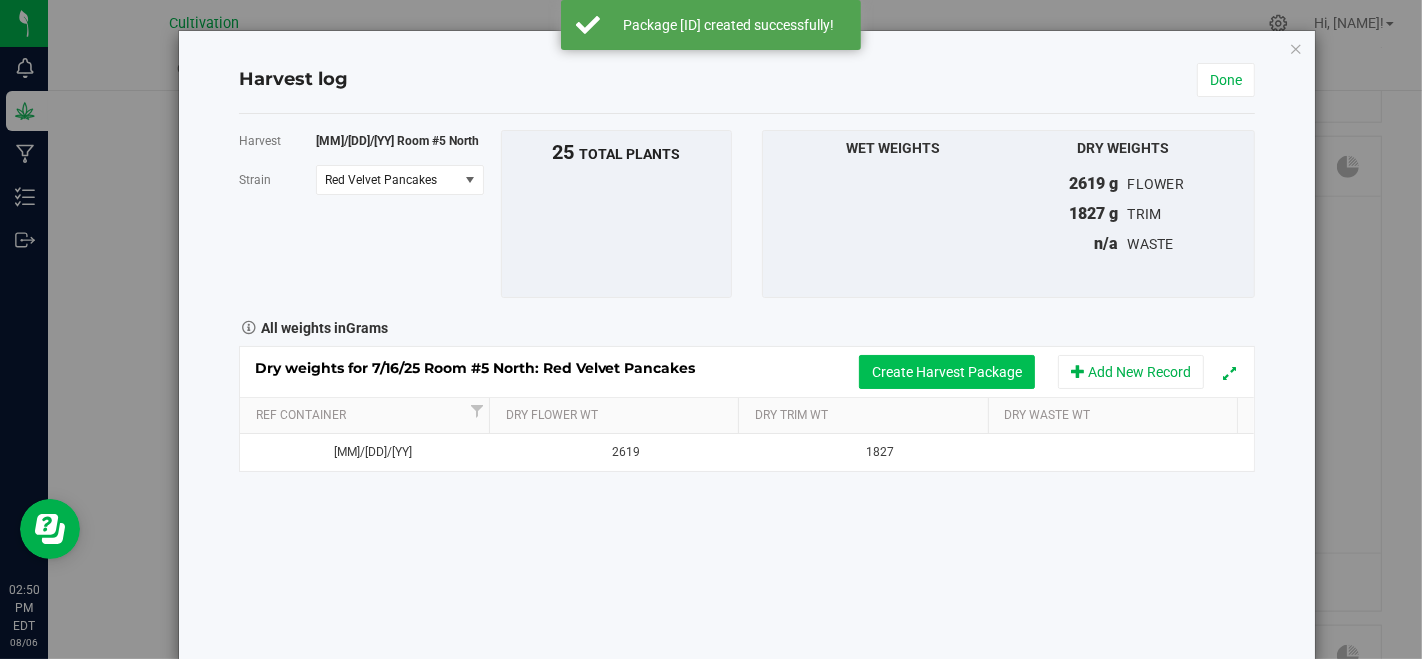 click on "Create Harvest Package" at bounding box center (947, 372) 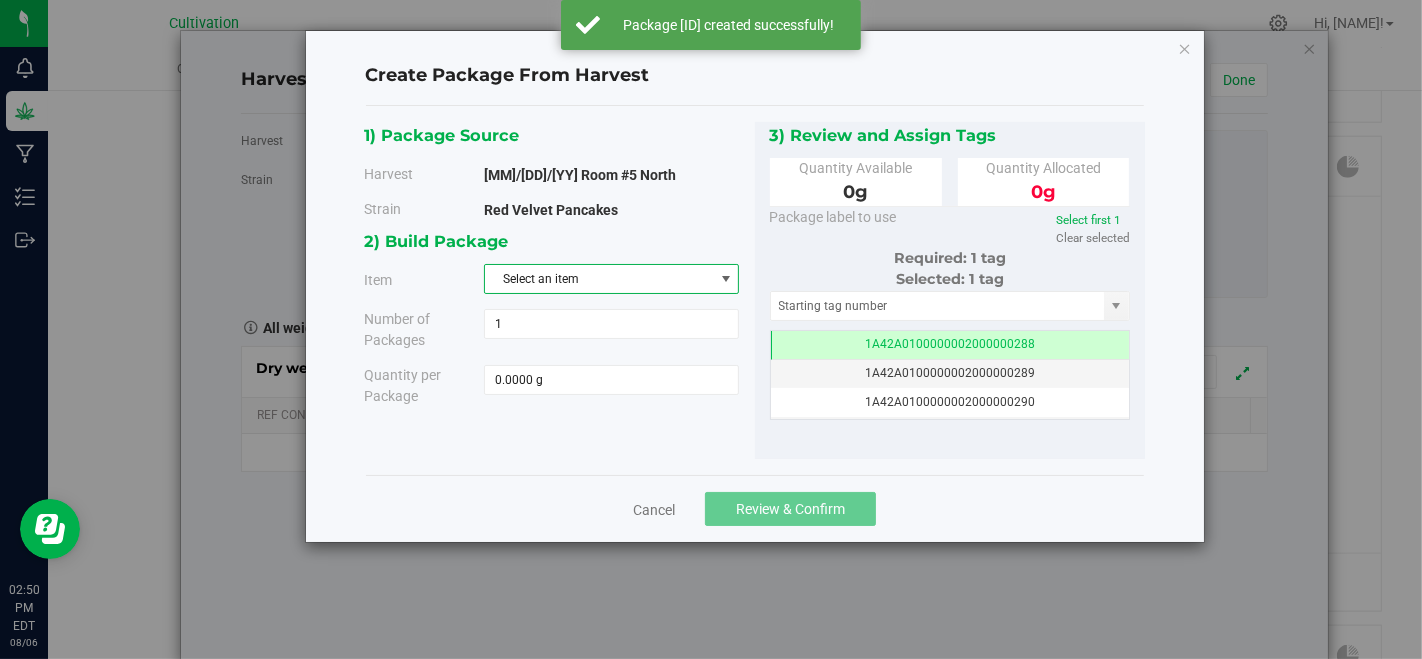 click on "Select an item" at bounding box center (599, 279) 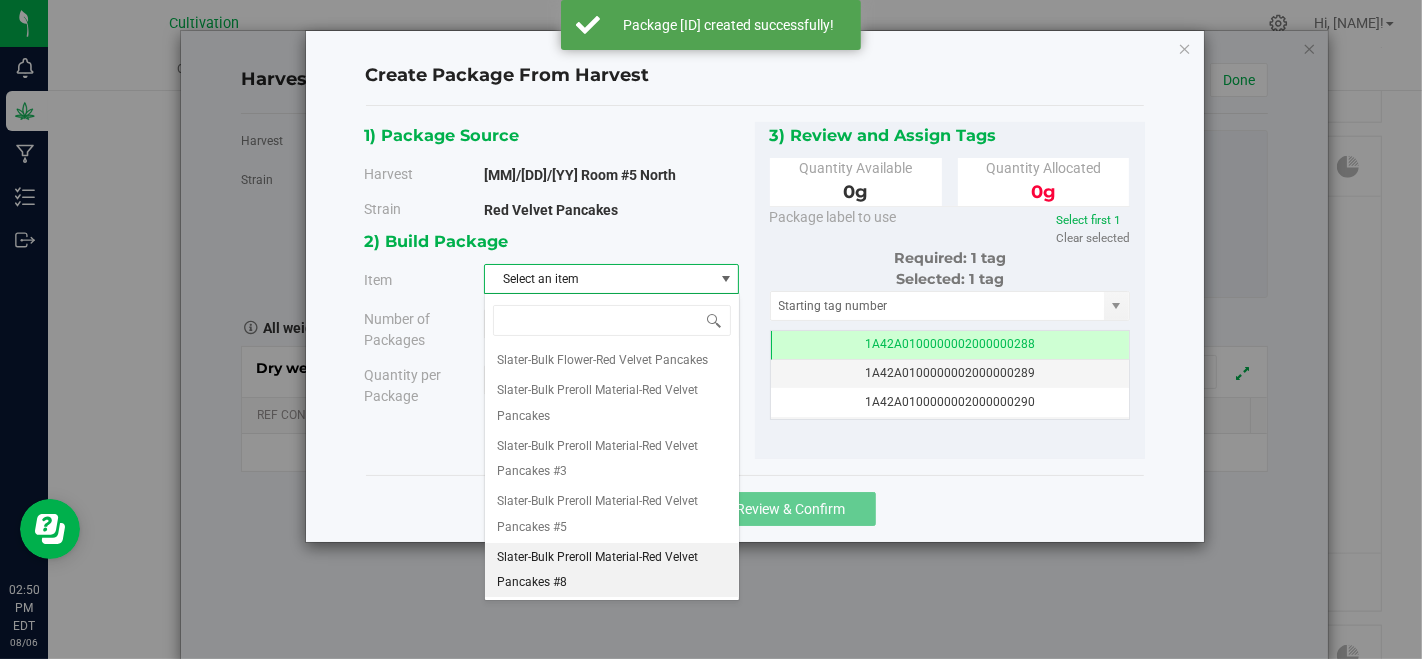 scroll, scrollTop: 55, scrollLeft: 0, axis: vertical 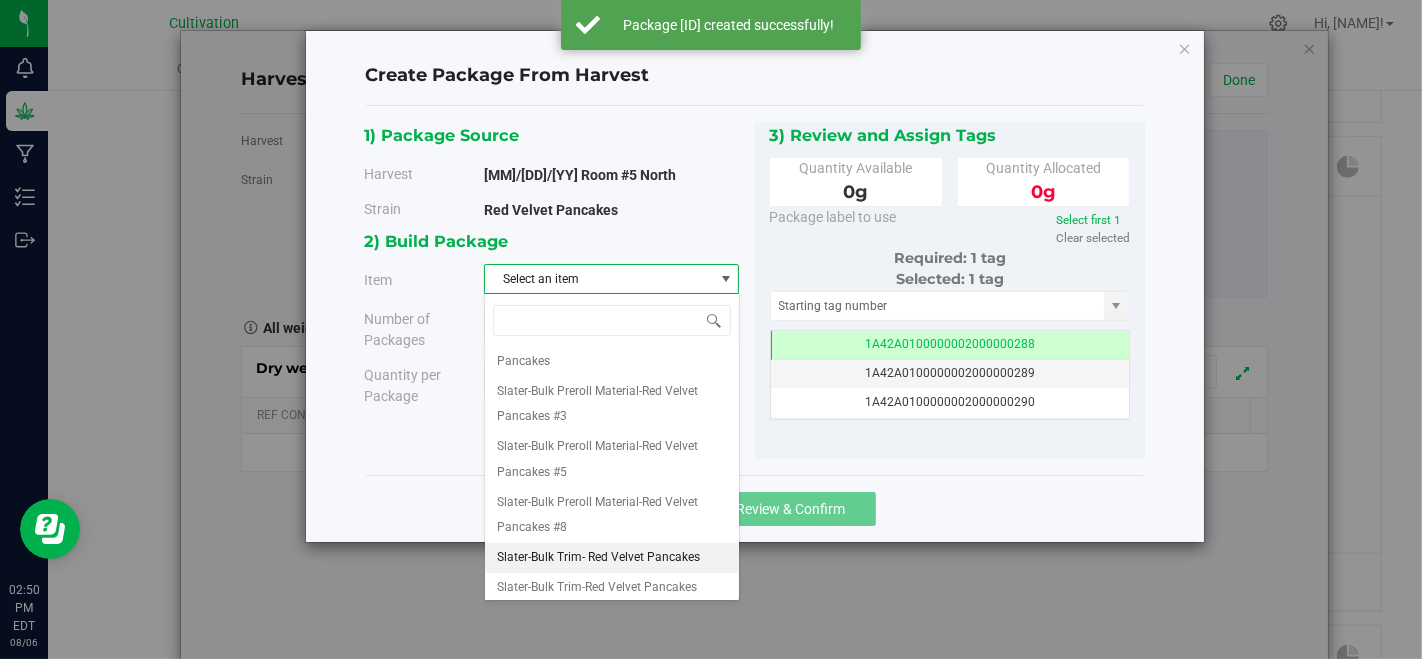 click on "Slater-Bulk Trim- Red Velvet Pancakes" at bounding box center [598, 558] 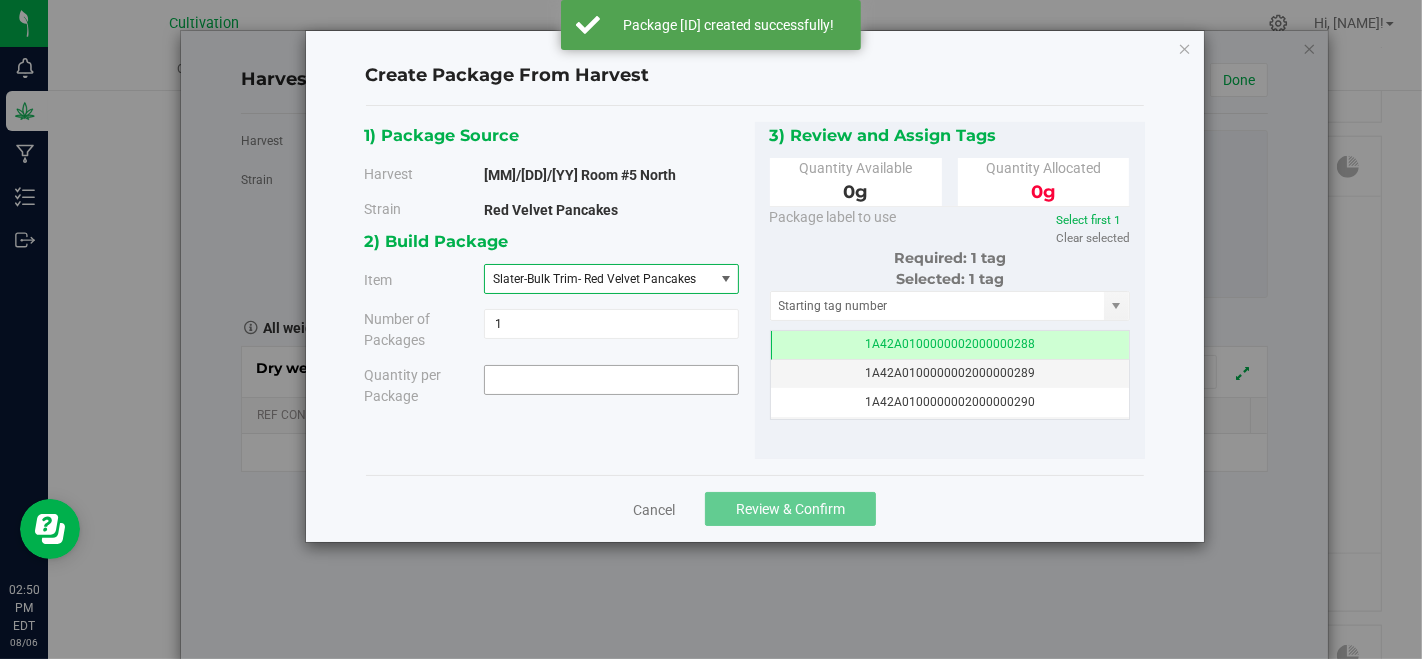 click at bounding box center (611, 380) 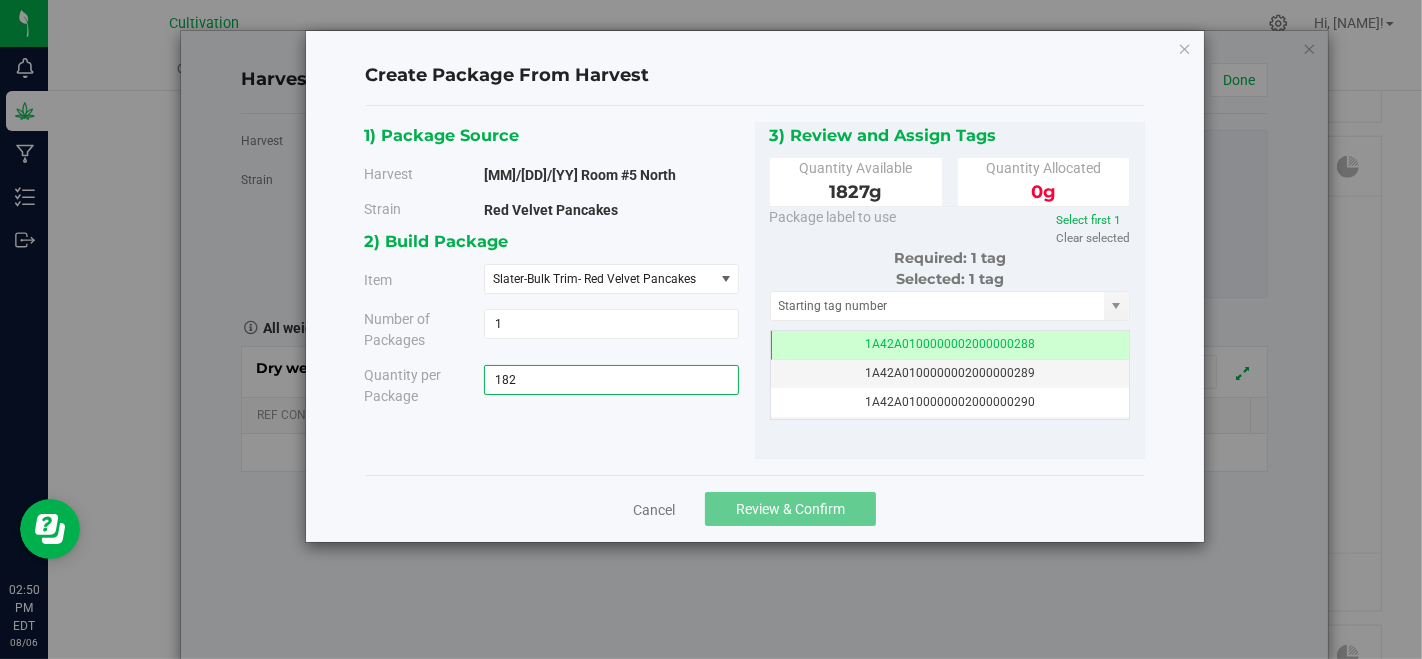 type on "1827" 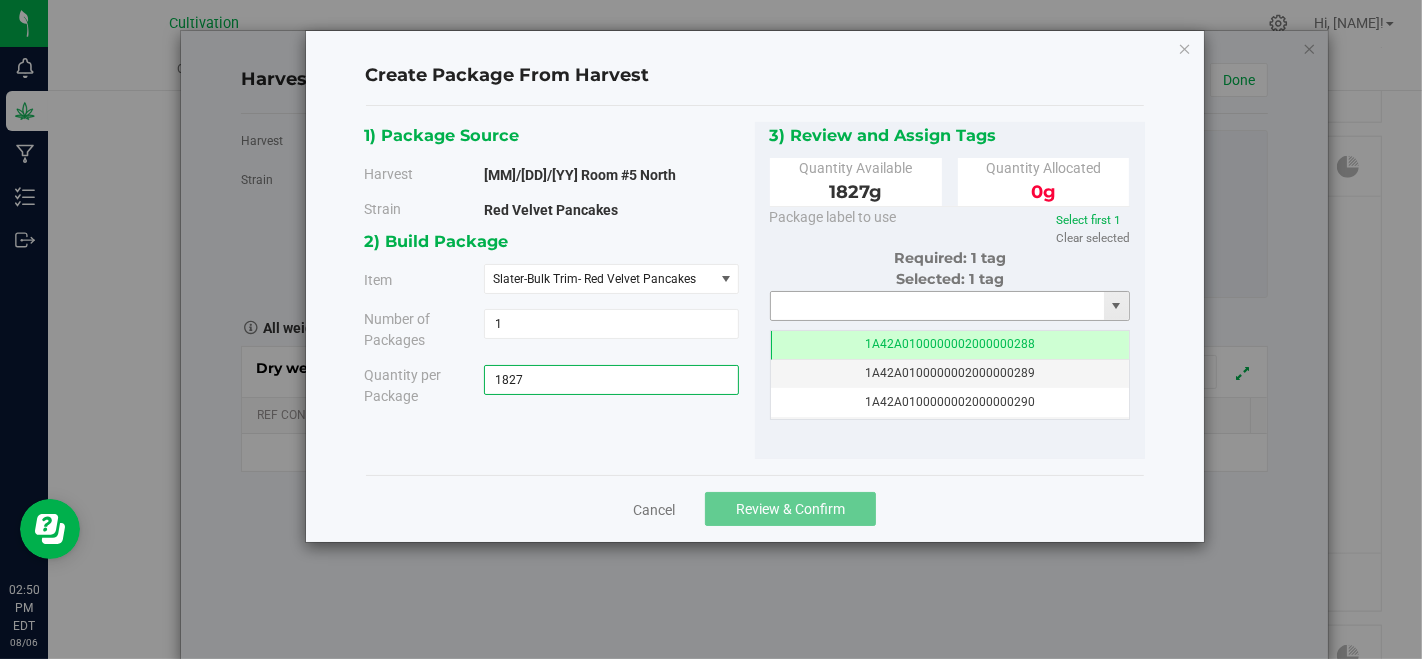 type on "1827.0000 g" 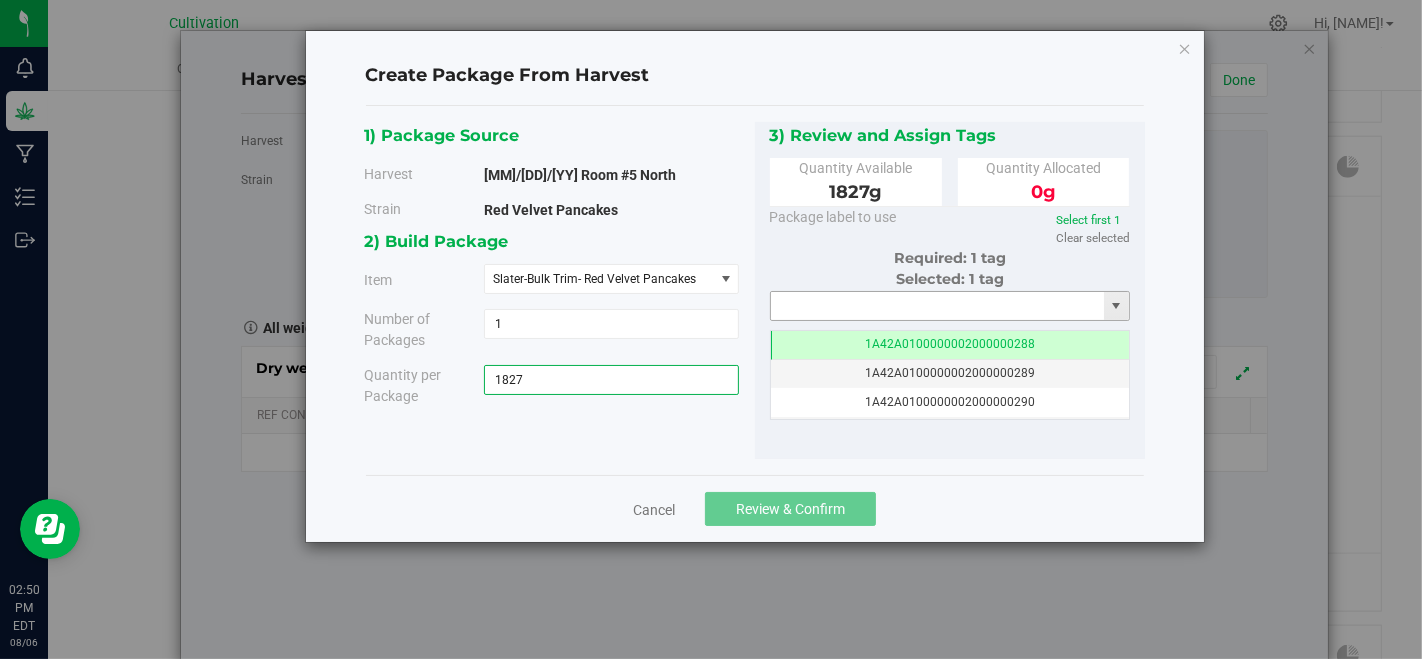 click at bounding box center [938, 306] 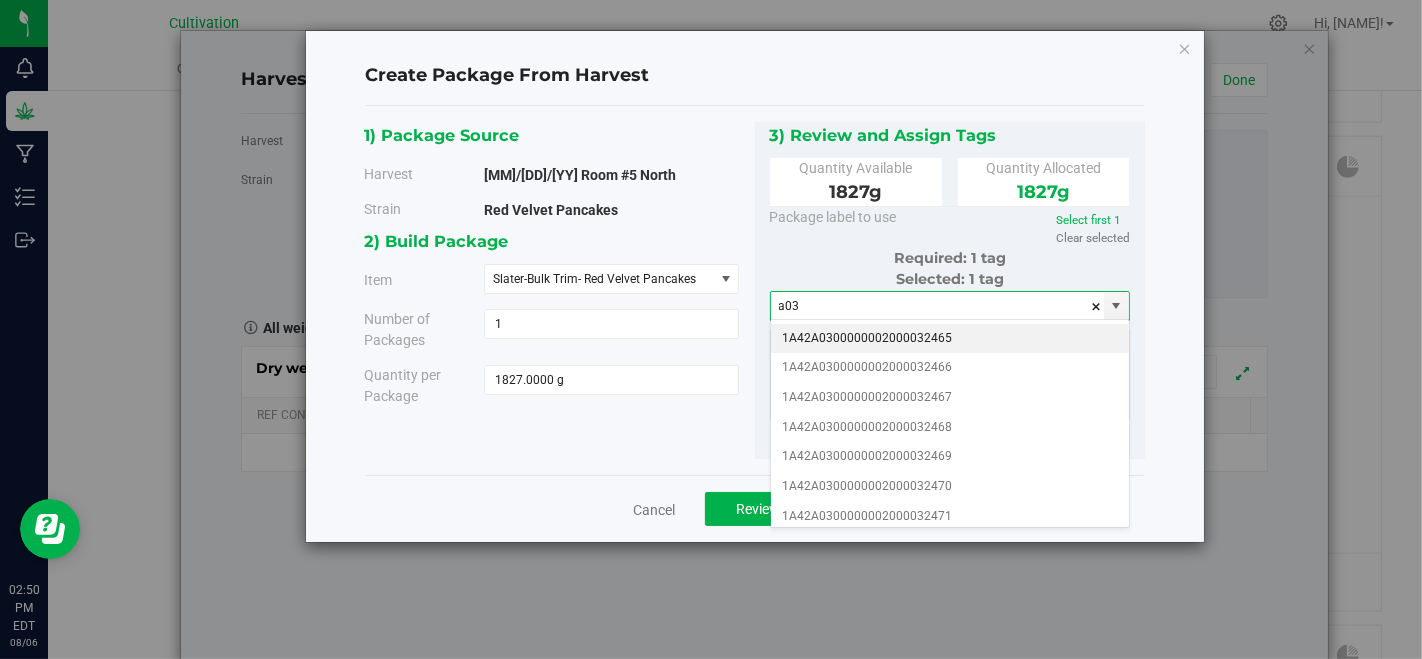 click on "1A42A0300000002000032465" at bounding box center (950, 339) 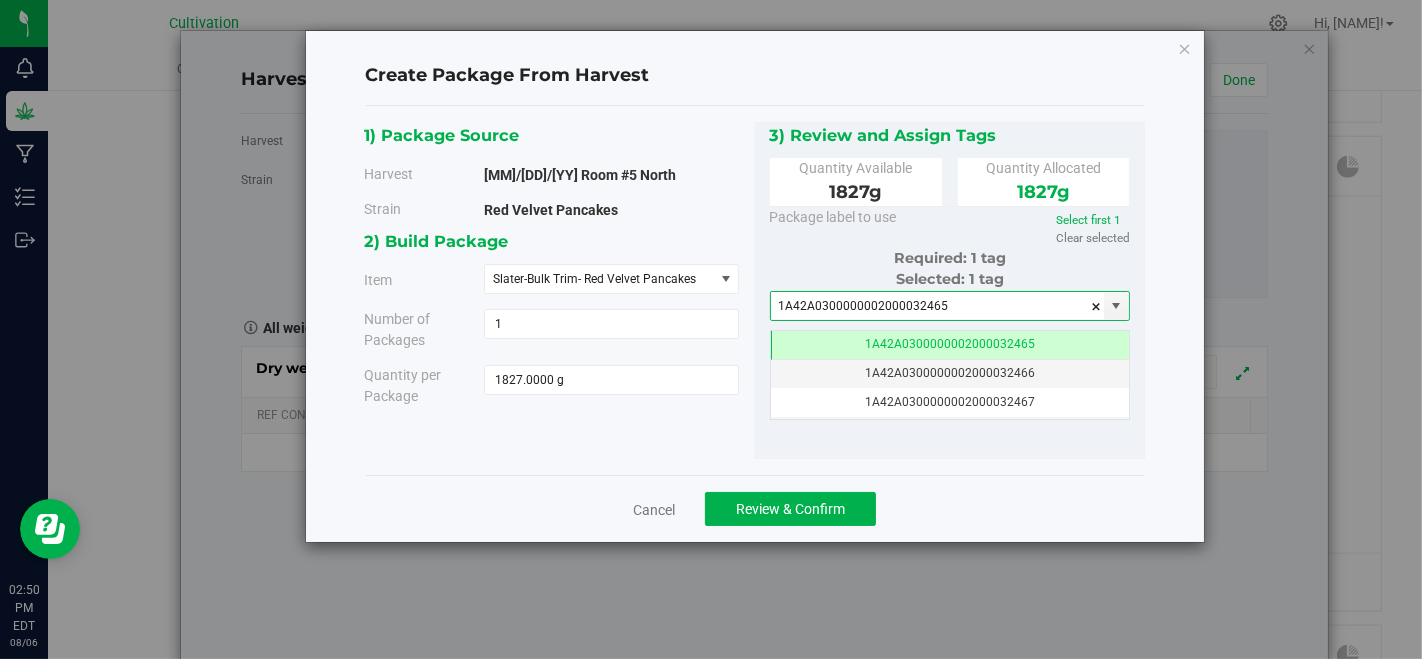 type on "1A42A0300000002000032465" 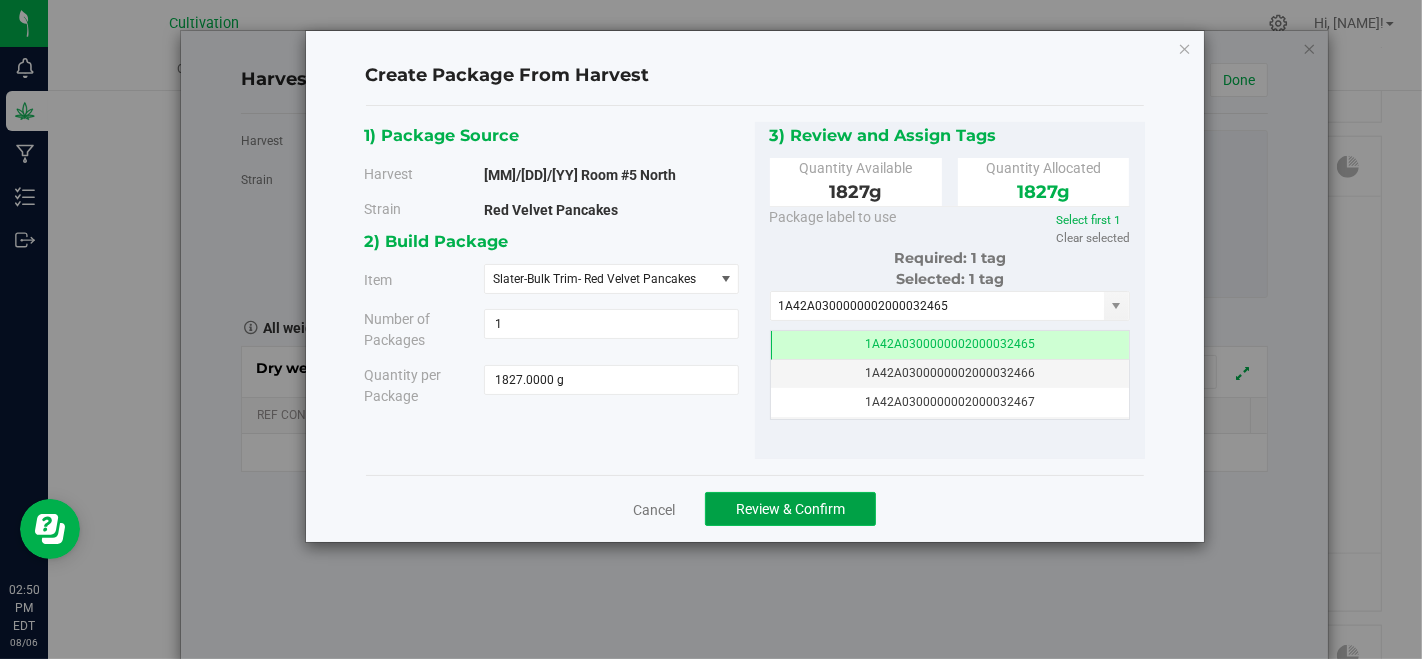 click on "Review & Confirm" 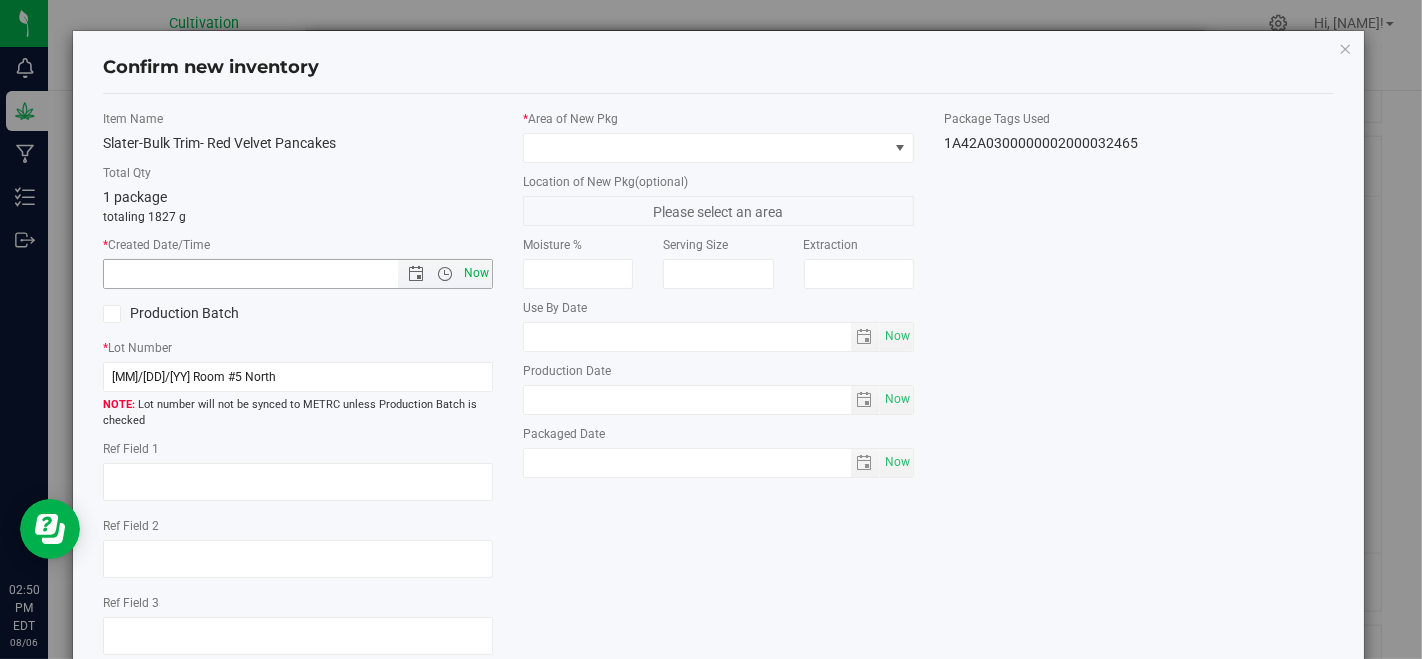click on "Now" at bounding box center [477, 273] 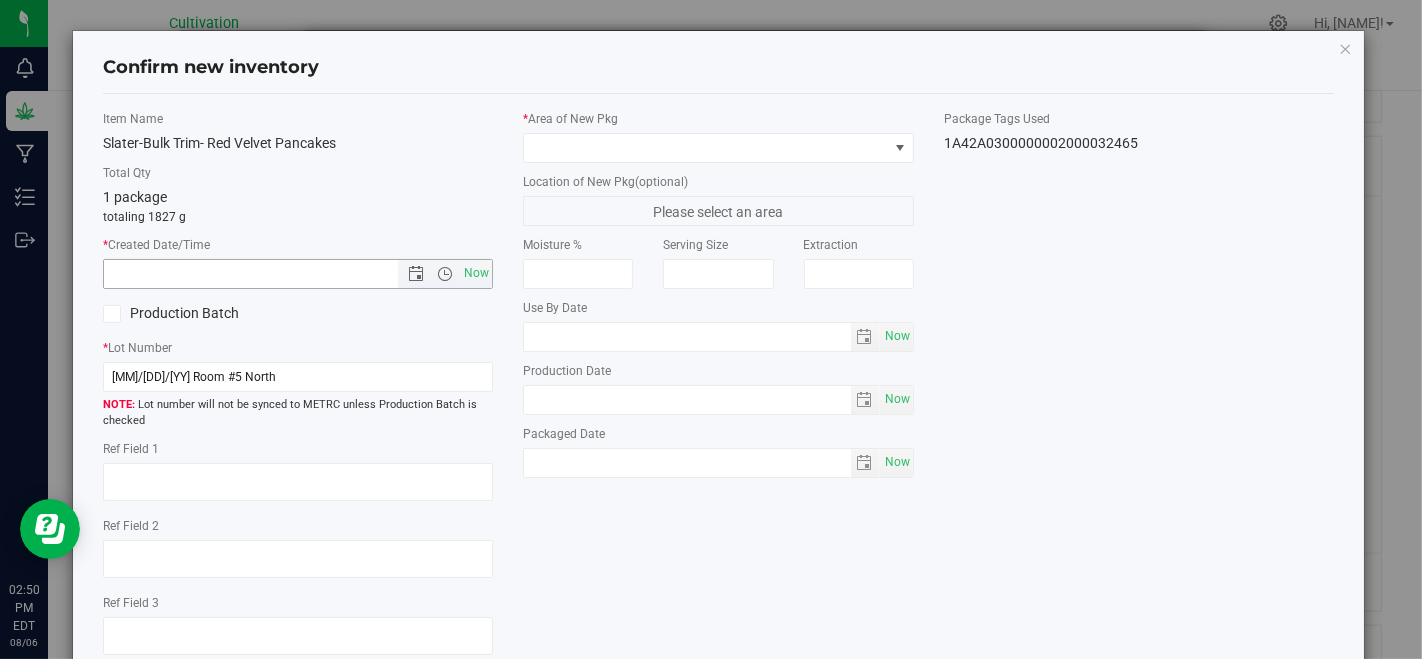 type on "[MM]/[DD]/[YYYY] [H]:[MM] [AM/PM]" 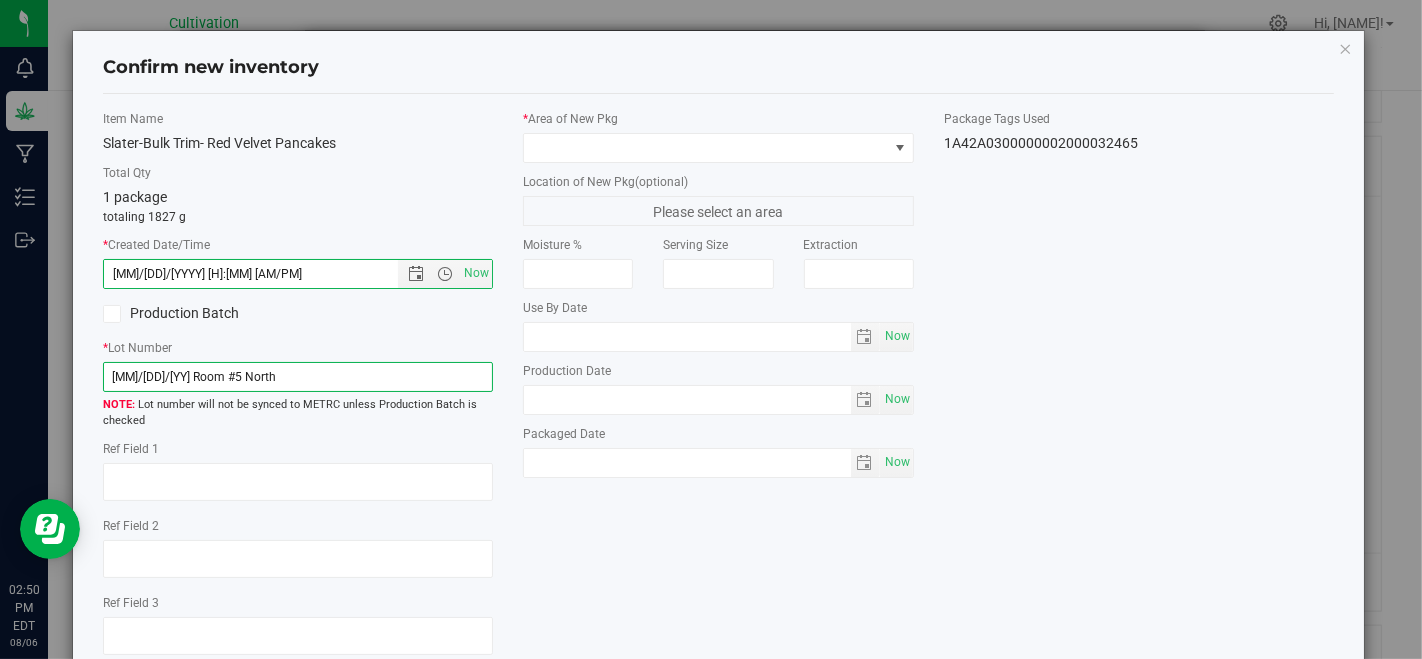 click on "[MM]/[DD]/[YY] Room #5 North" at bounding box center [298, 377] 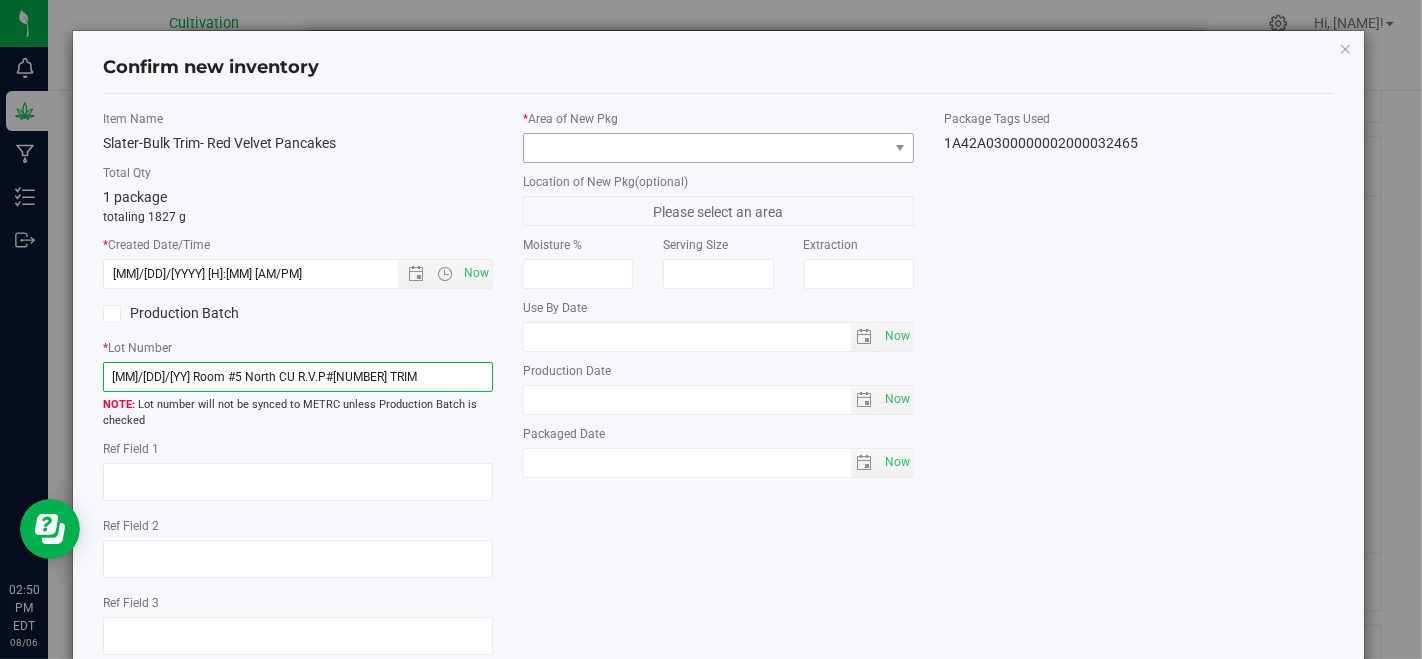 type on "[MM]/[DD]/[YY] Room #5 North CU R.V.P#[NUMBER] TRIM" 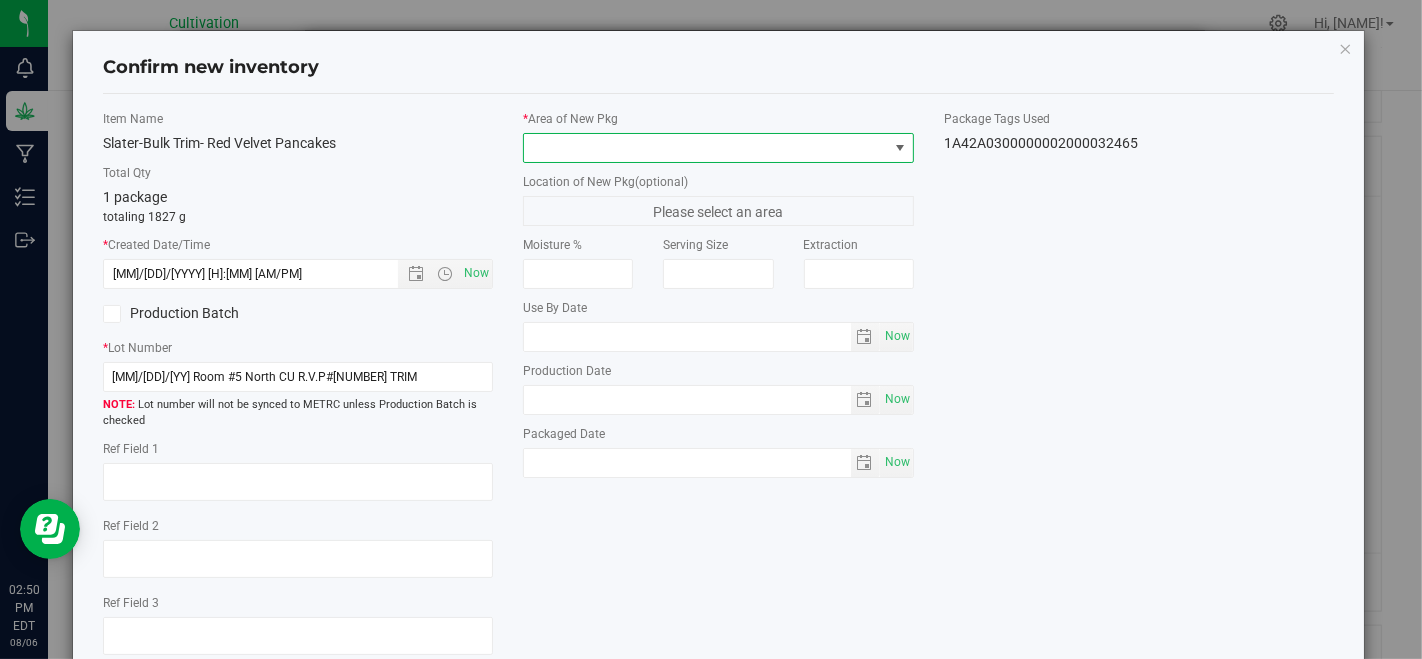 click at bounding box center (705, 148) 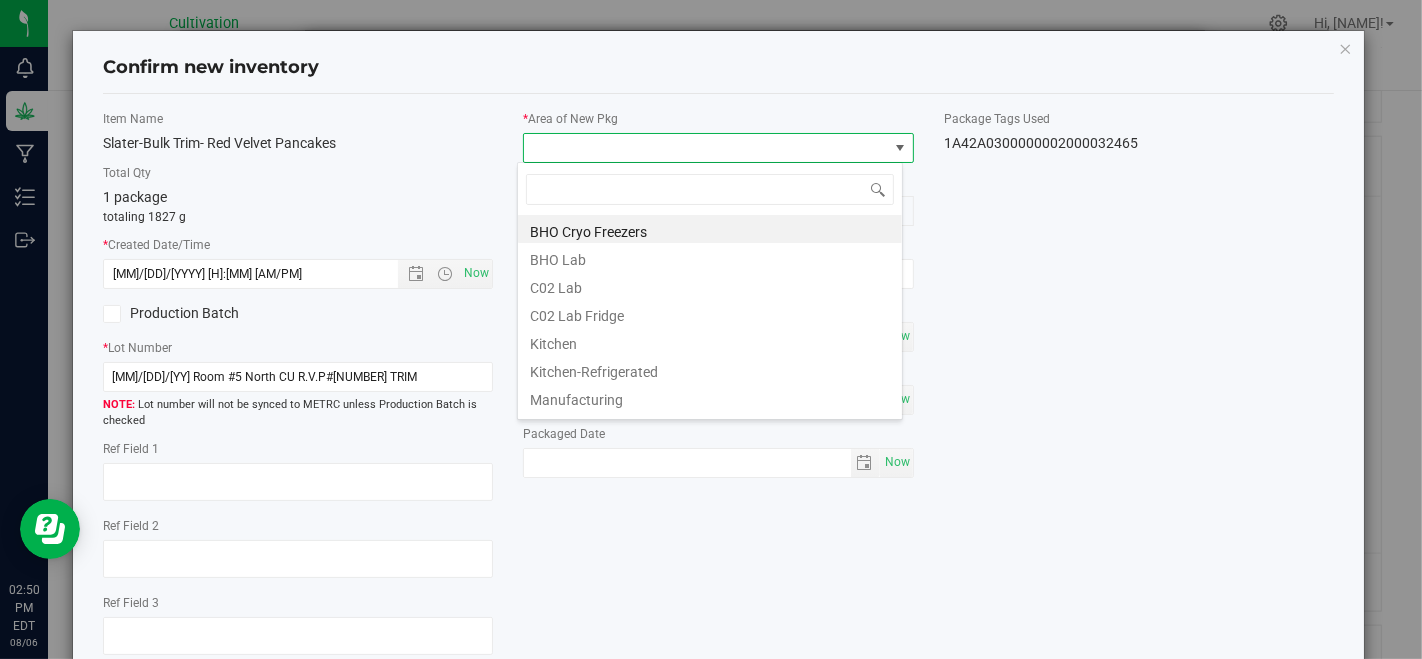 scroll, scrollTop: 99970, scrollLeft: 99614, axis: both 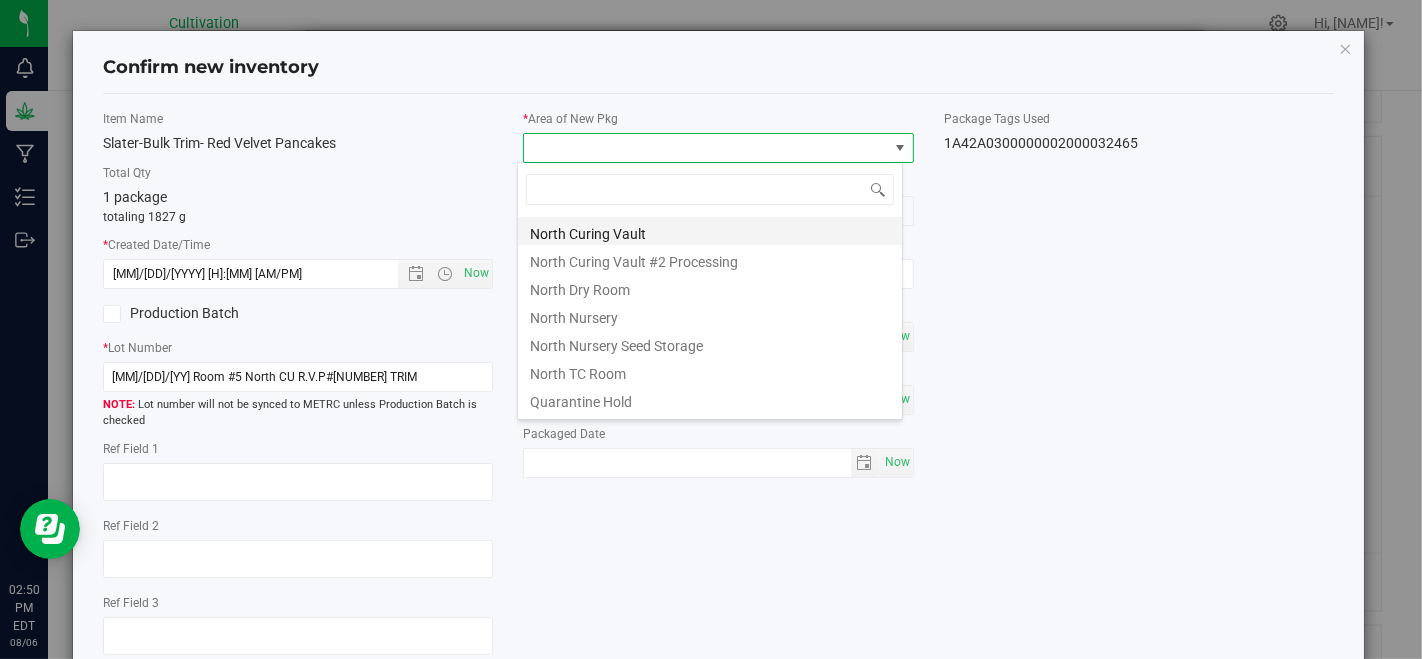 click on "North Curing Vault" at bounding box center (710, 231) 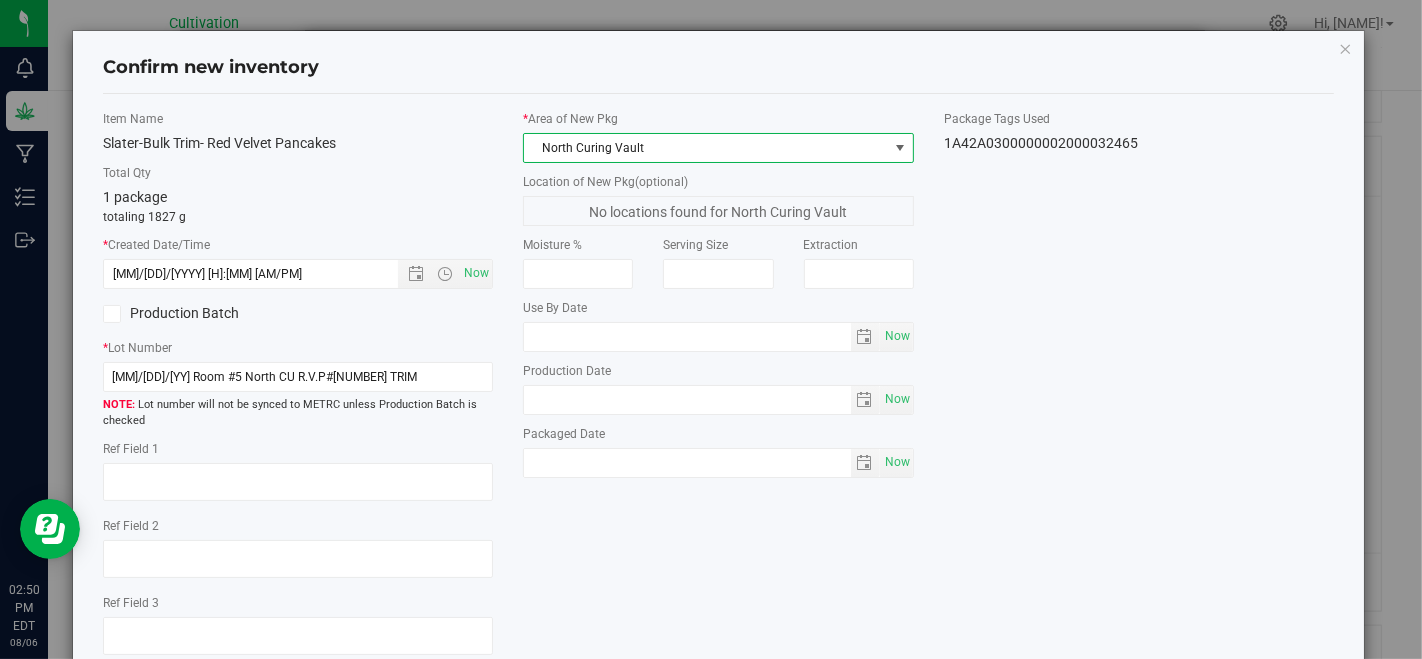 scroll, scrollTop: 122, scrollLeft: 0, axis: vertical 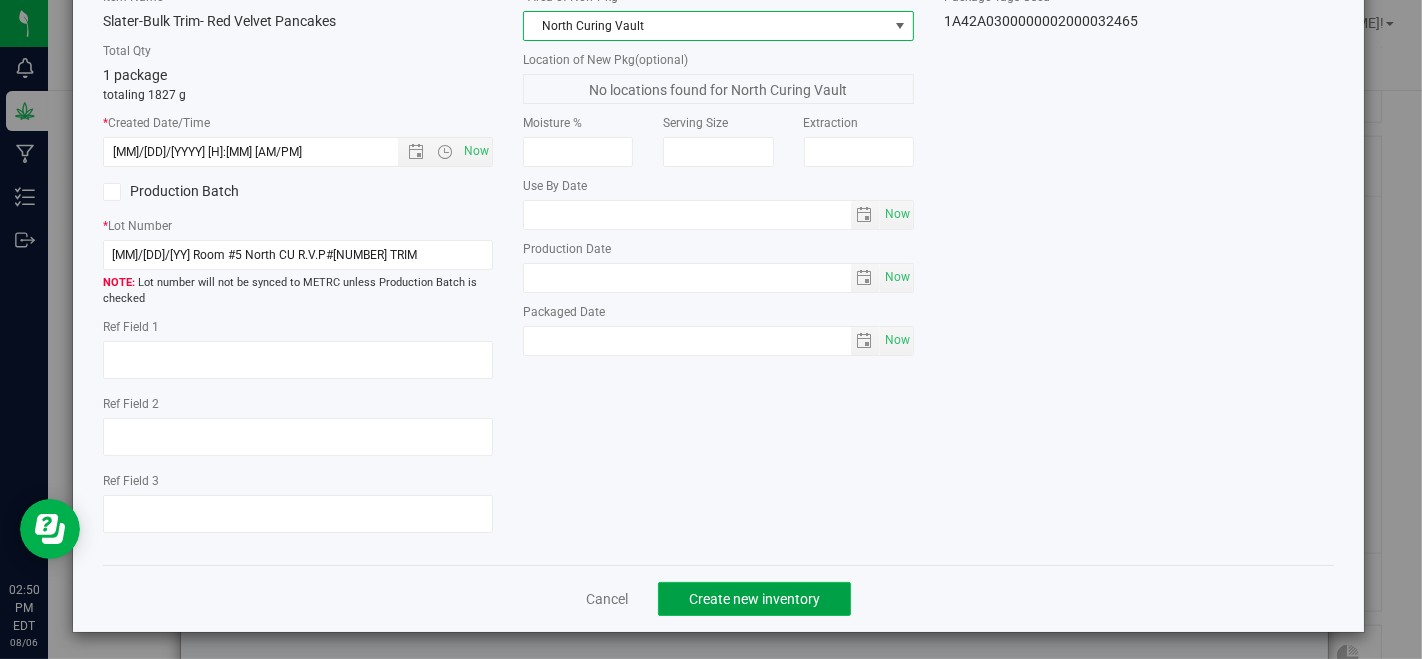 click on "Create new inventory" 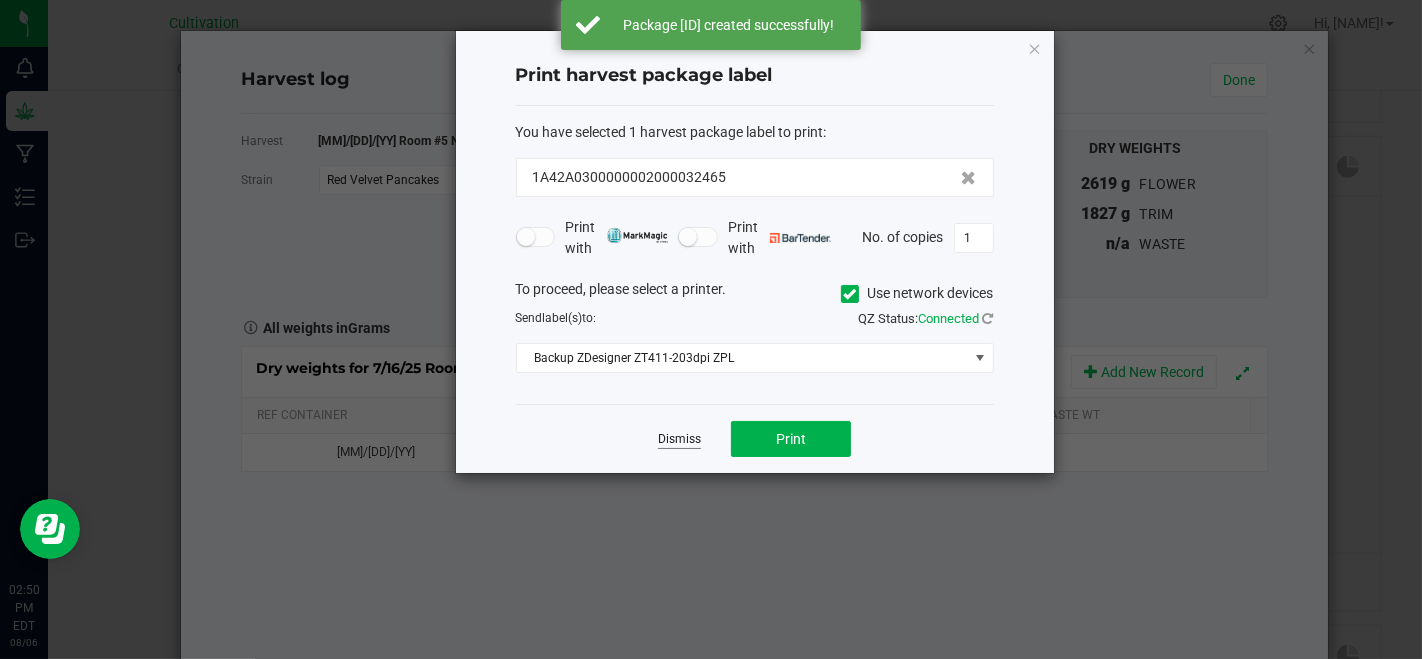 click on "Dismiss" 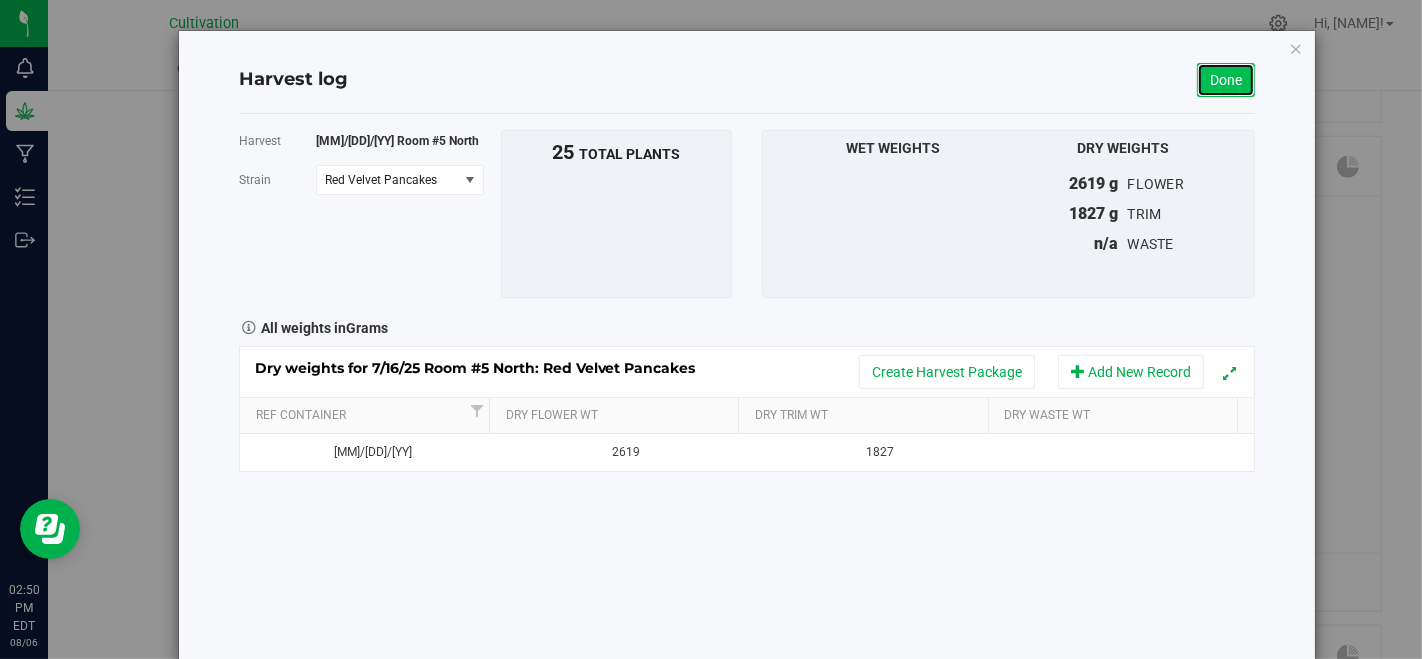 click on "Done" at bounding box center (1226, 80) 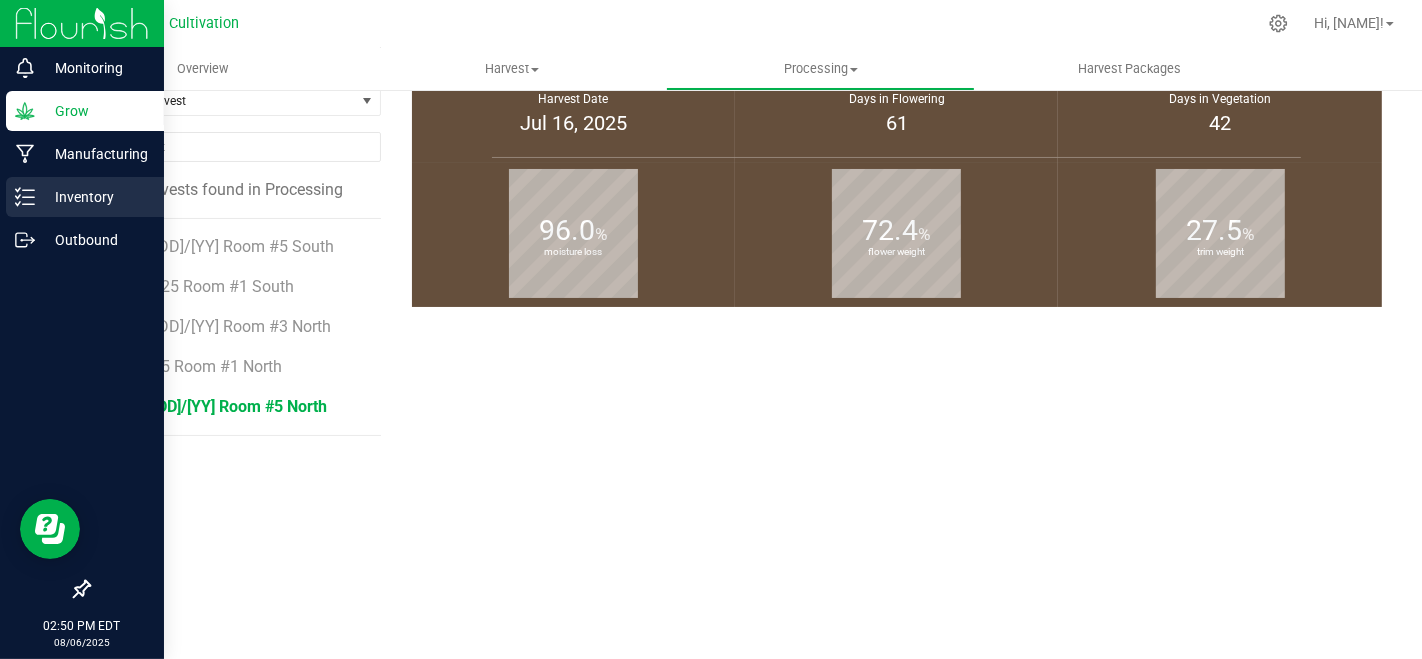 click 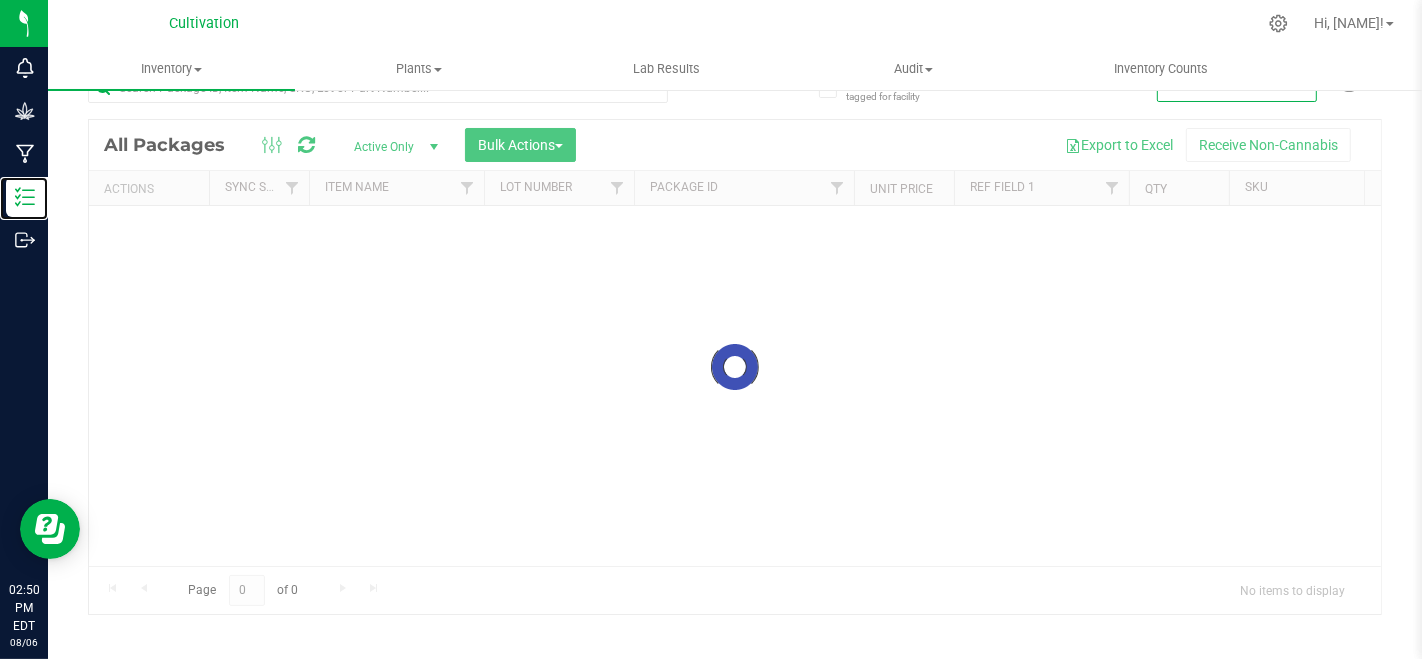 scroll, scrollTop: 38, scrollLeft: 0, axis: vertical 